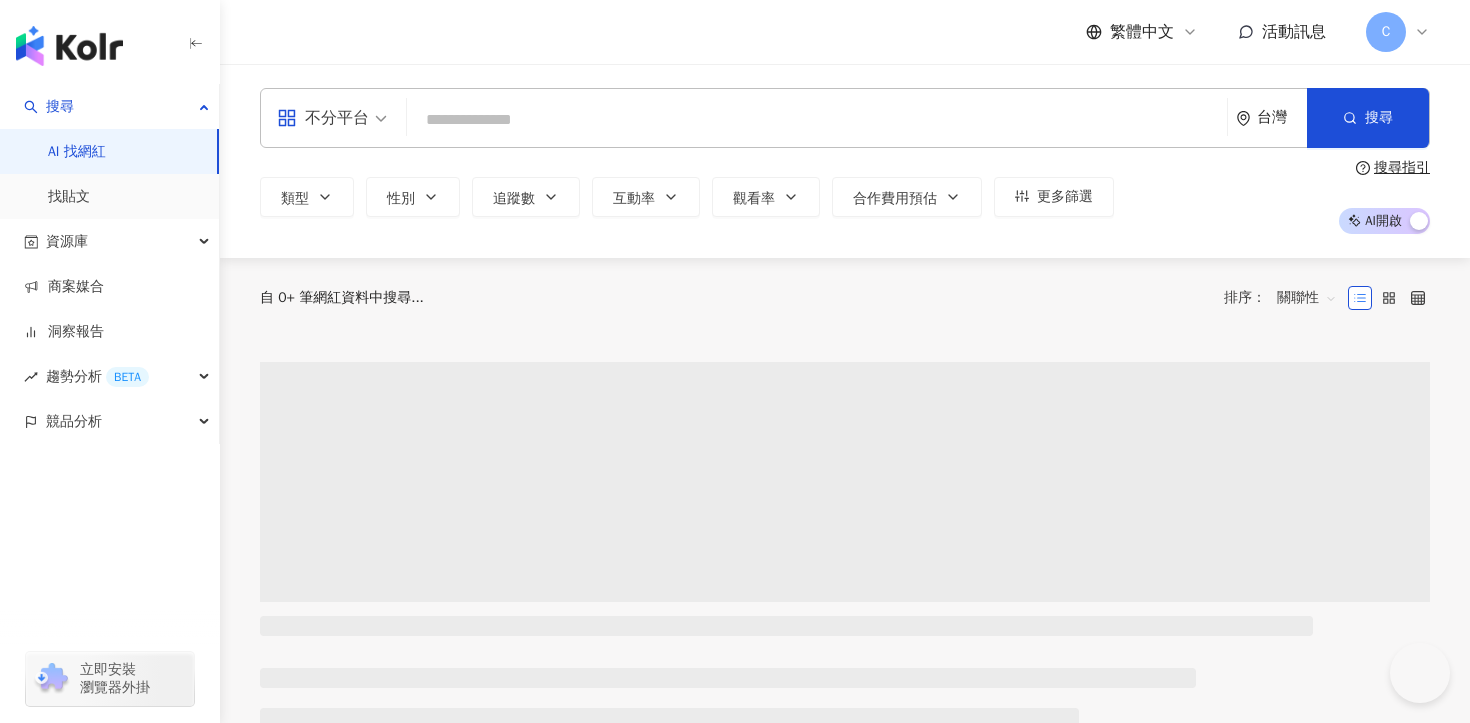 scroll, scrollTop: 0, scrollLeft: 0, axis: both 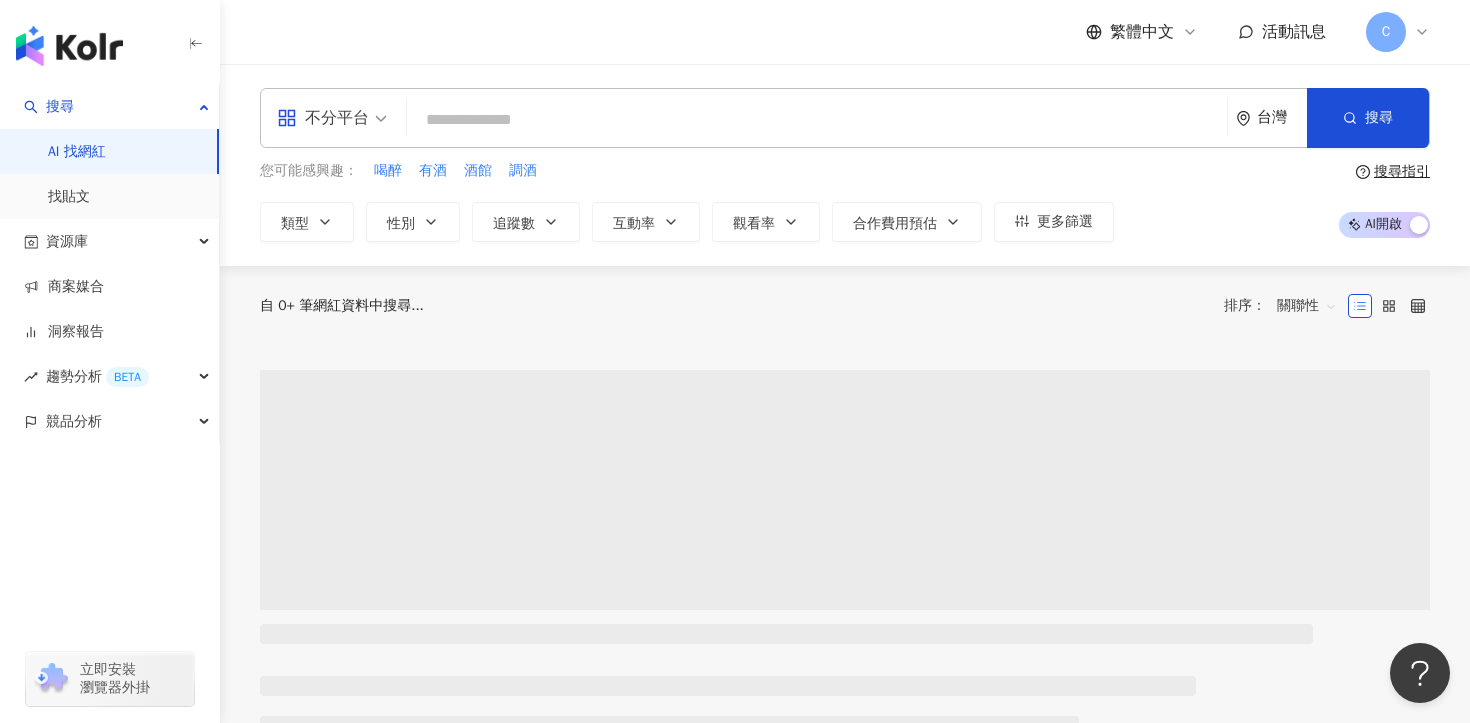 click at bounding box center (817, 120) 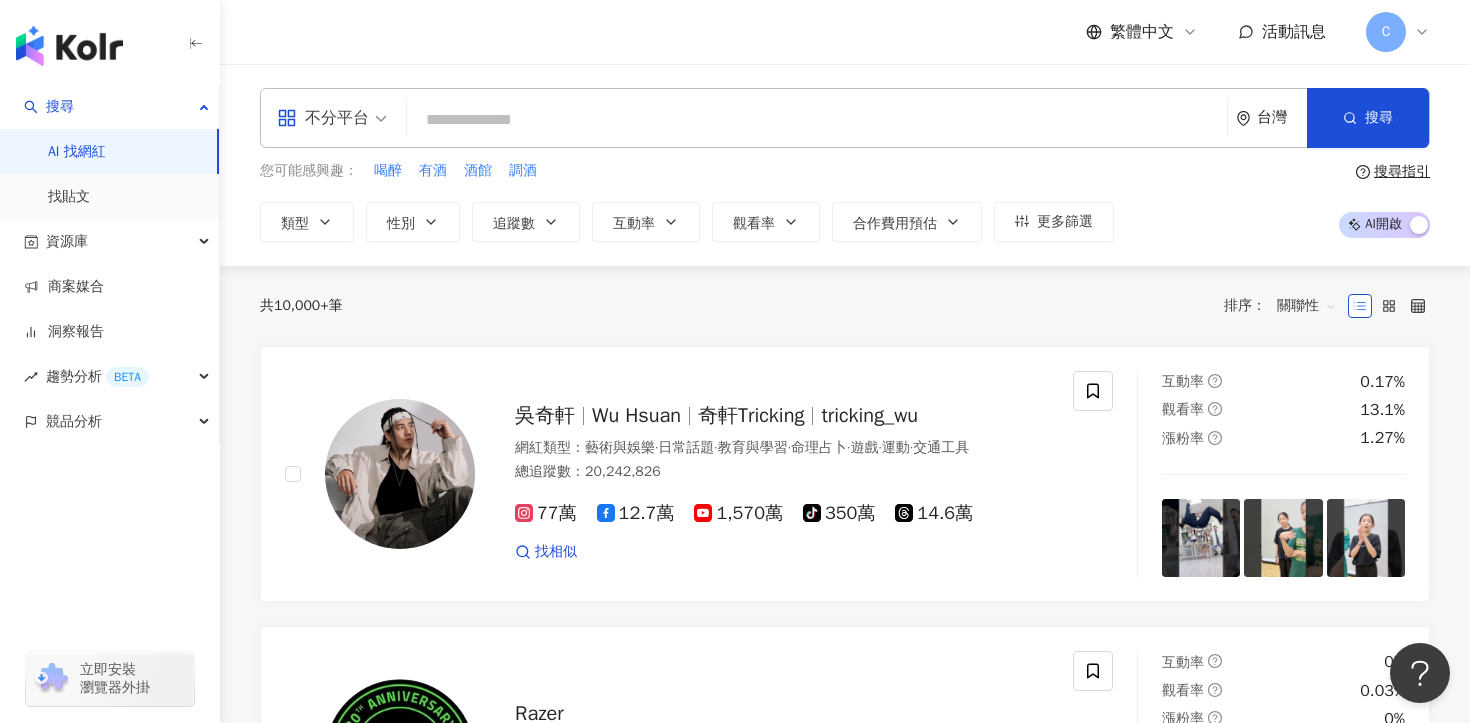 click at bounding box center (817, 120) 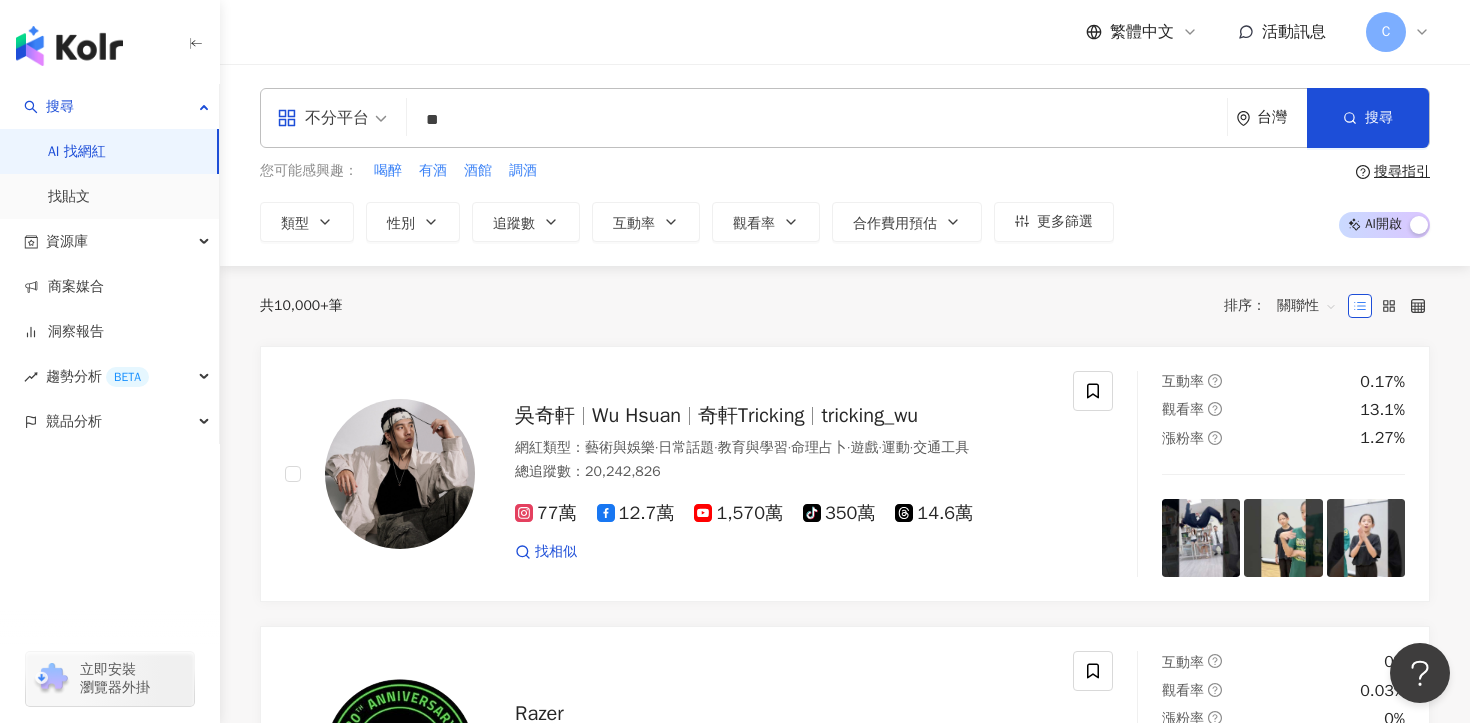 type on "*" 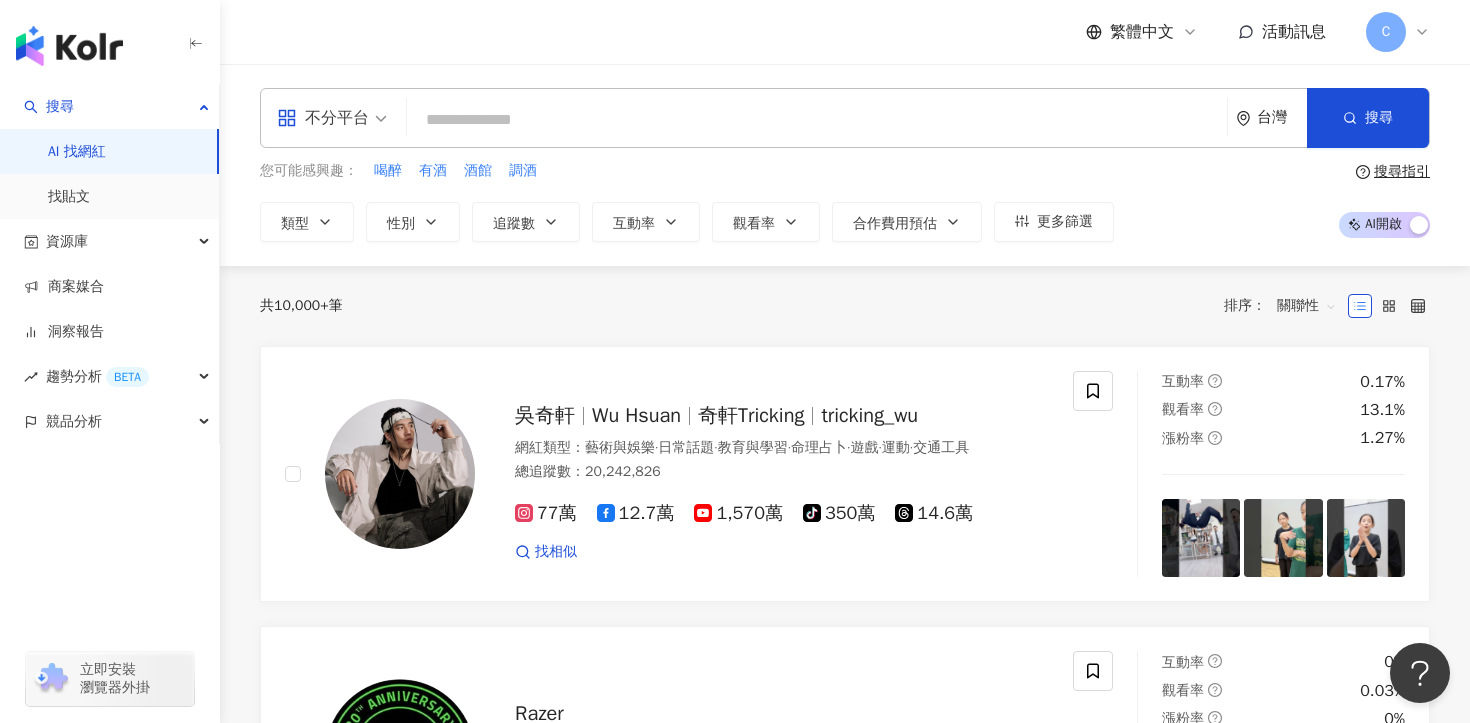click at bounding box center (817, 120) 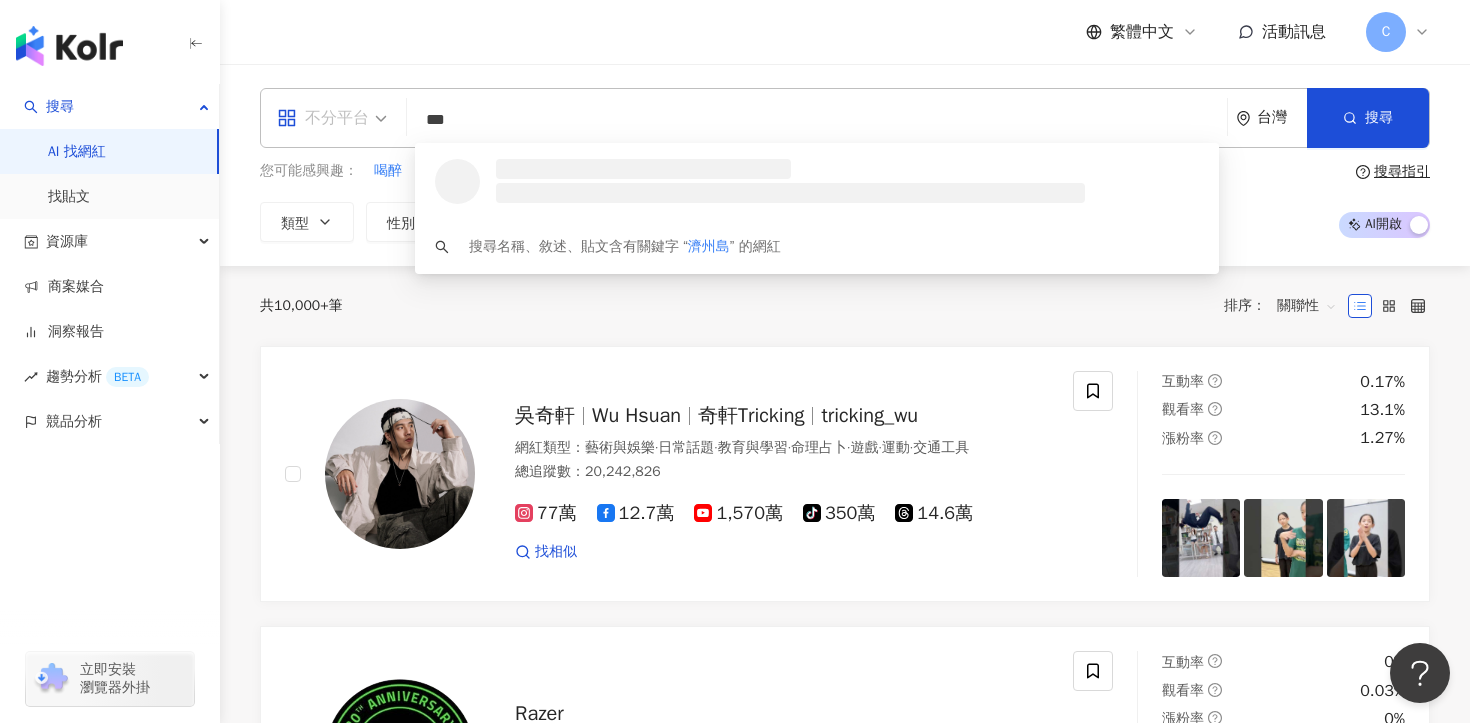 click at bounding box center (332, 118) 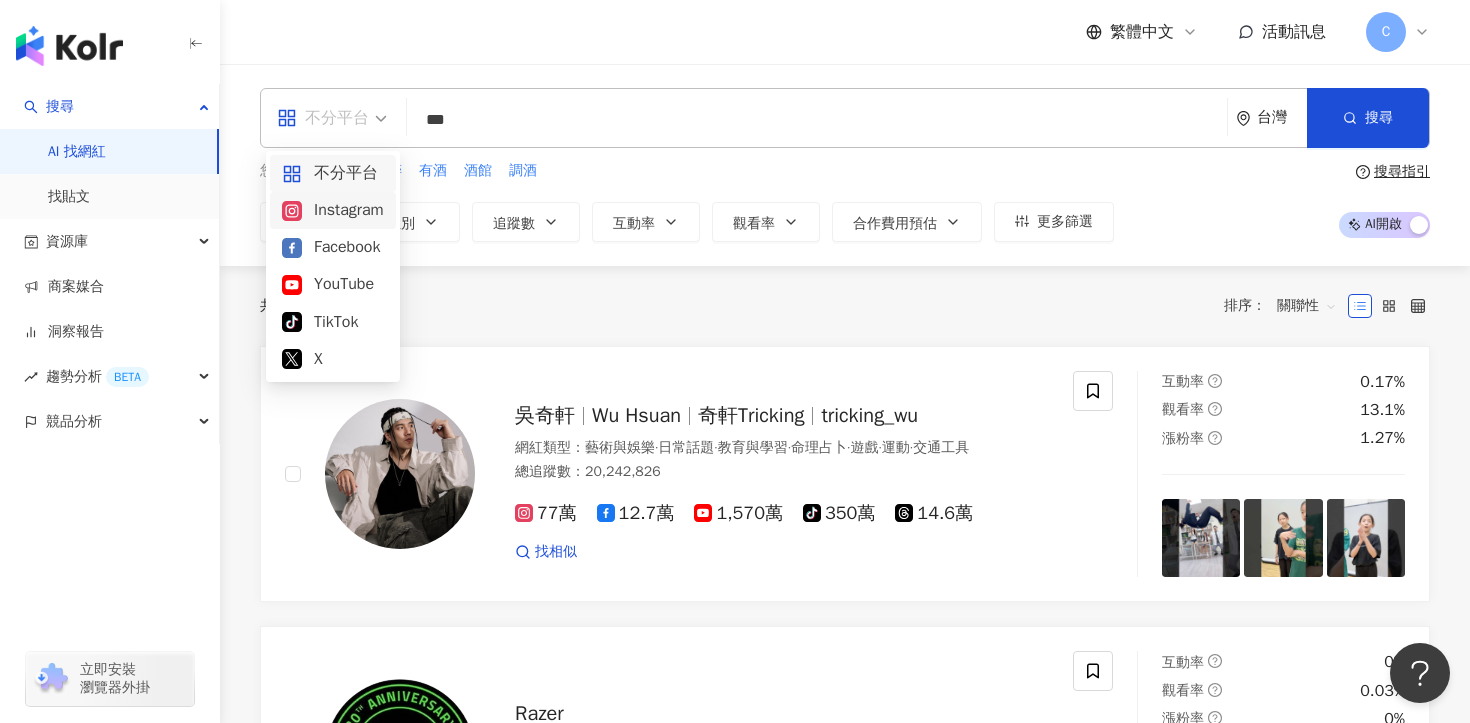 click on "Instagram" at bounding box center [333, 210] 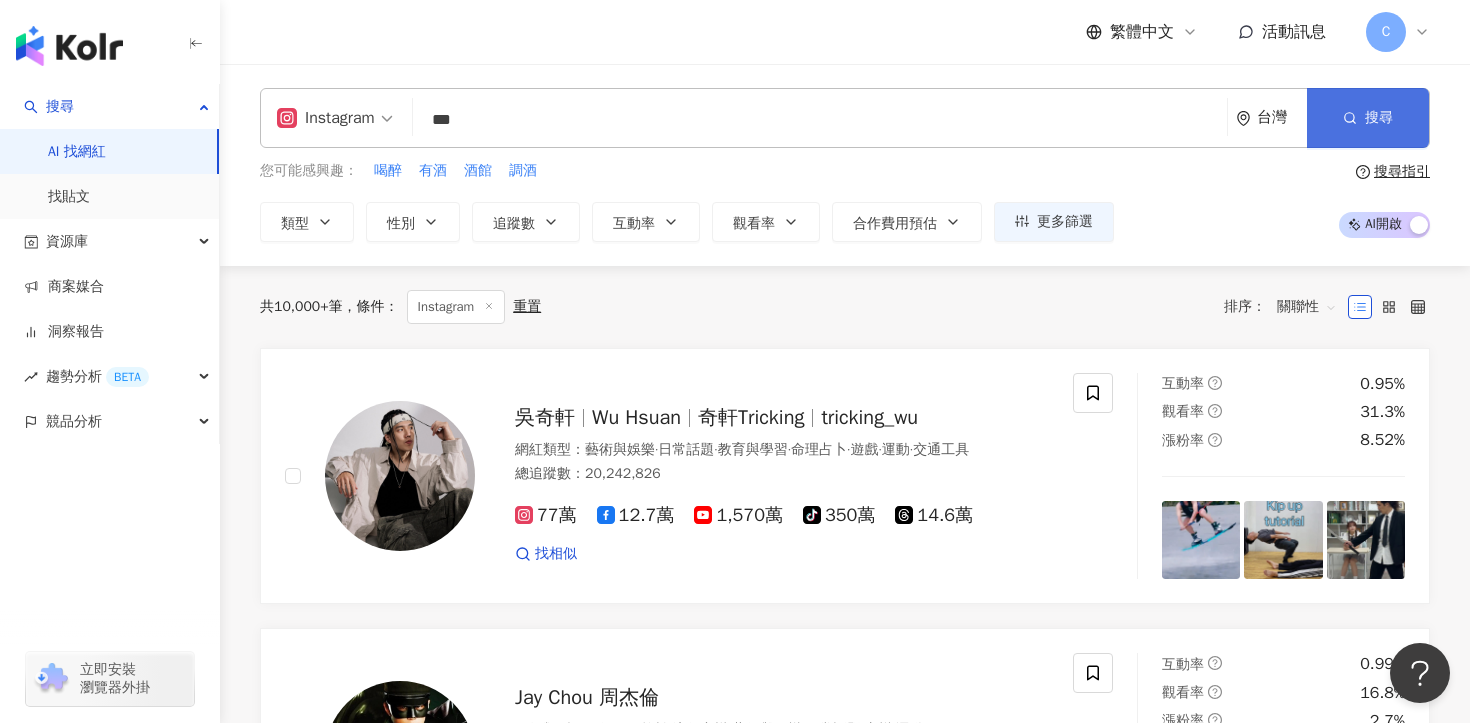 click on "搜尋" at bounding box center (1368, 118) 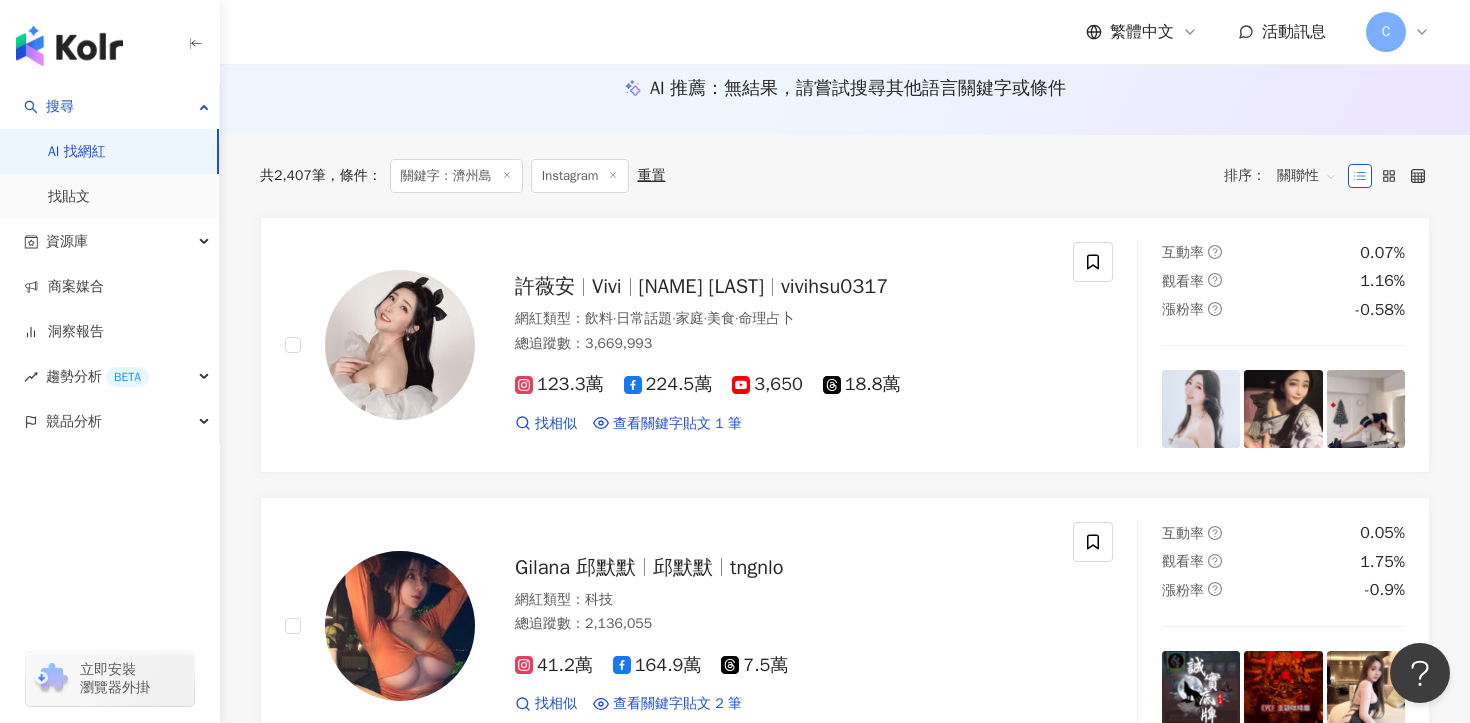 scroll, scrollTop: 0, scrollLeft: 0, axis: both 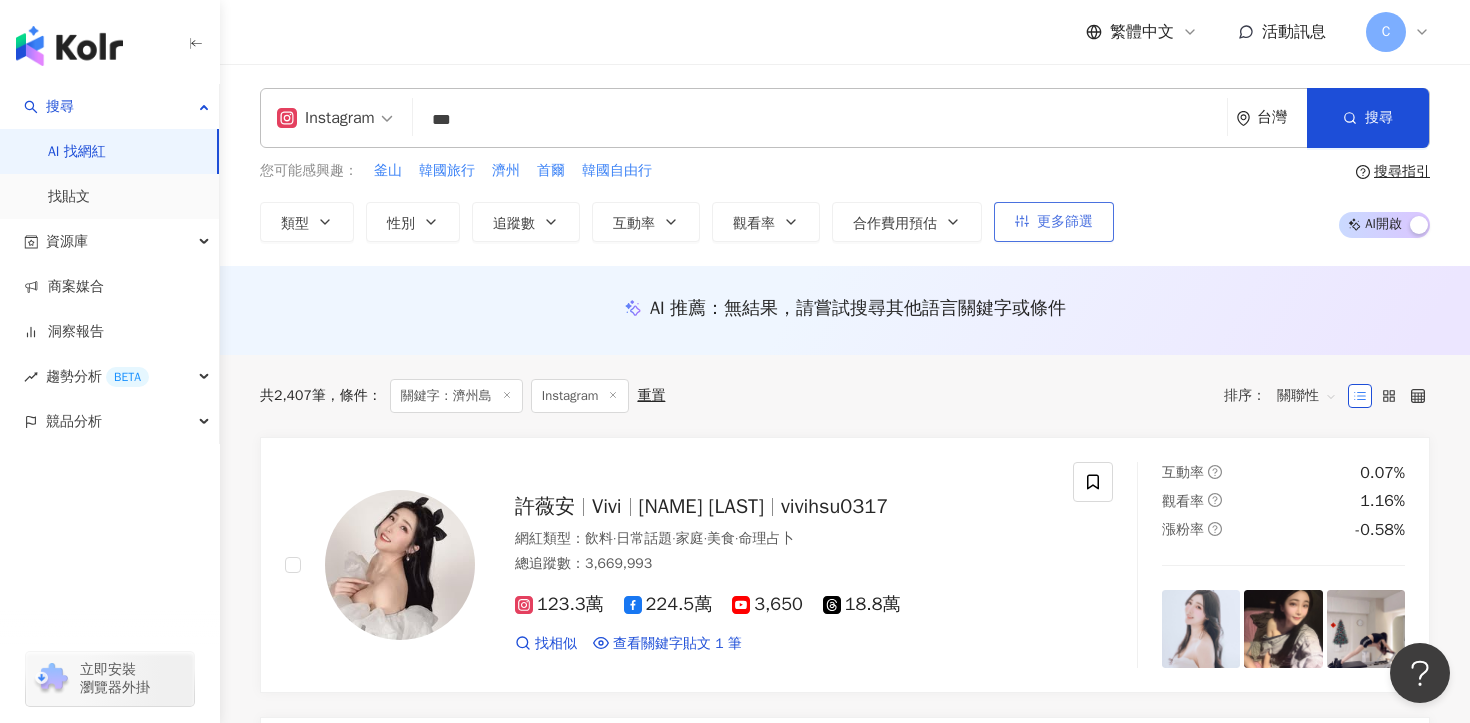 click on "更多篩選" at bounding box center (1054, 222) 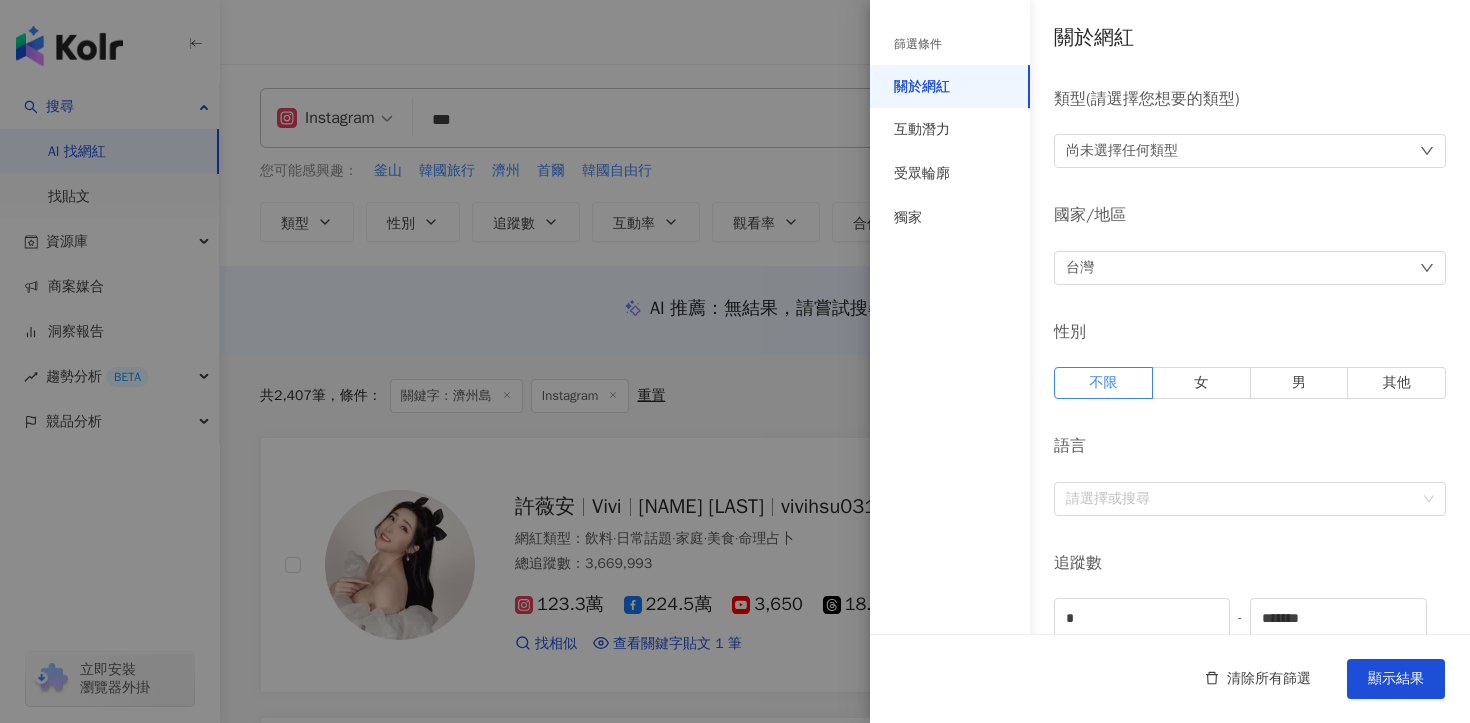 click at bounding box center (735, 361) 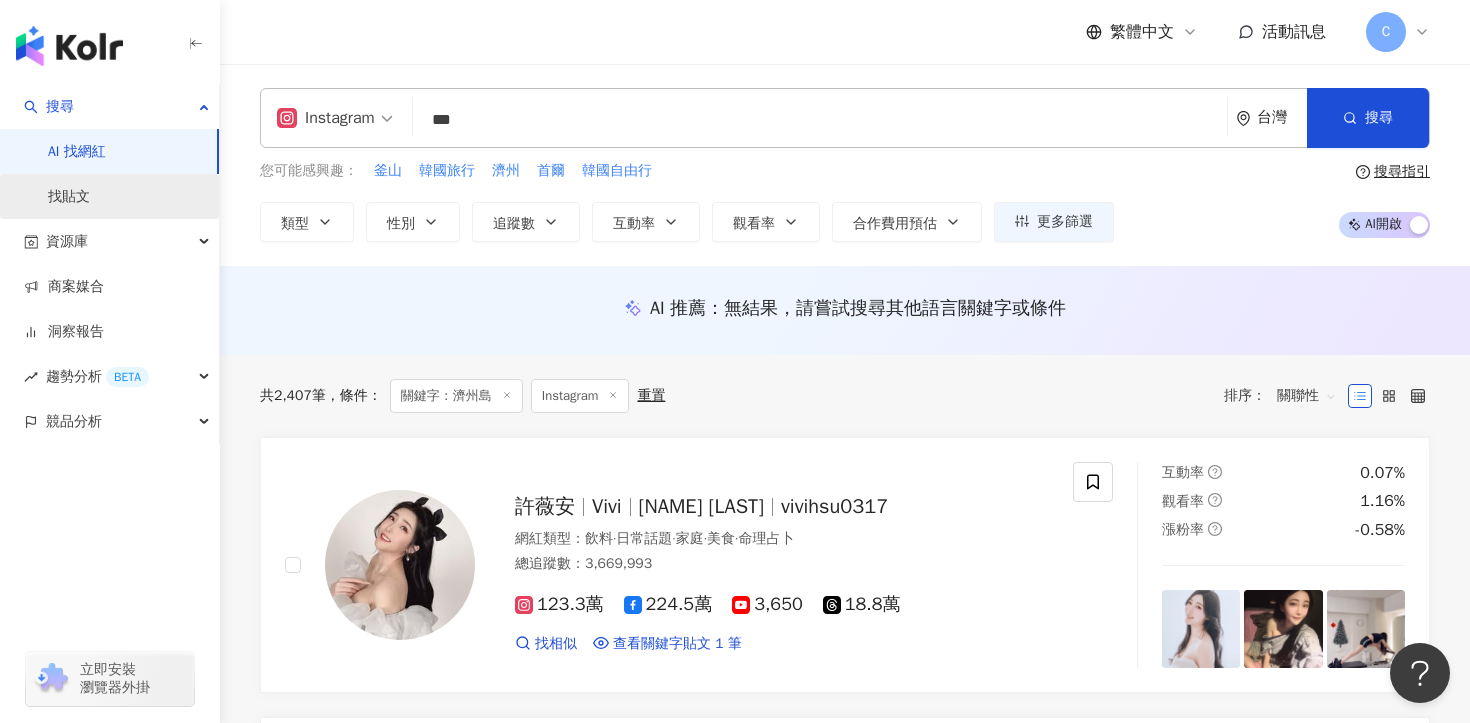 click on "找貼文" at bounding box center (69, 197) 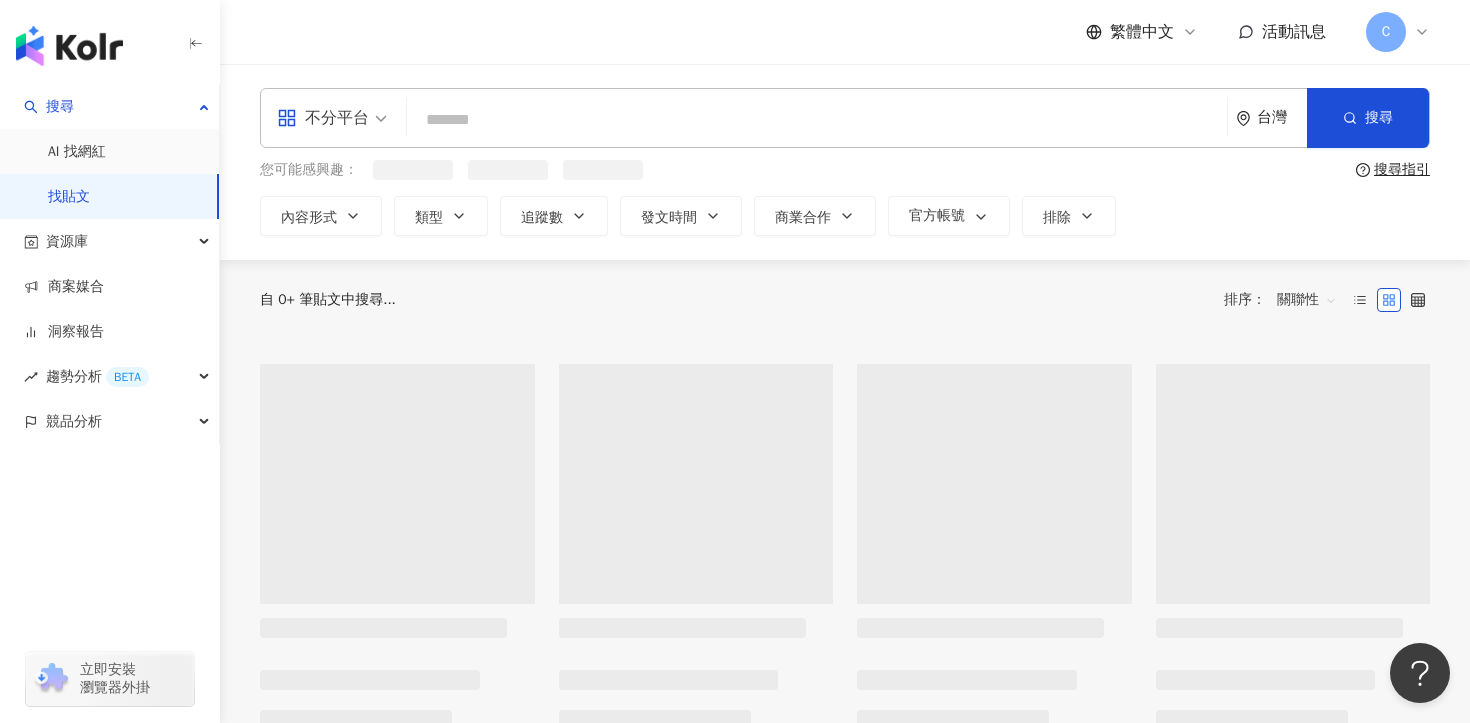click at bounding box center [817, 119] 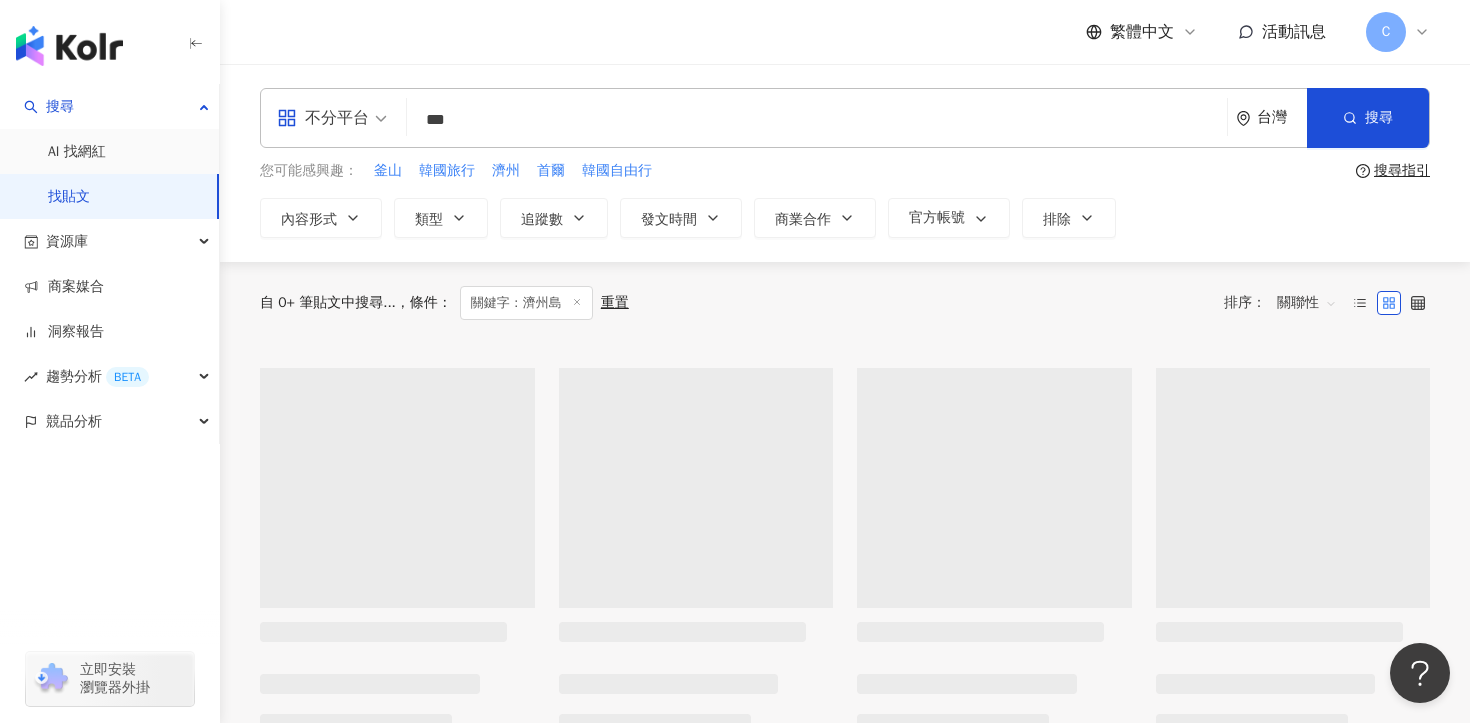 click on "不分平台" at bounding box center [332, 118] 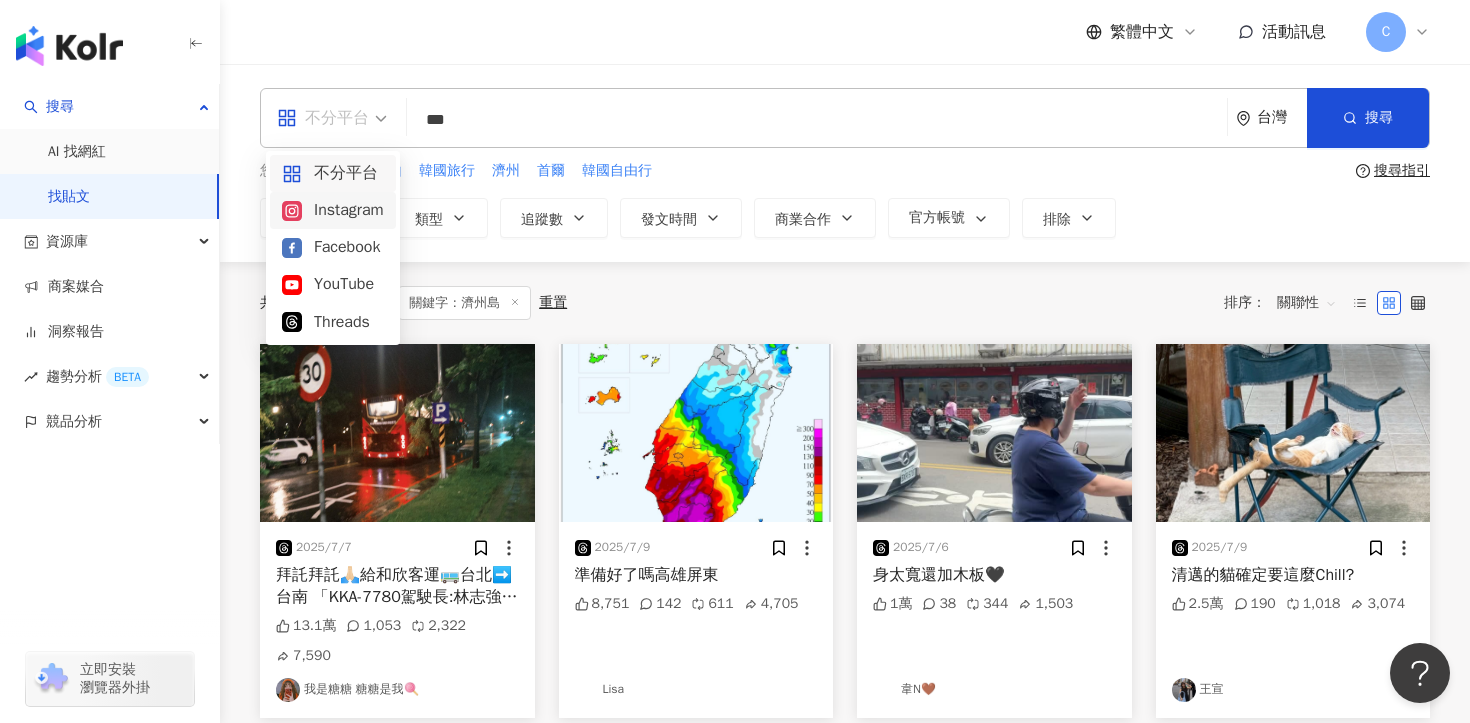 click on "Instagram" at bounding box center (333, 210) 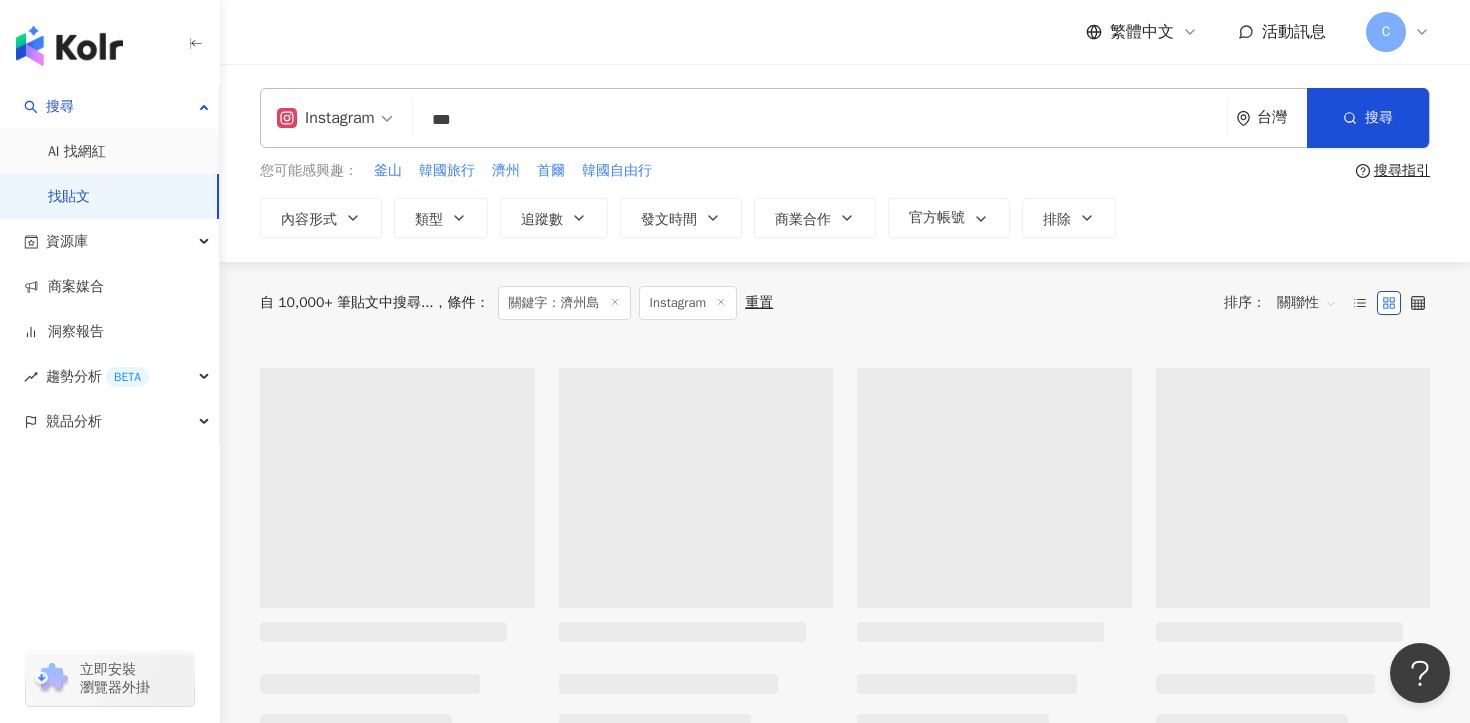 click on "***" at bounding box center [820, 119] 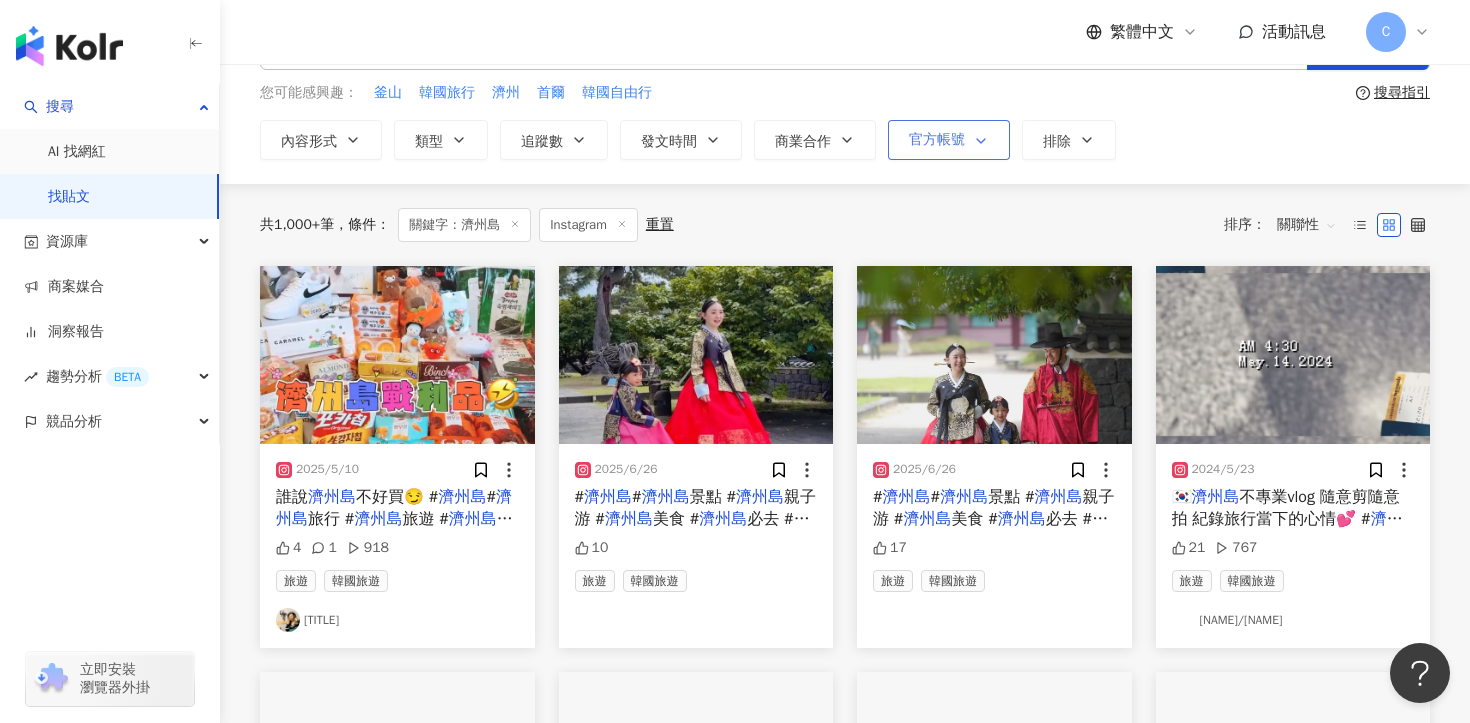 scroll, scrollTop: 0, scrollLeft: 0, axis: both 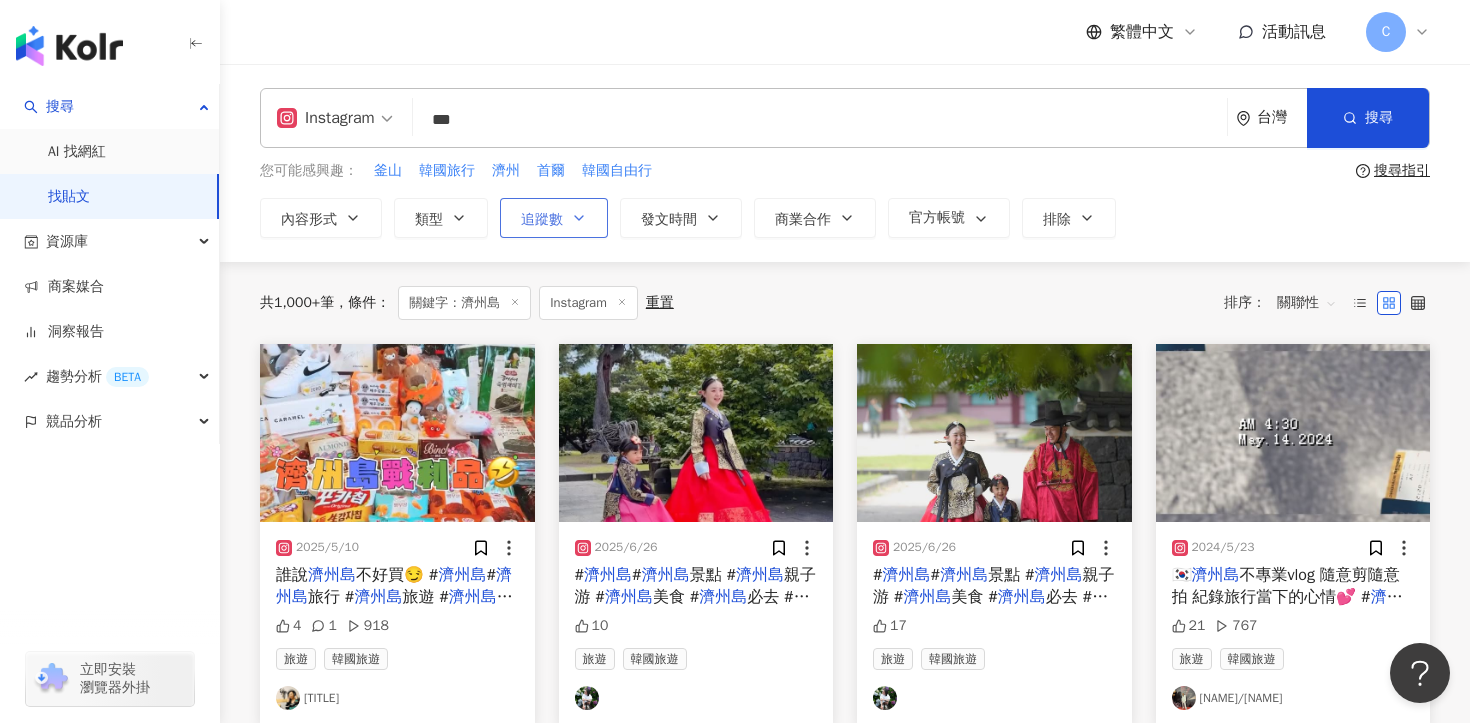 click on "追蹤數" at bounding box center [542, 220] 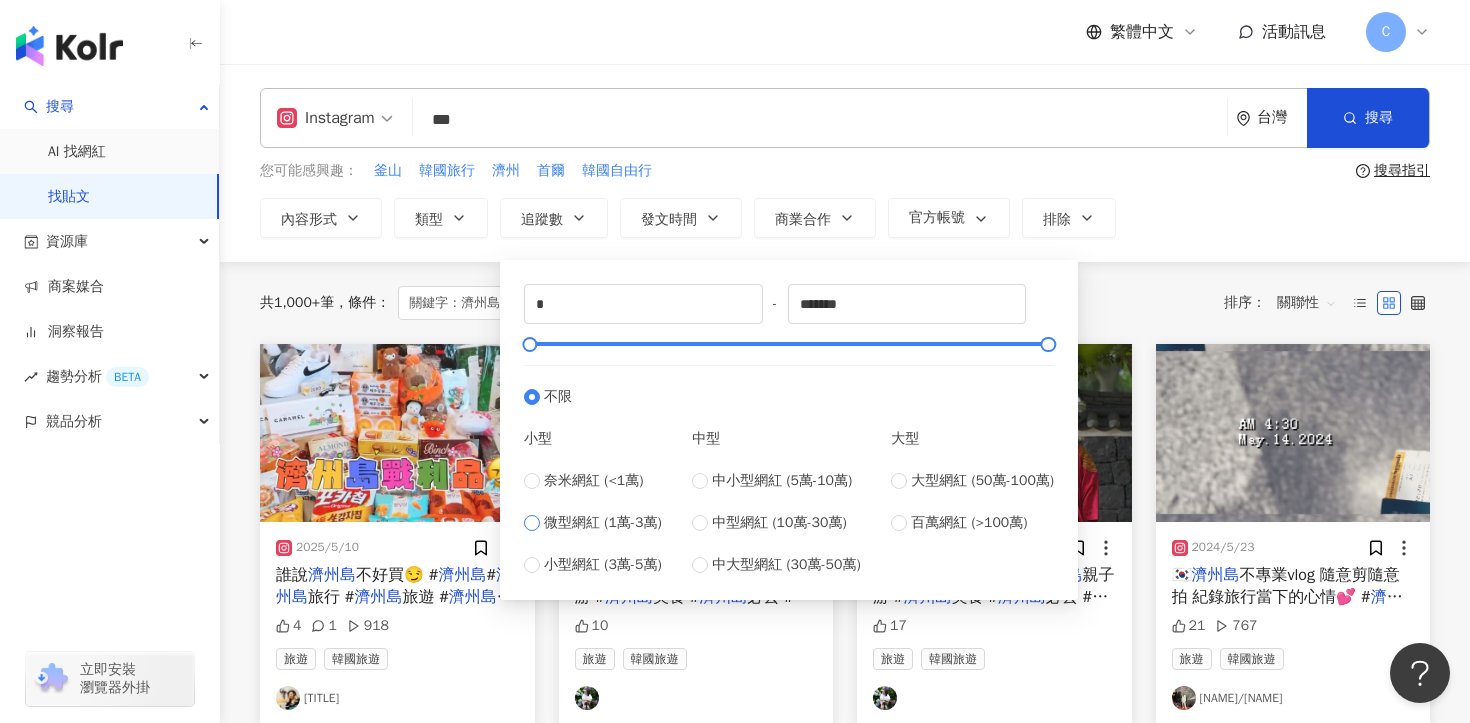 click on "微型網紅 (1萬-3萬)" at bounding box center [603, 523] 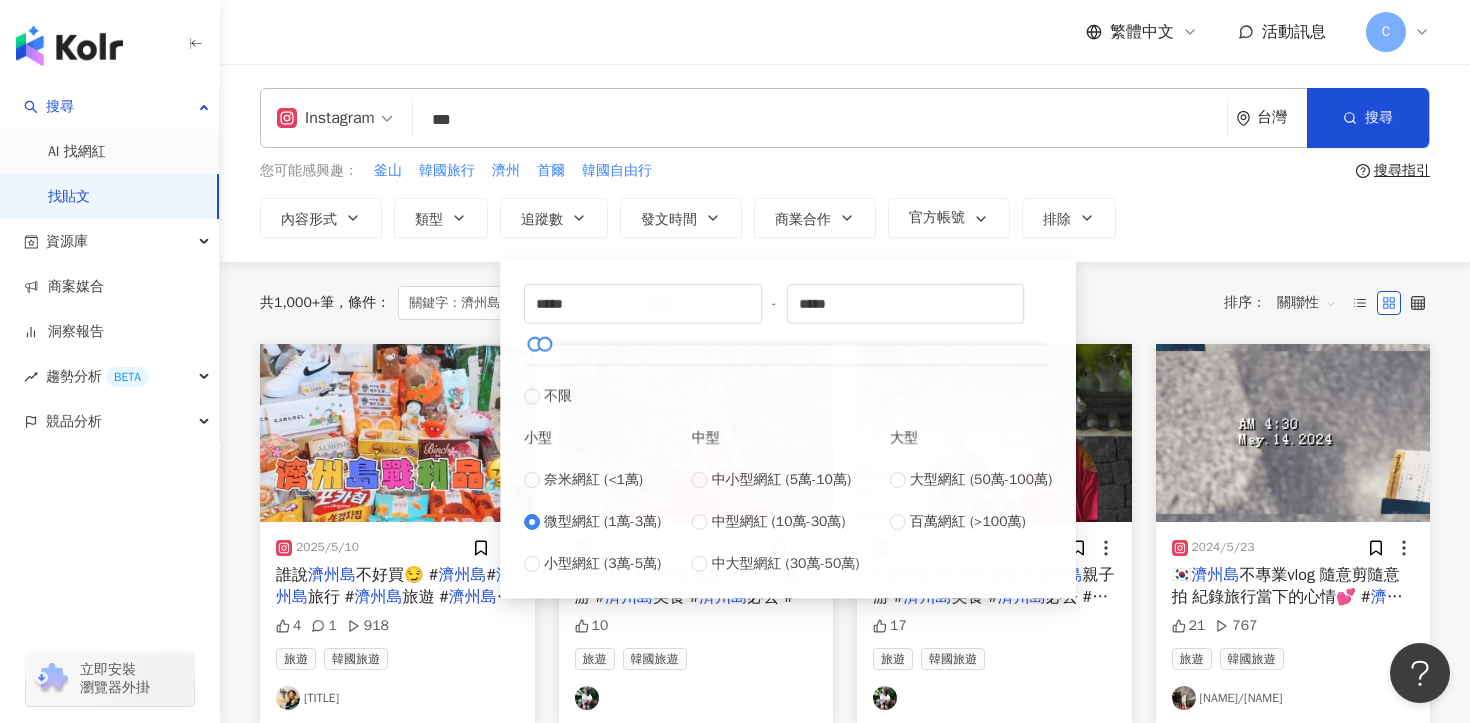 click on "共  1,000+  筆 條件 ： 關鍵字：濟州島 Instagram 重置 排序： 關聯性" at bounding box center (845, 303) 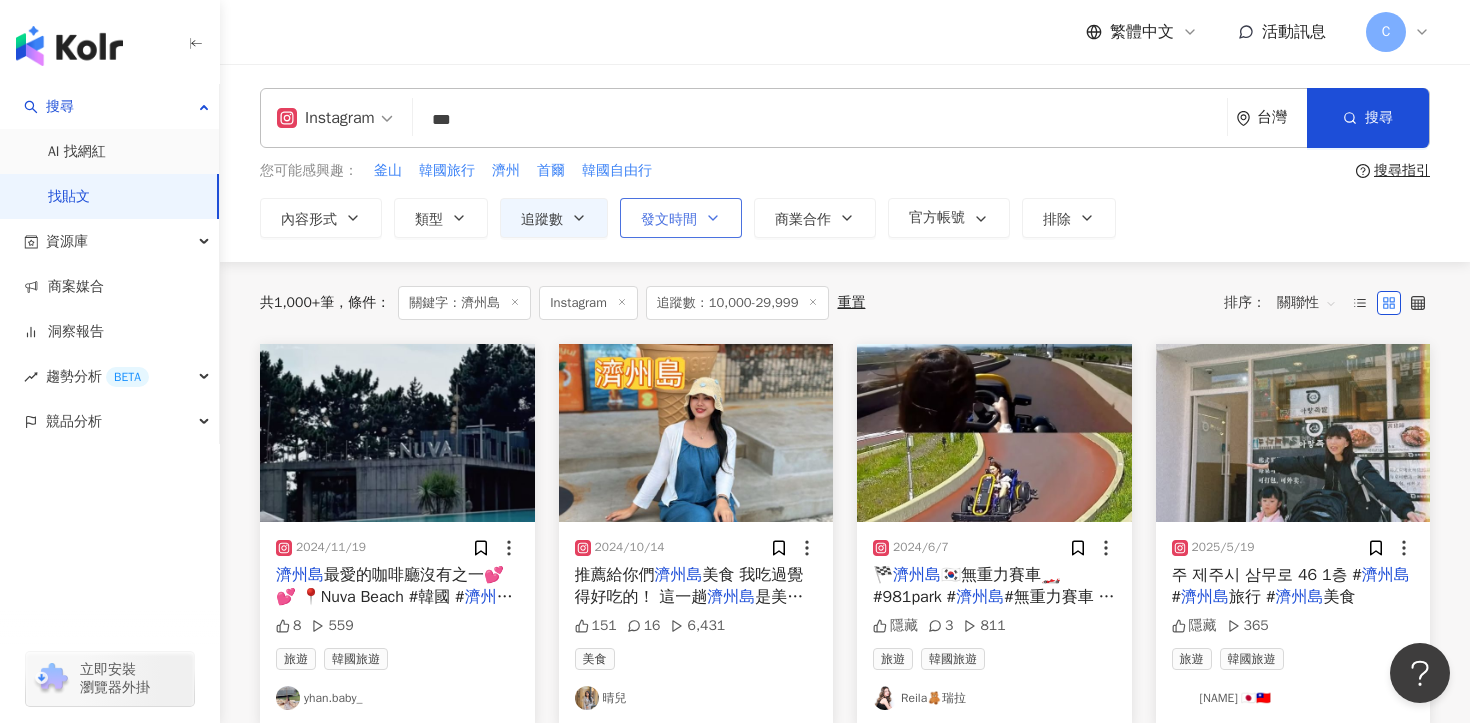 click on "發文時間" at bounding box center [669, 220] 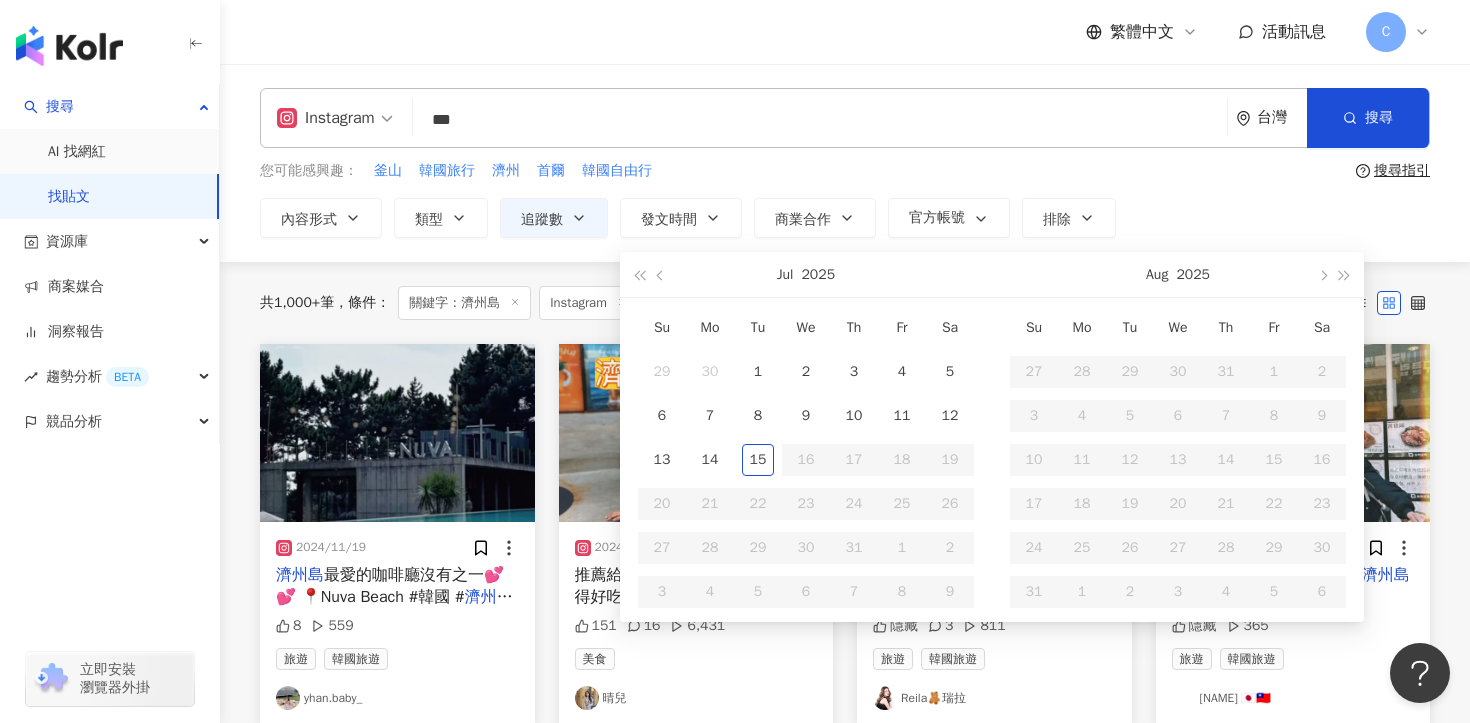 type on "**********" 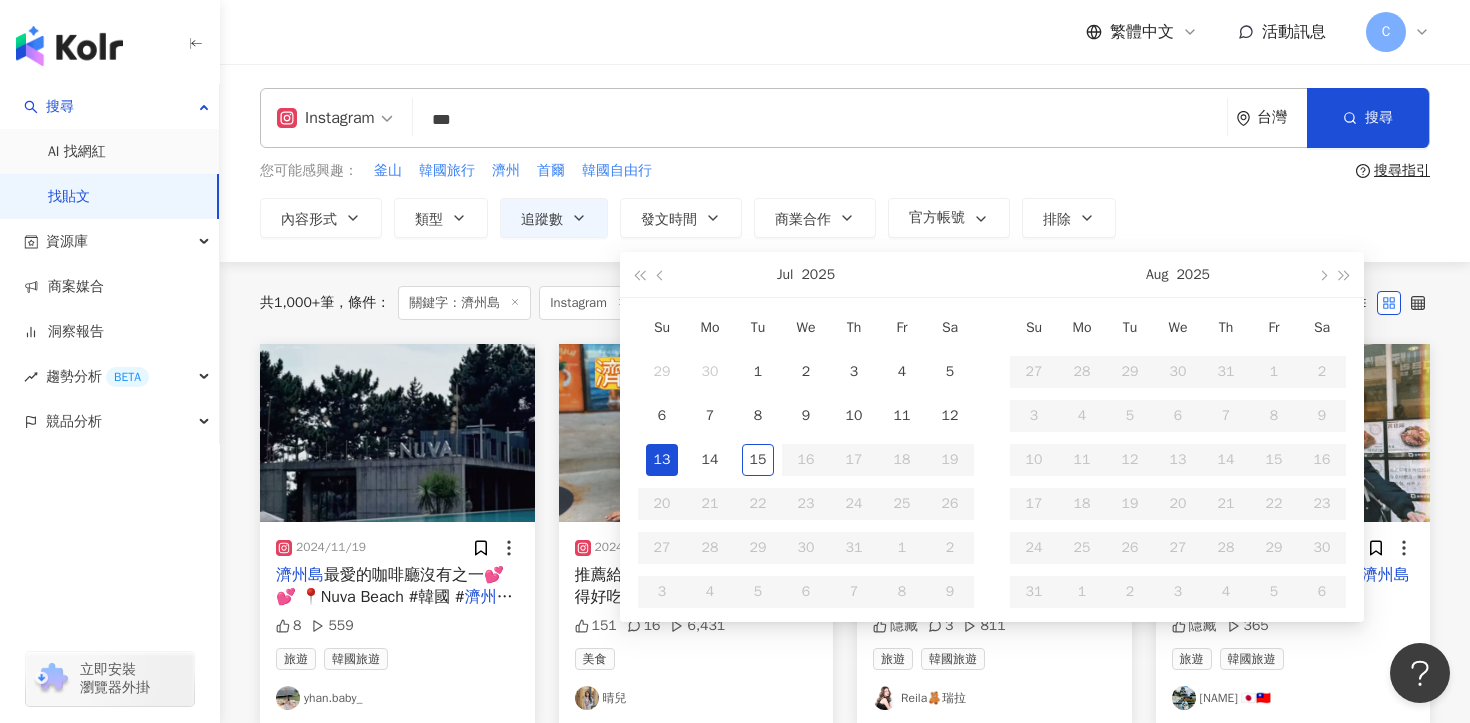 type on "**********" 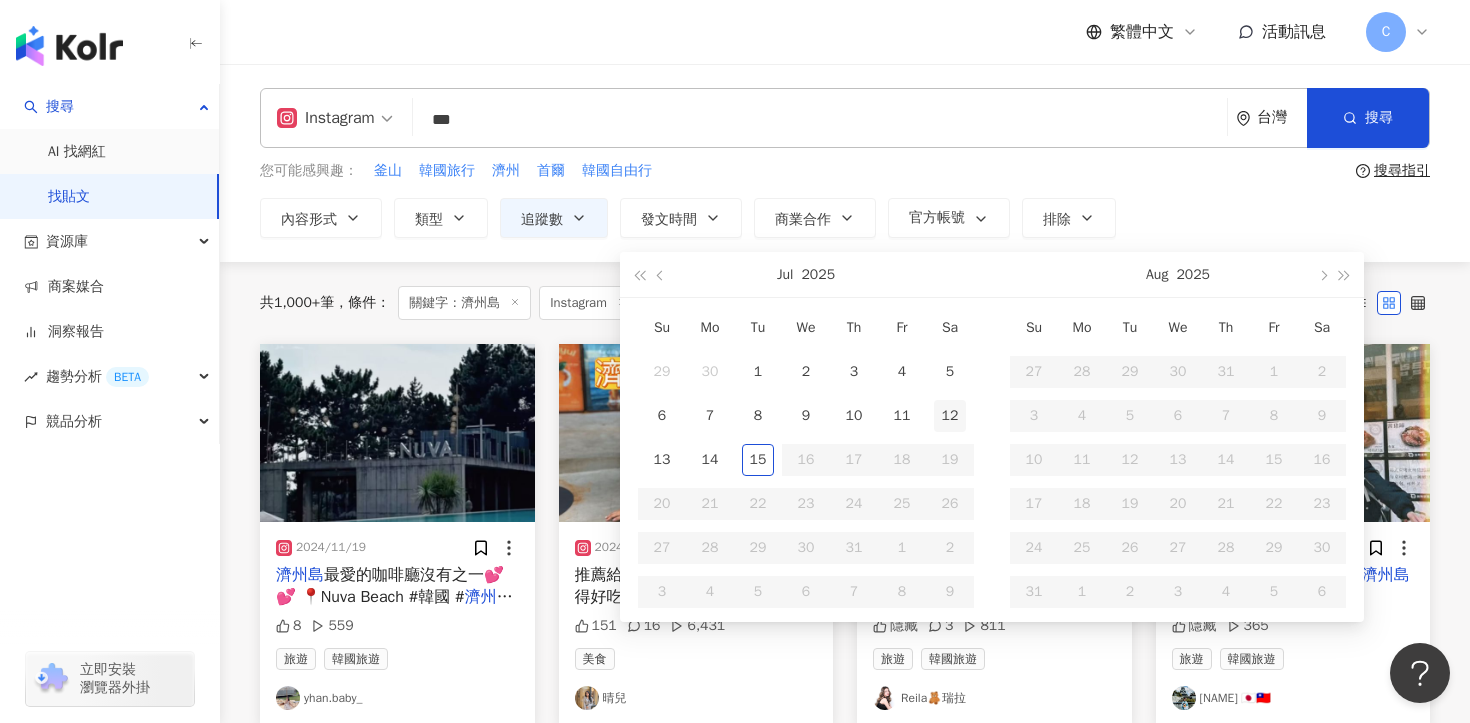 type on "**********" 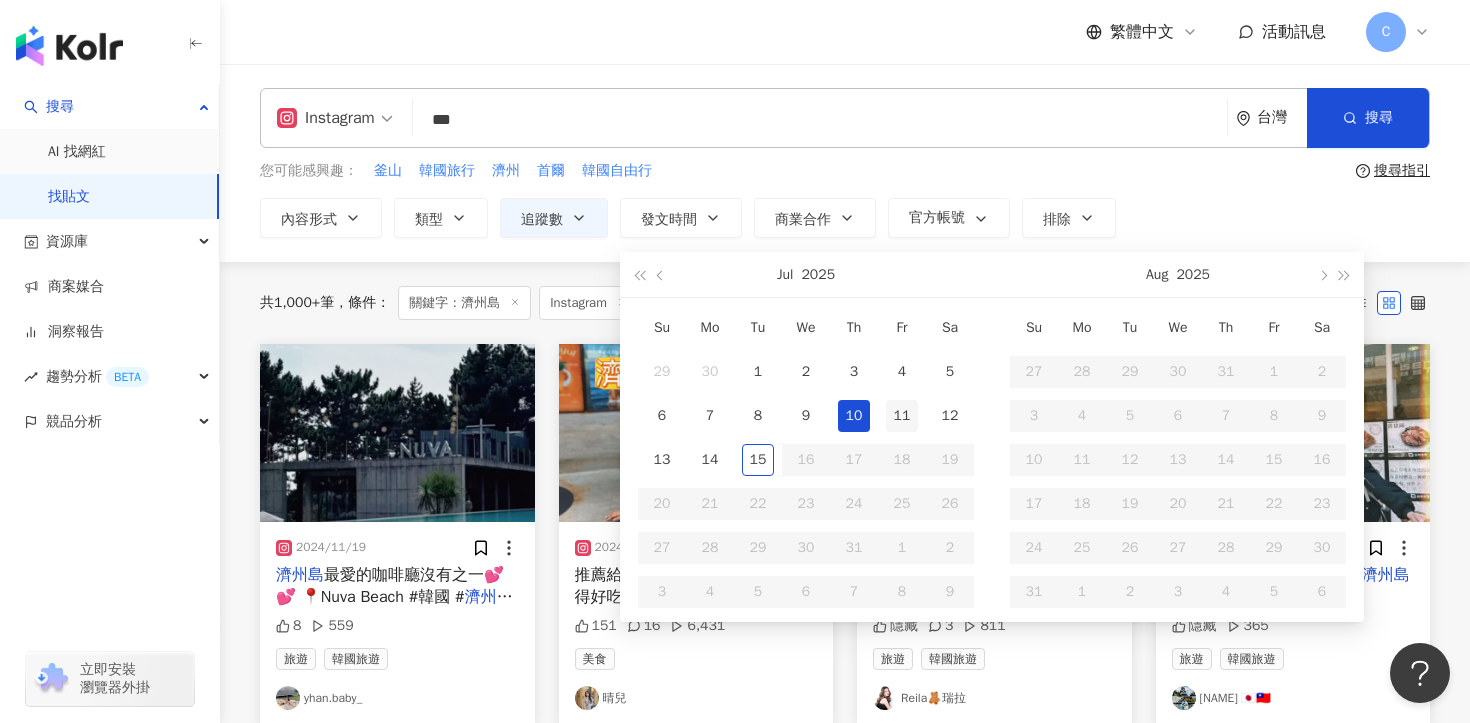 type on "**********" 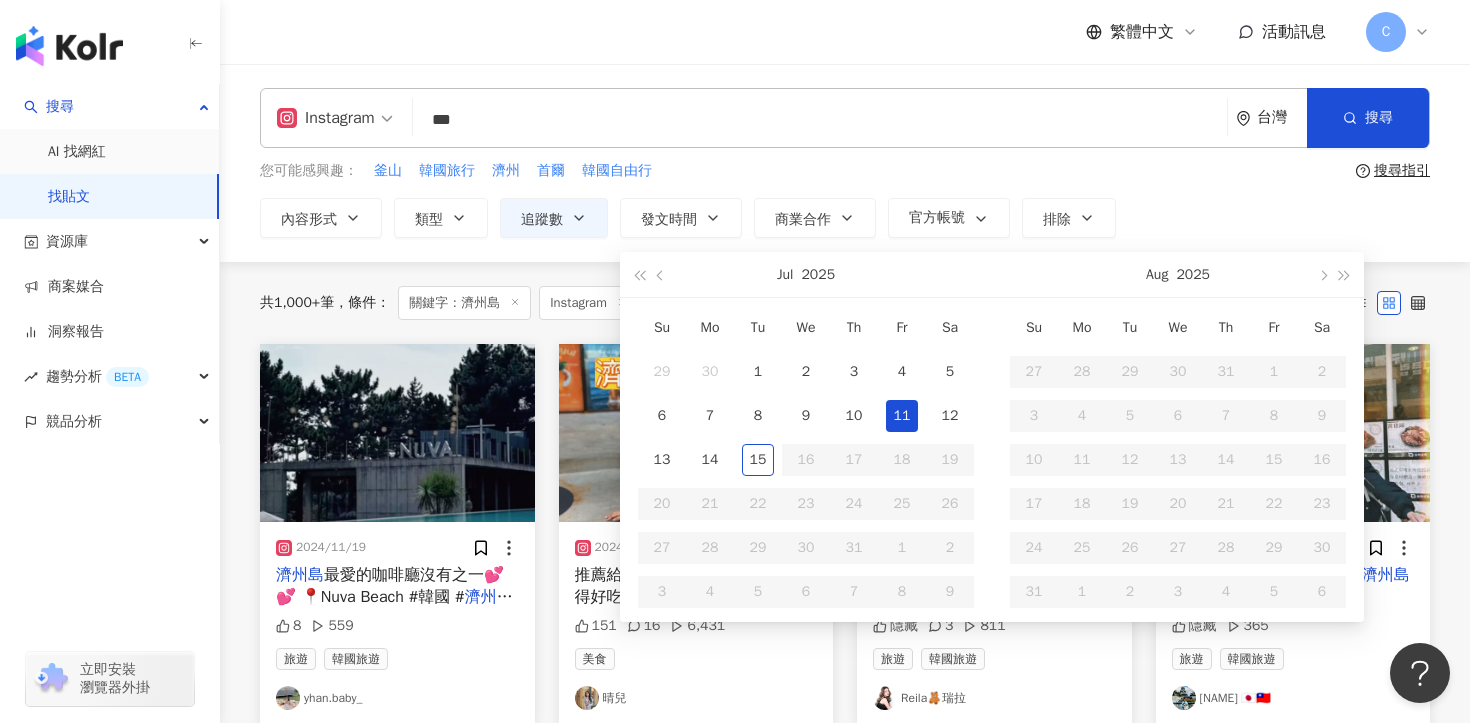 click on "11" at bounding box center [902, 416] 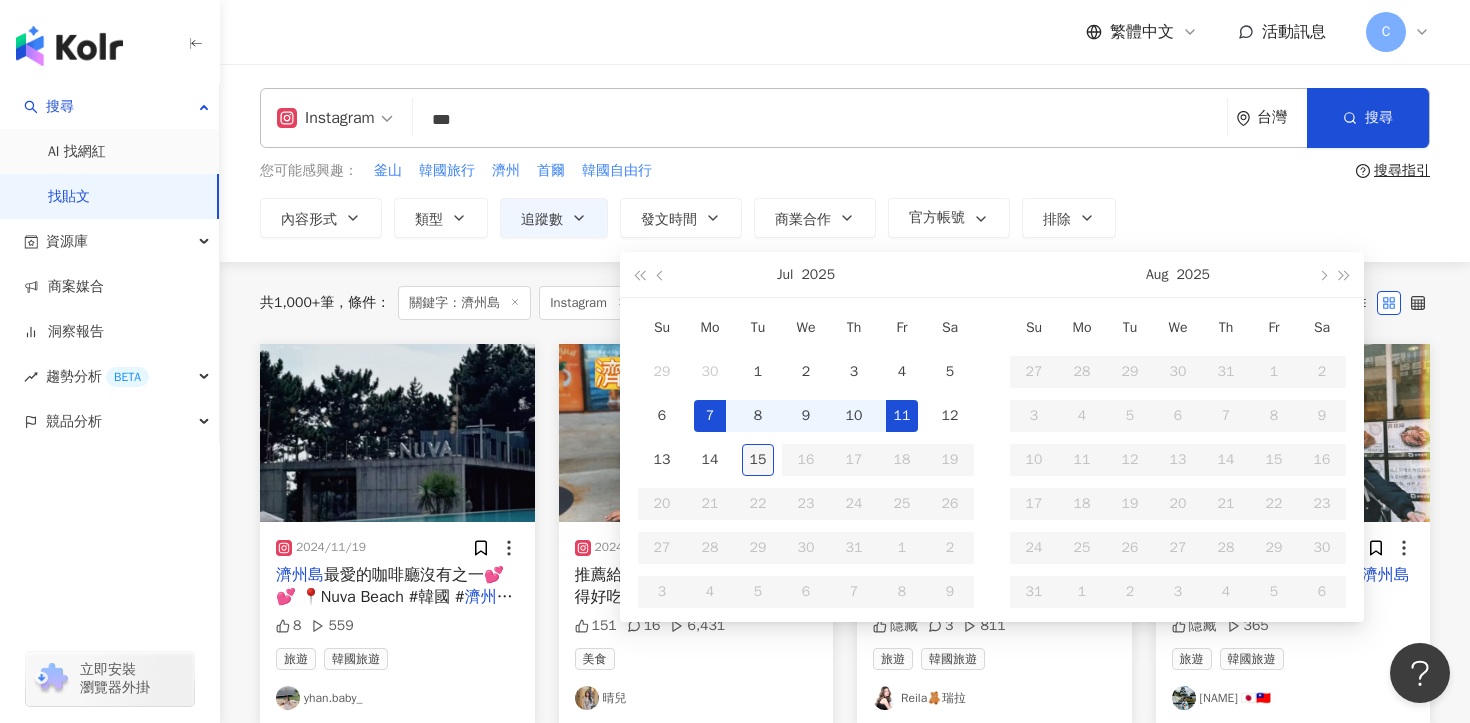 type on "**********" 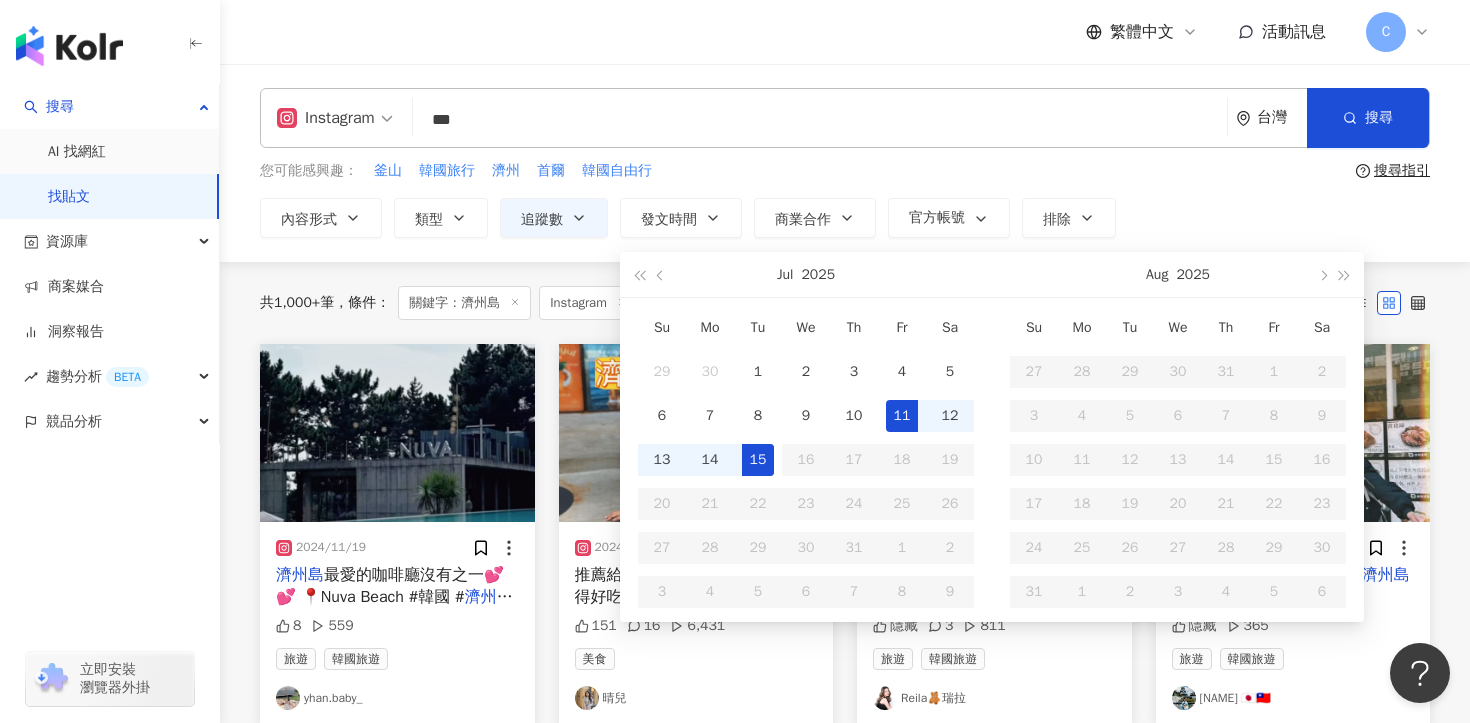 click on "15" at bounding box center (758, 460) 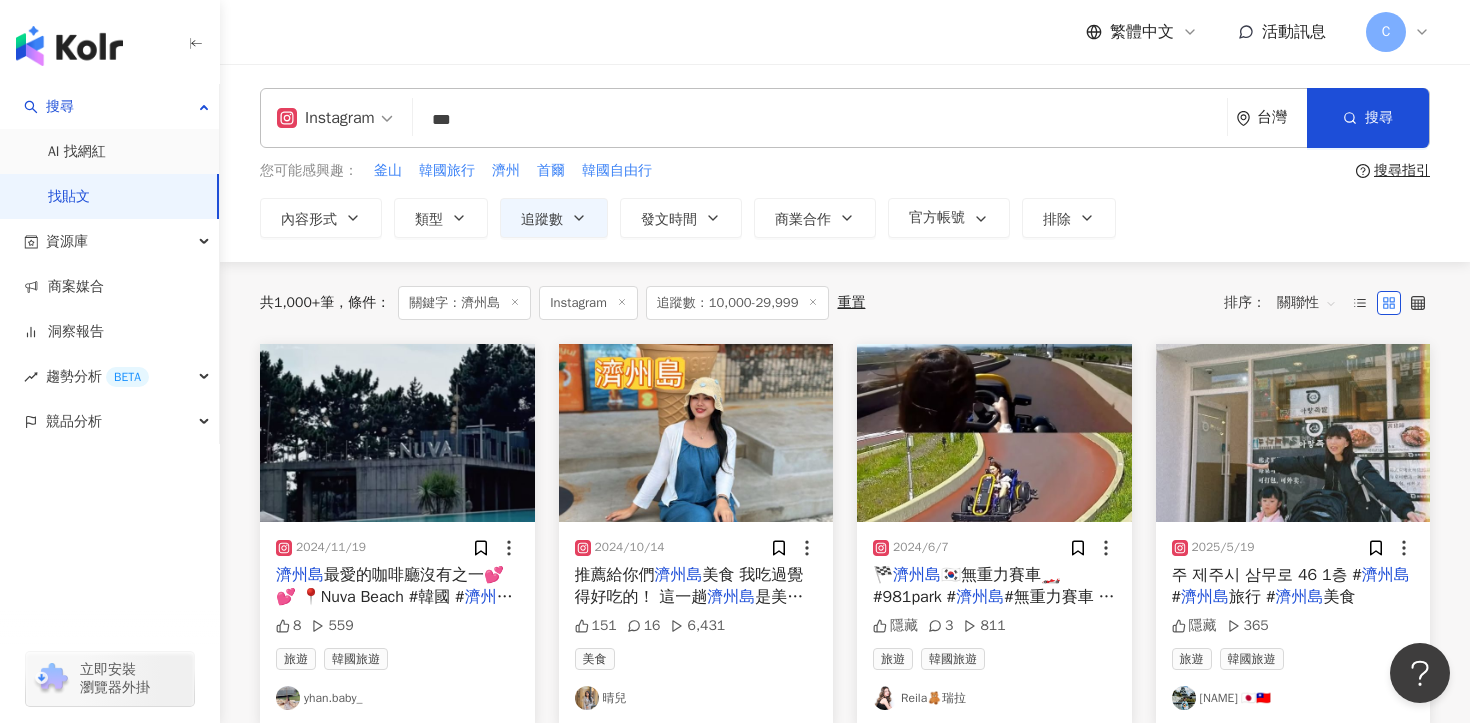 type 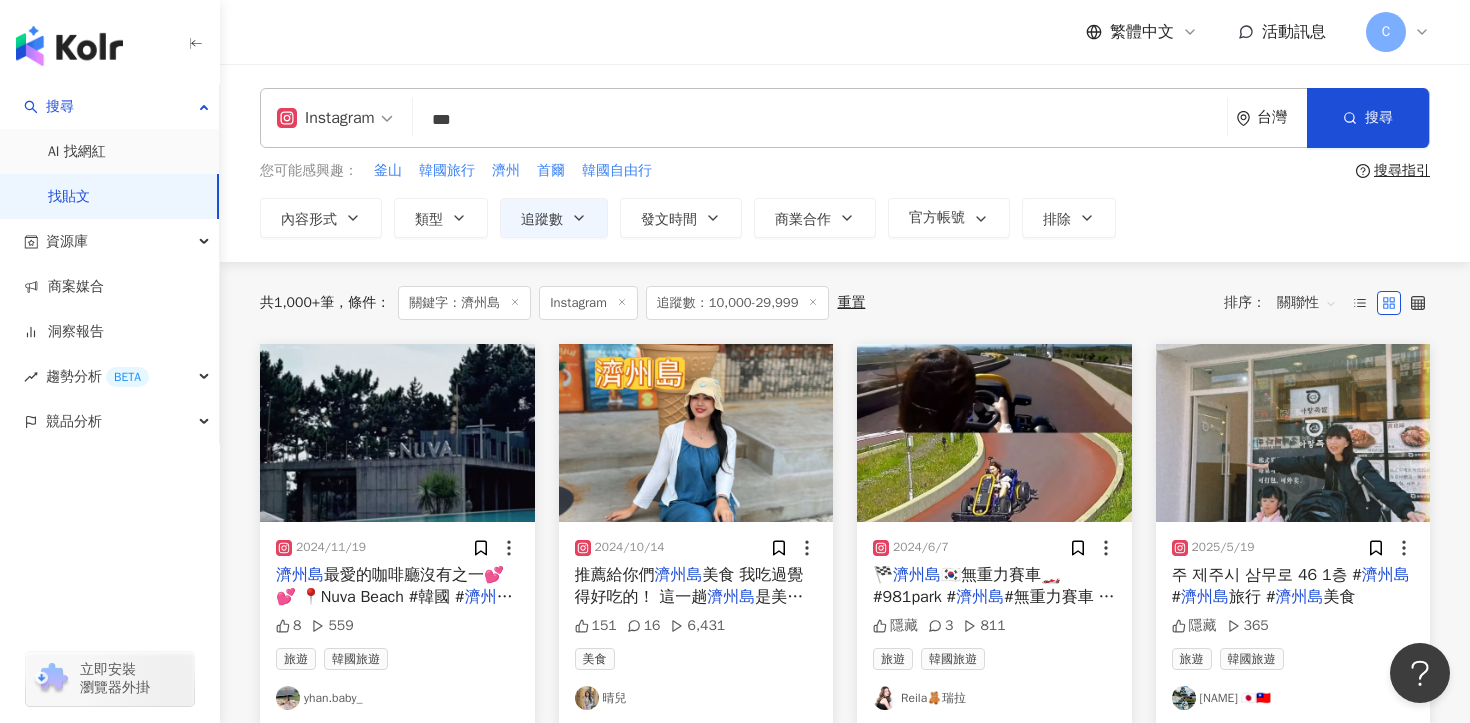 type on "**********" 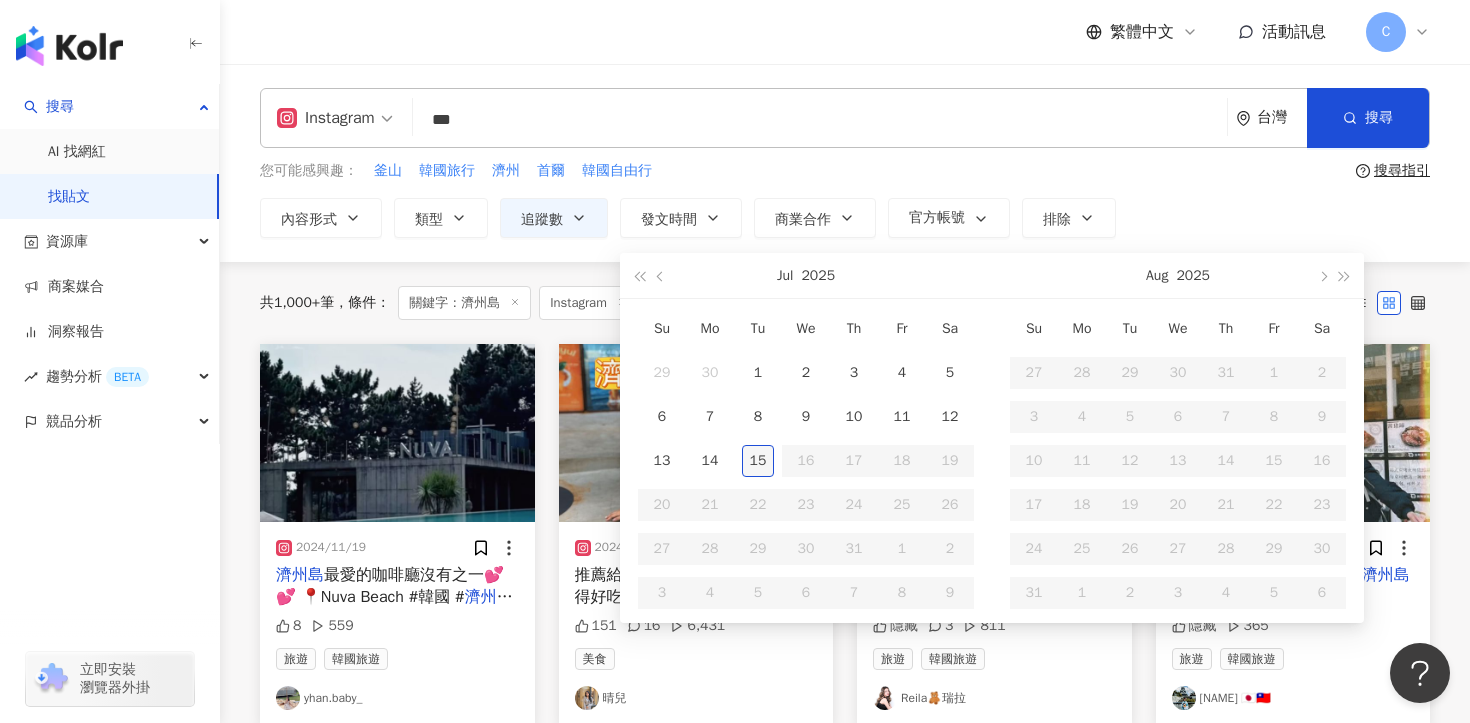 type on "**********" 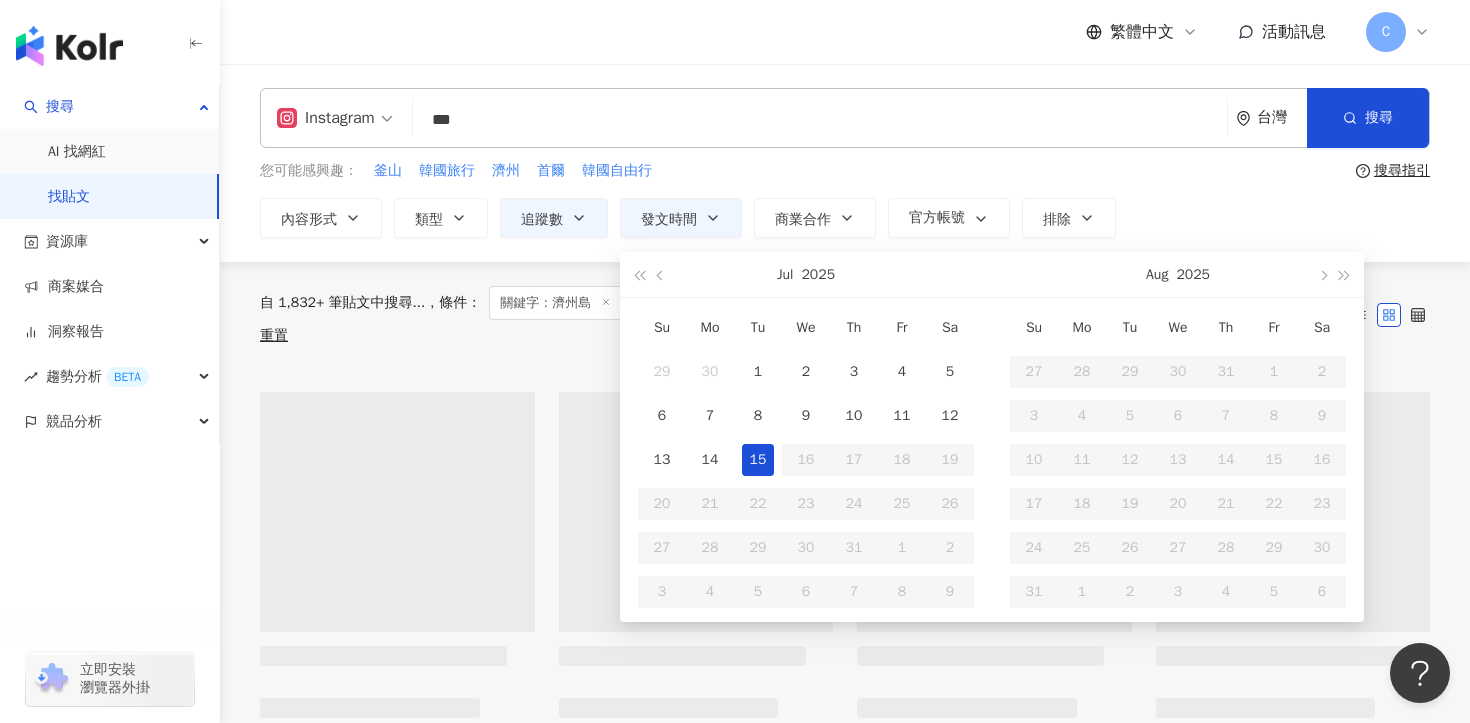 type on "**********" 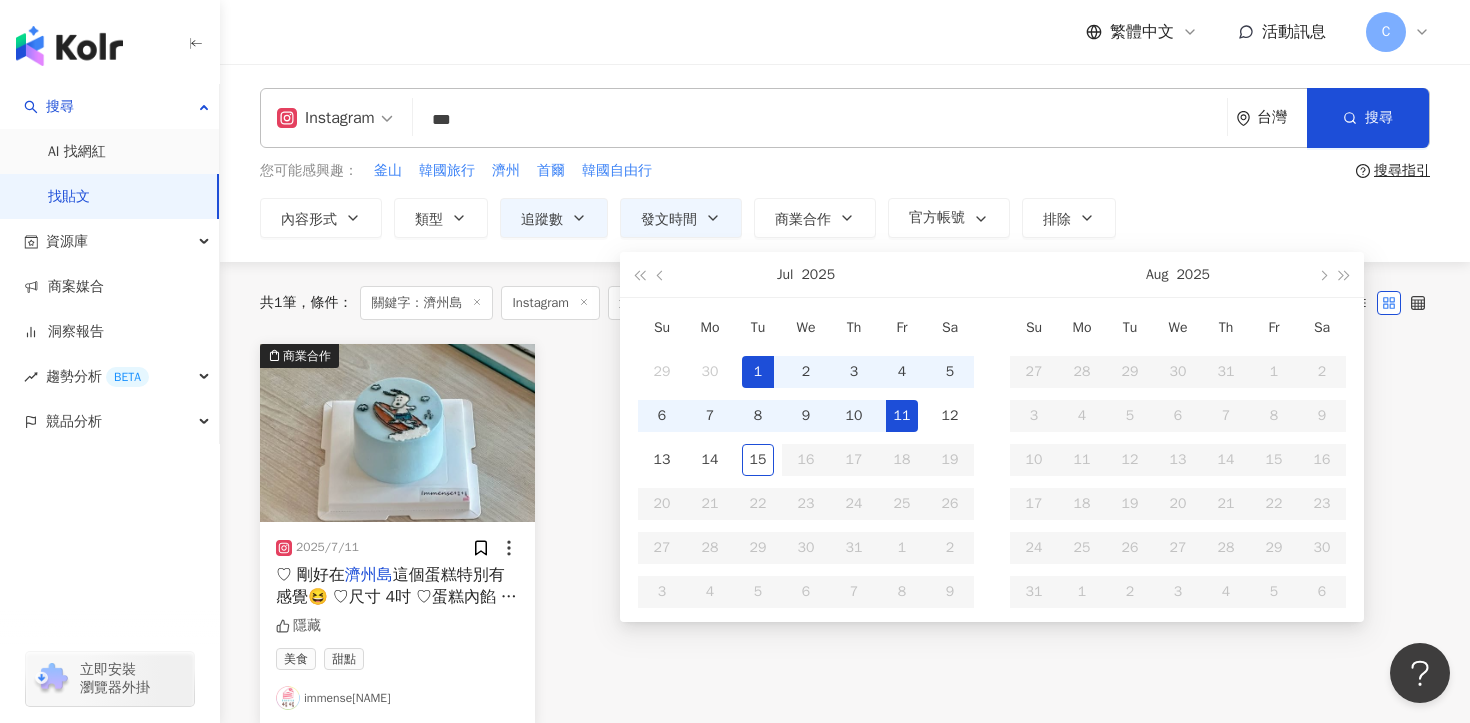 click on "1" at bounding box center (758, 372) 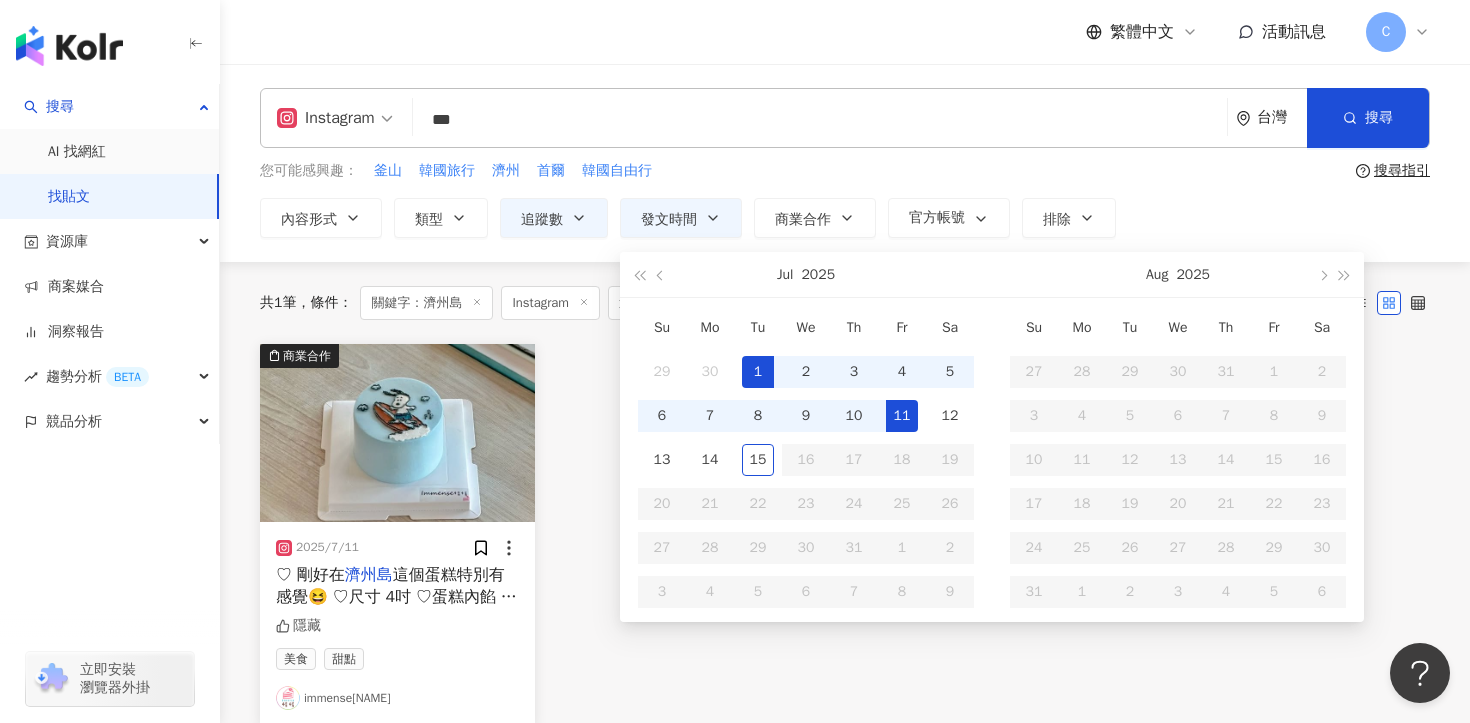 scroll, scrollTop: 0, scrollLeft: 51, axis: horizontal 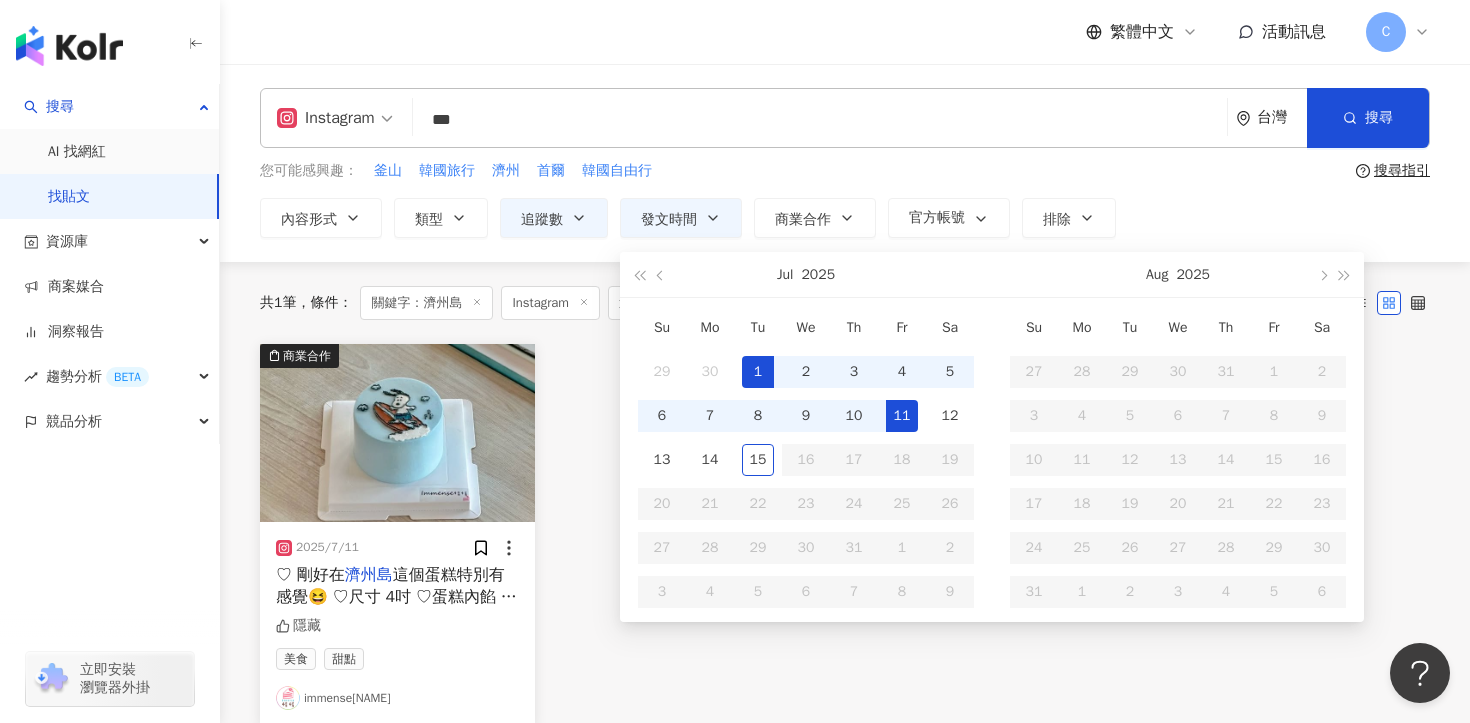 click on "1" at bounding box center [758, 372] 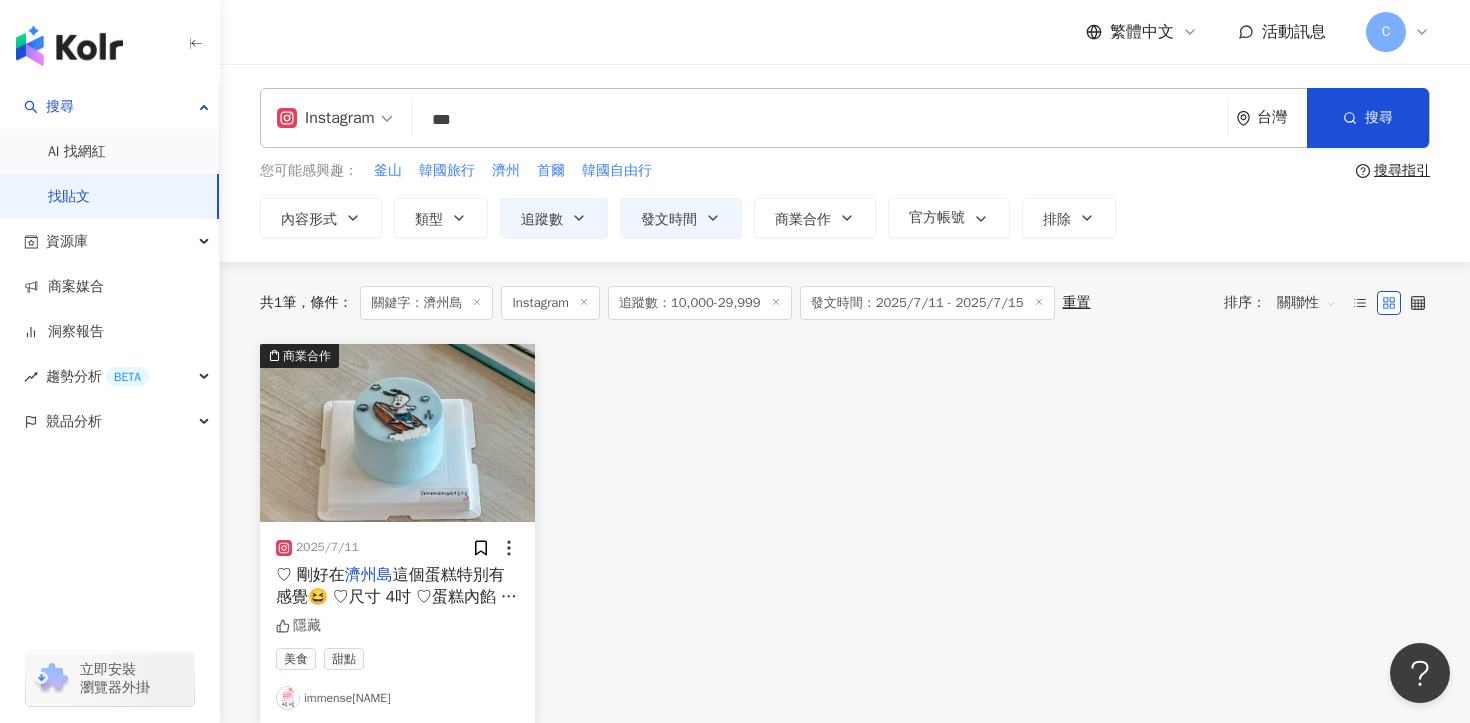type on "**********" 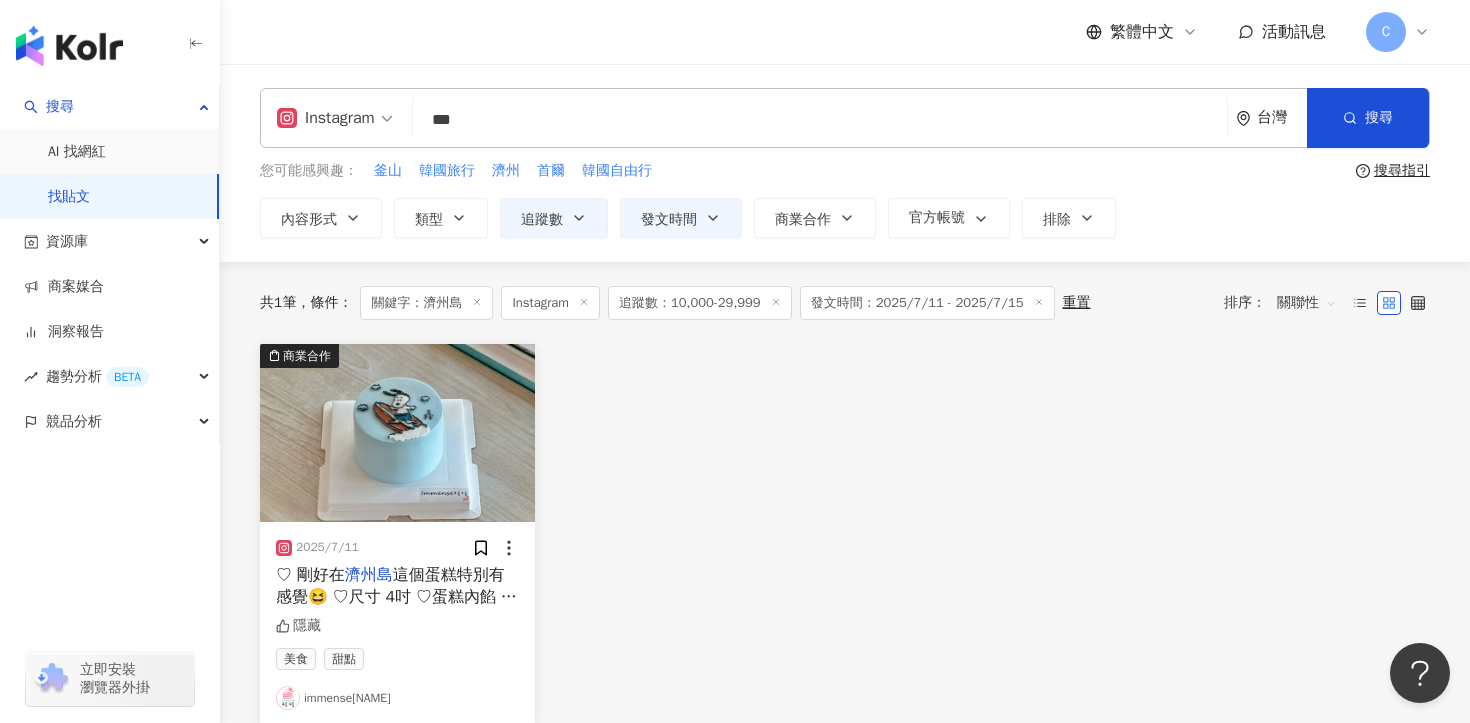 type on "**********" 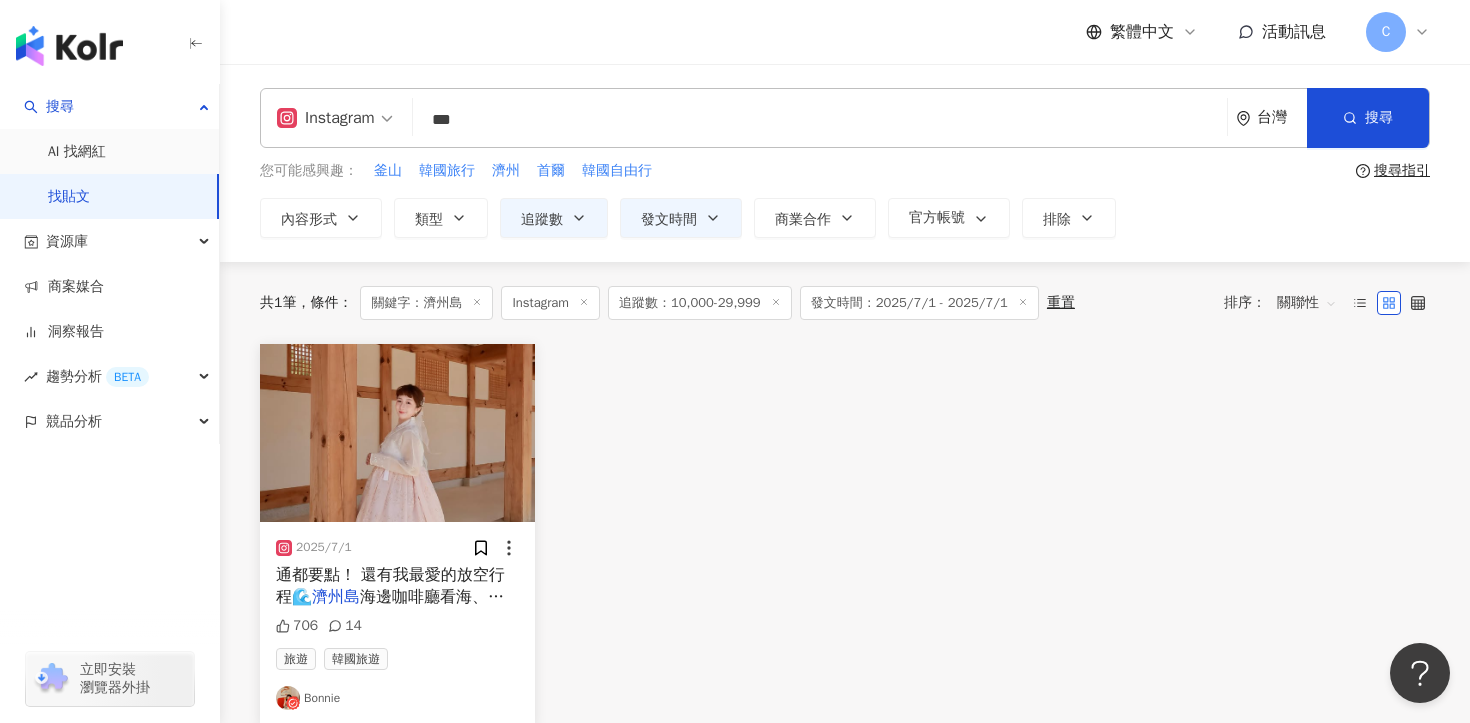 click on "發文時間：2025/7/1 - 2025/7/1" at bounding box center [919, 303] 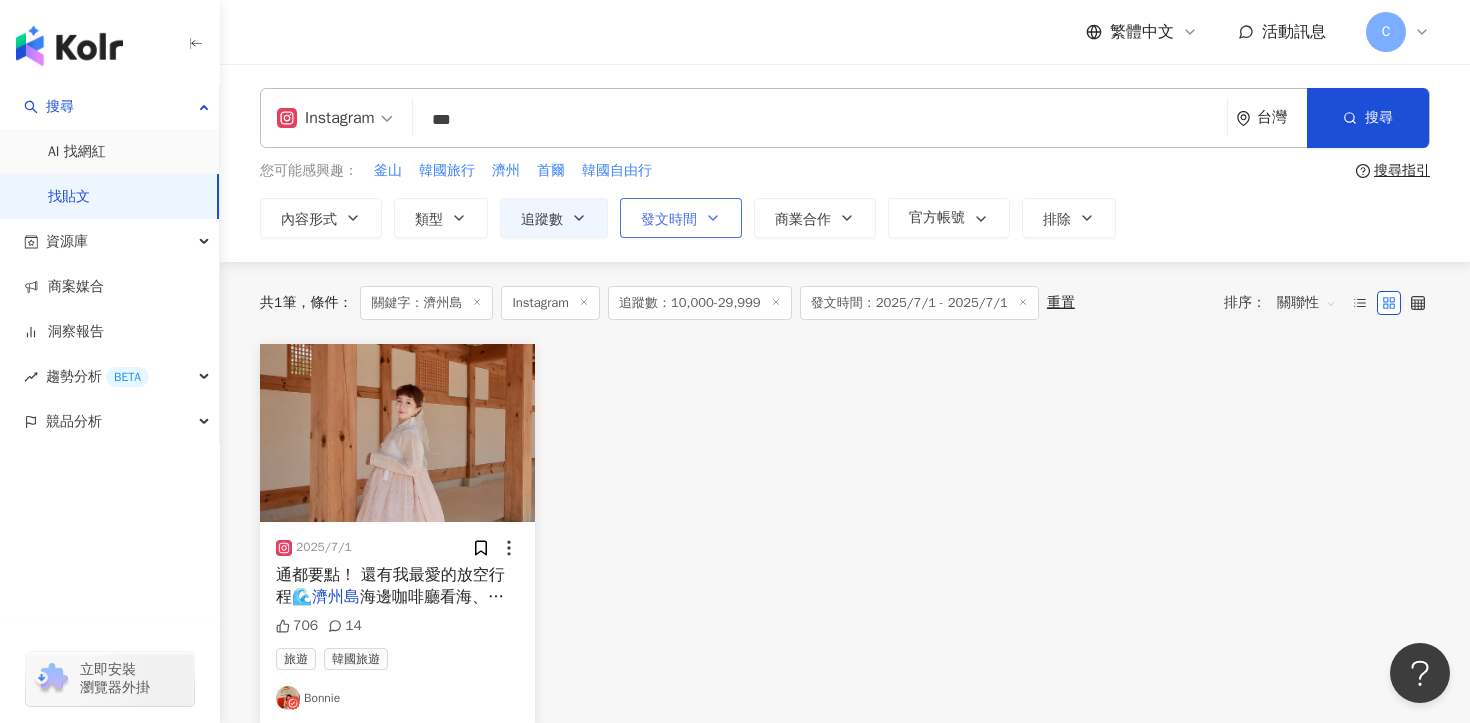 click 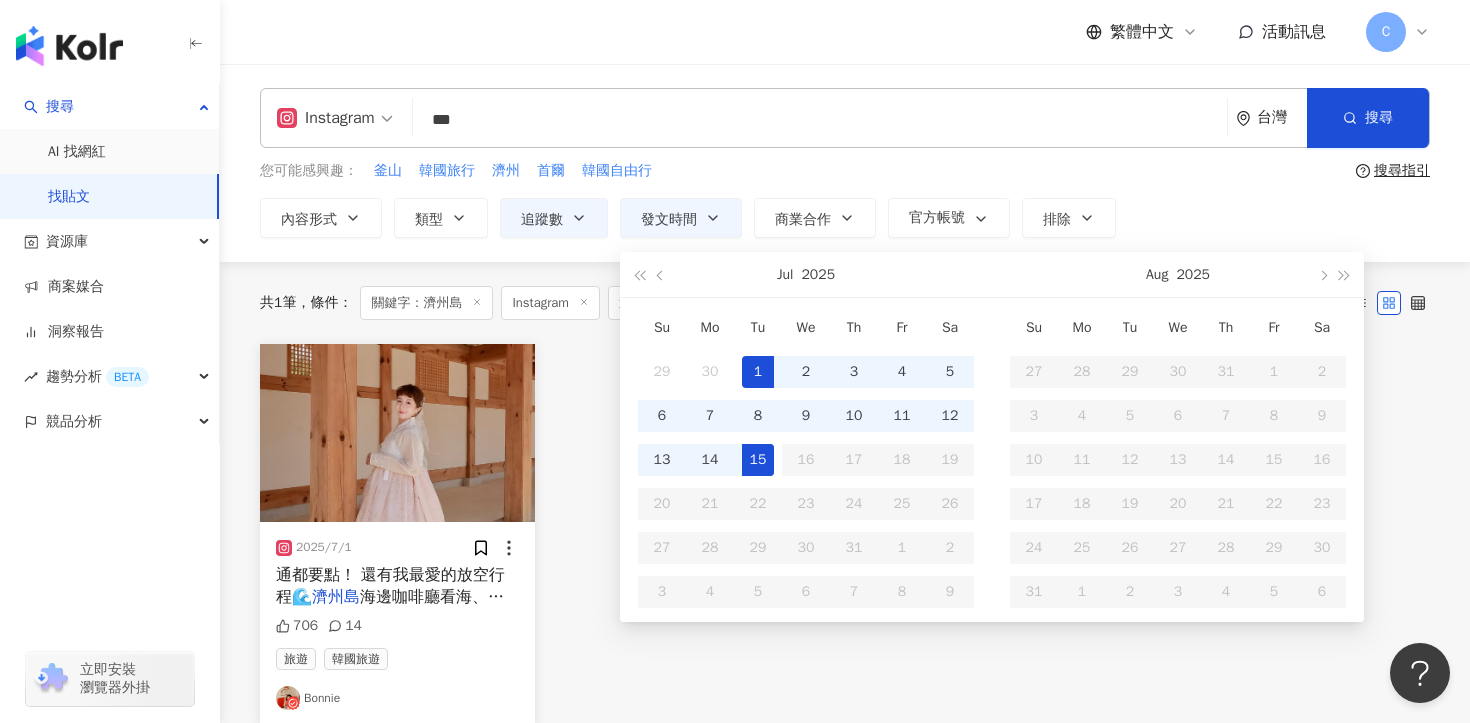 click on "15" at bounding box center (758, 460) 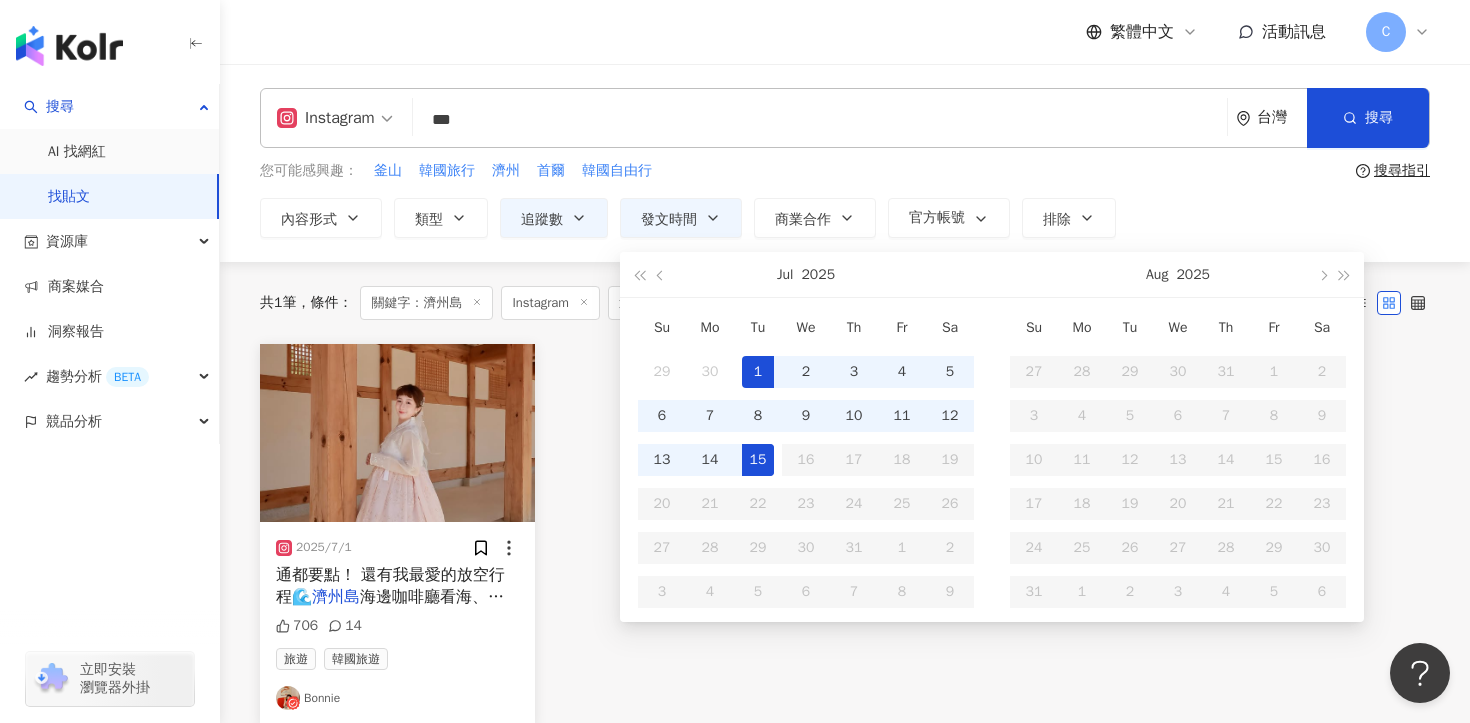 scroll, scrollTop: 0, scrollLeft: 51, axis: horizontal 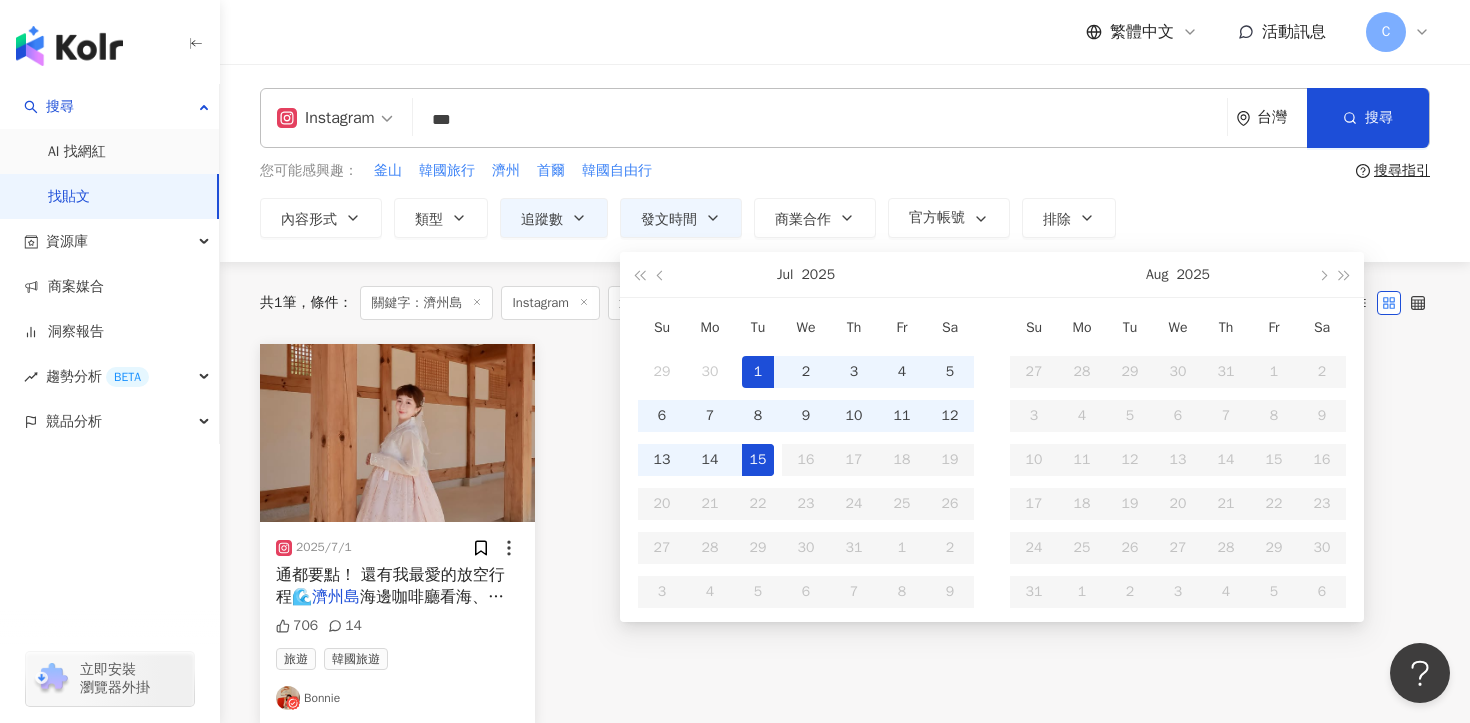 click on "Su Mo Tu We Th Fr Sa 27 28 29 30 31 1 2 3 4 5 6 7 8 9 10 11 12 13 14 15 16 17 18 19 20 21 22 23 24 25 26 27 28 29 30 31 1 2 3 4 5 6" at bounding box center [1178, 460] 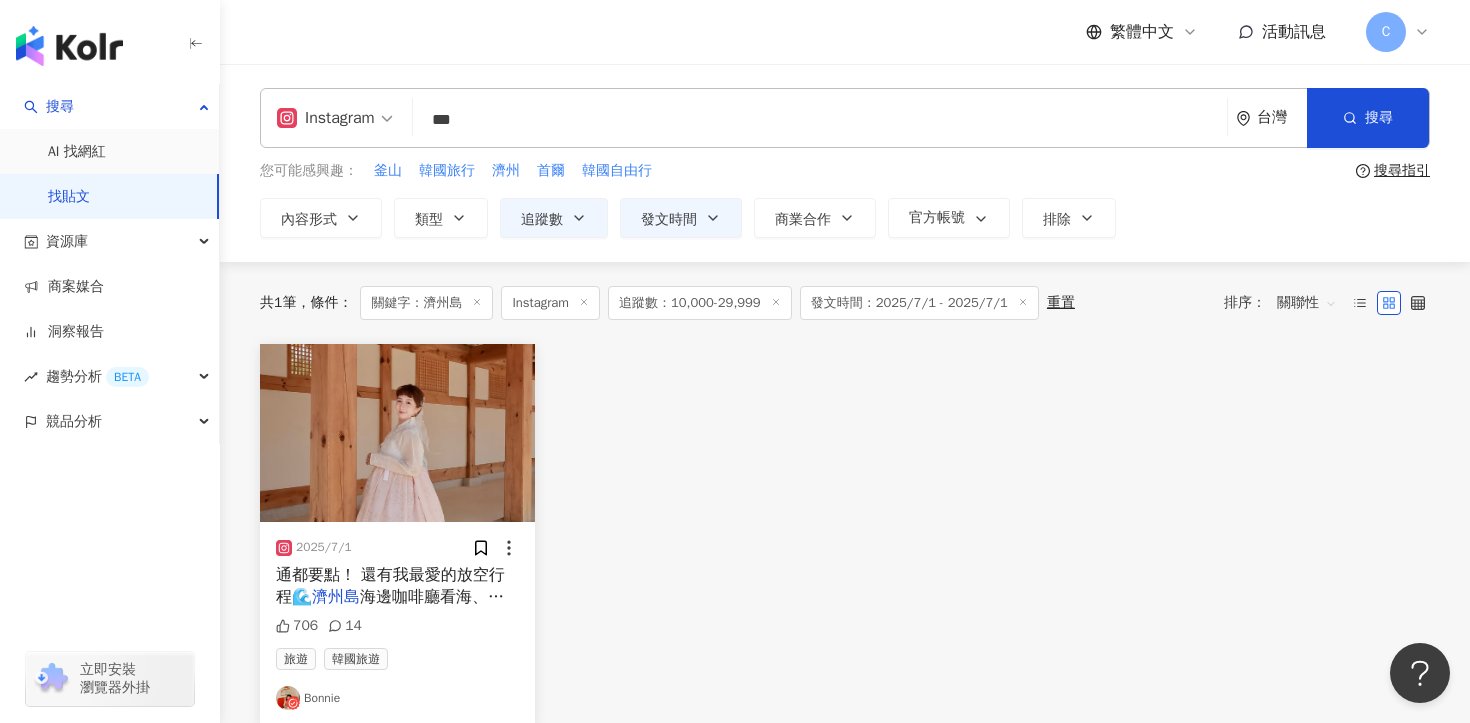 click on "發文時間：2025/7/1 - 2025/7/1" at bounding box center (919, 303) 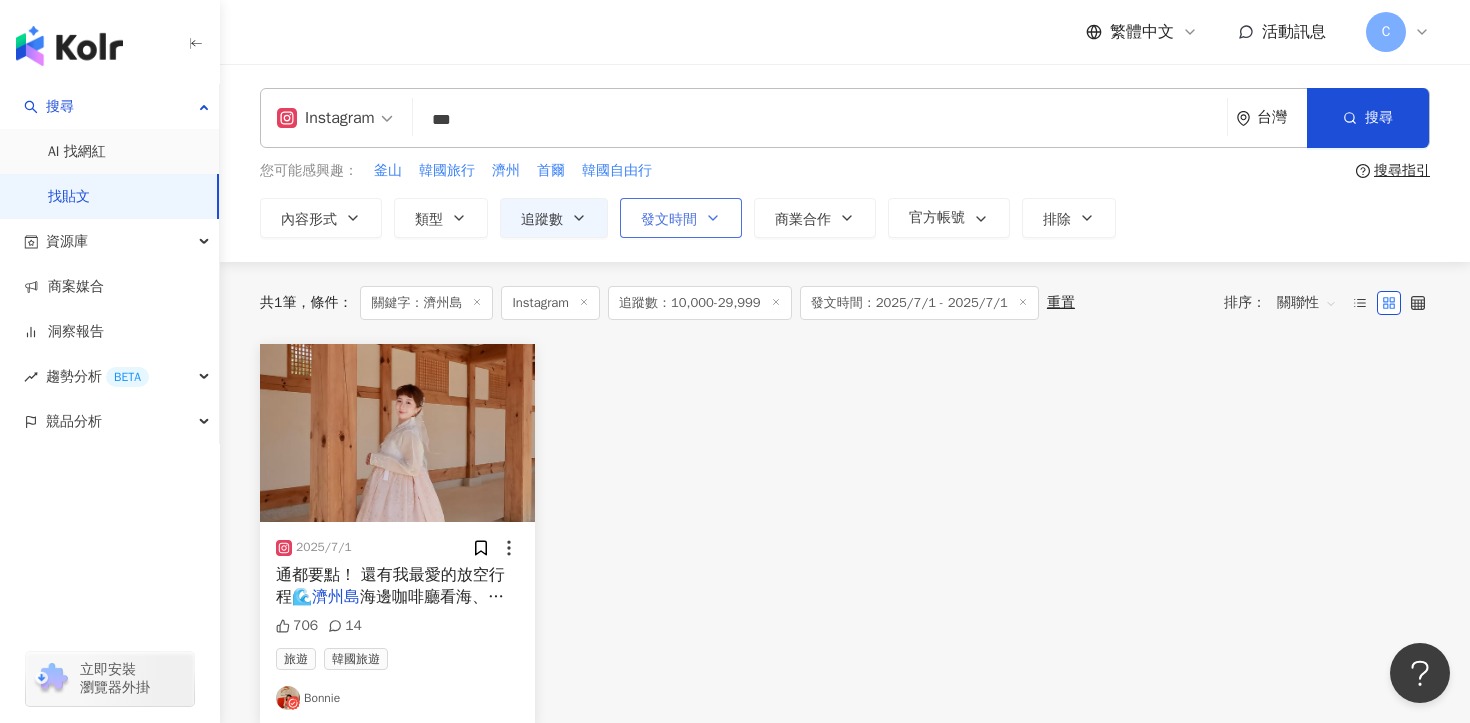 click on "發文時間" at bounding box center (681, 218) 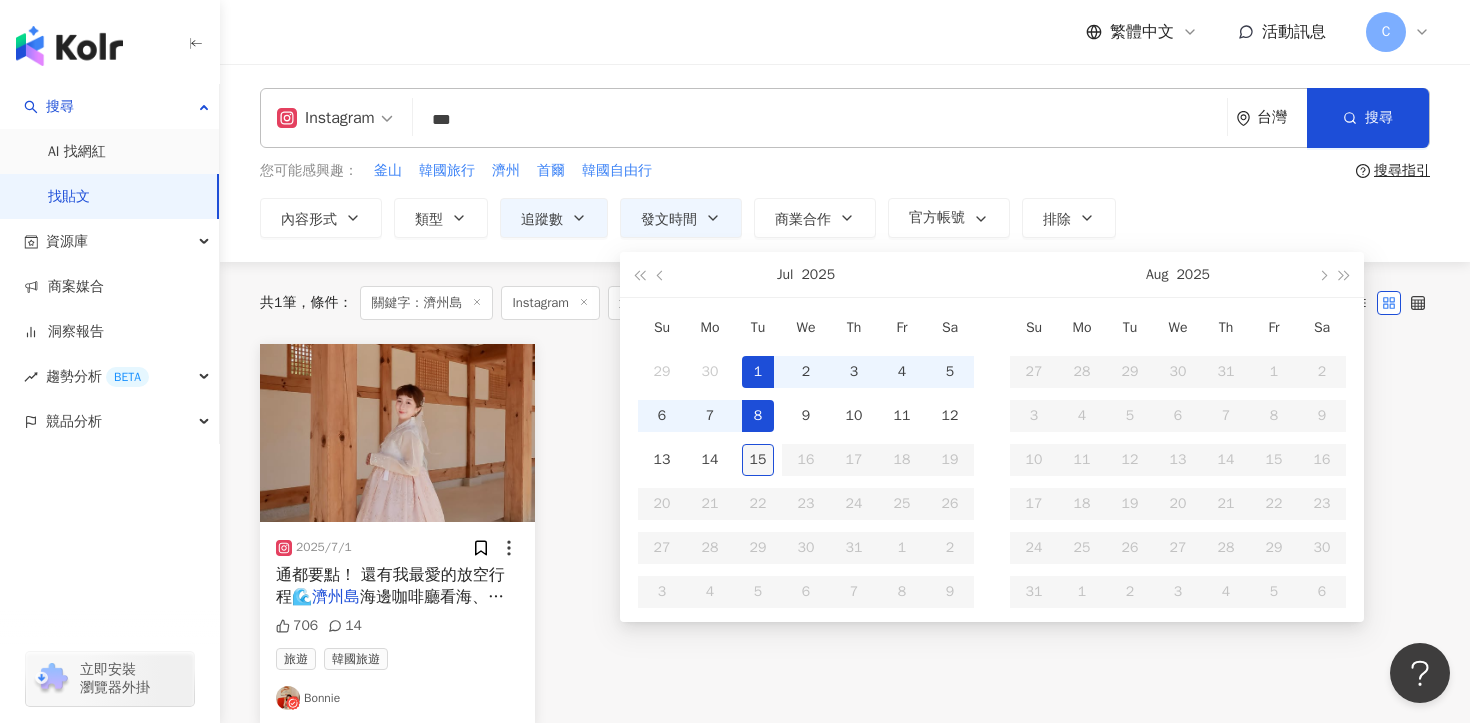 type on "**********" 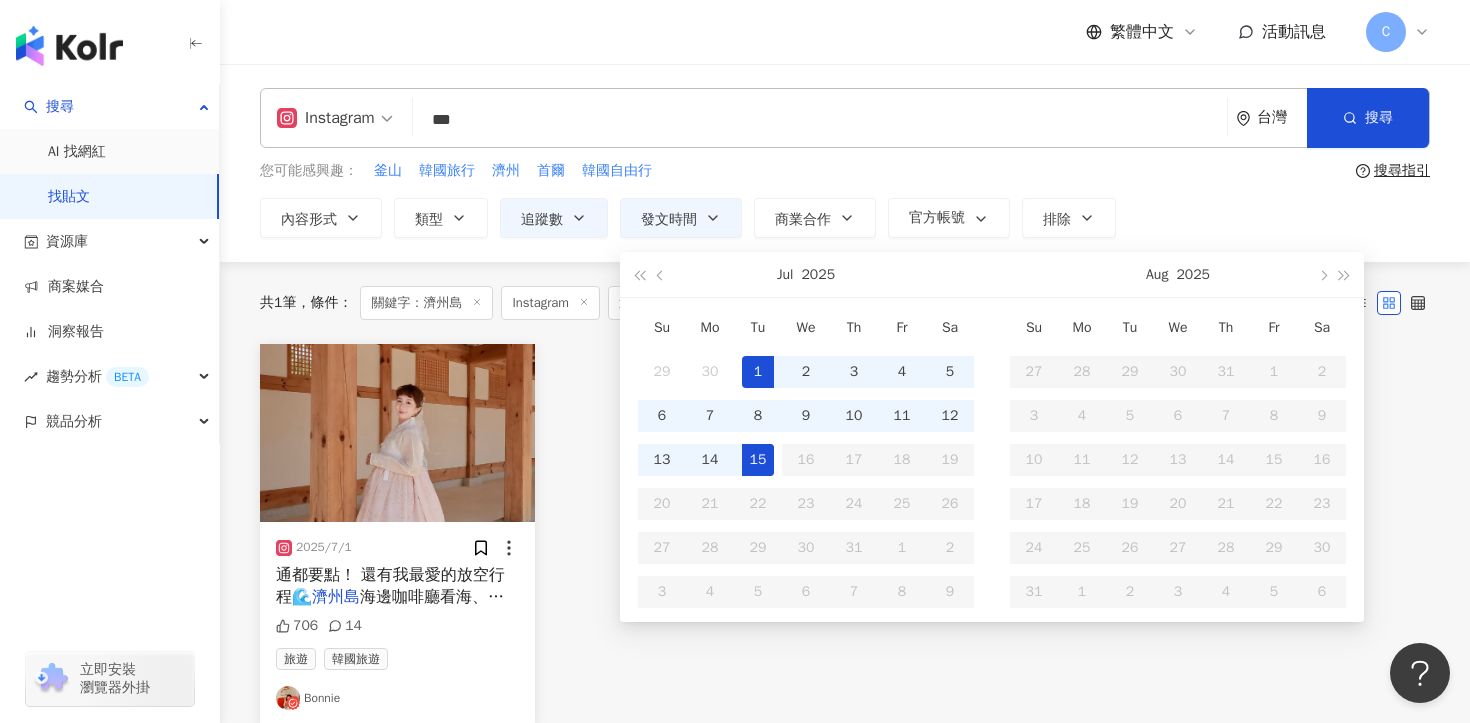 click on "15" at bounding box center (758, 460) 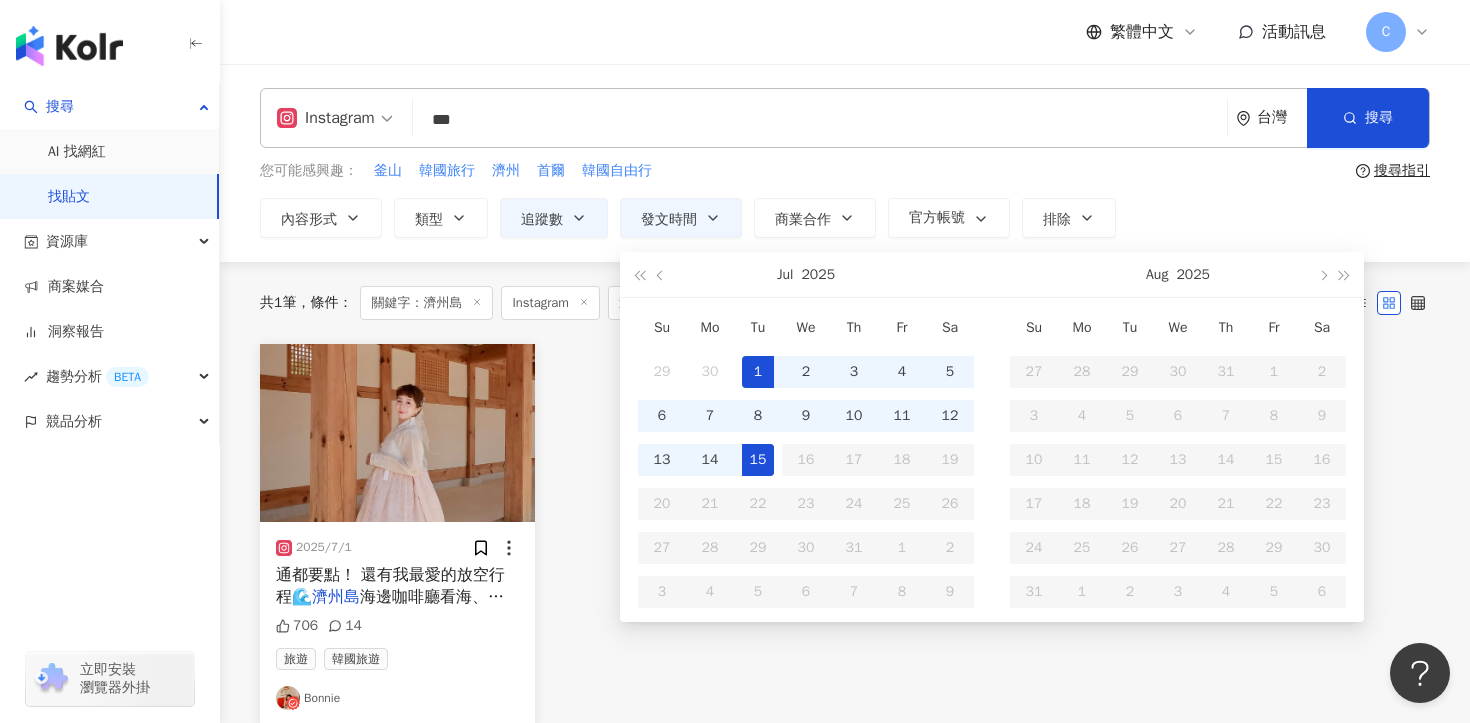 scroll, scrollTop: 0, scrollLeft: 51, axis: horizontal 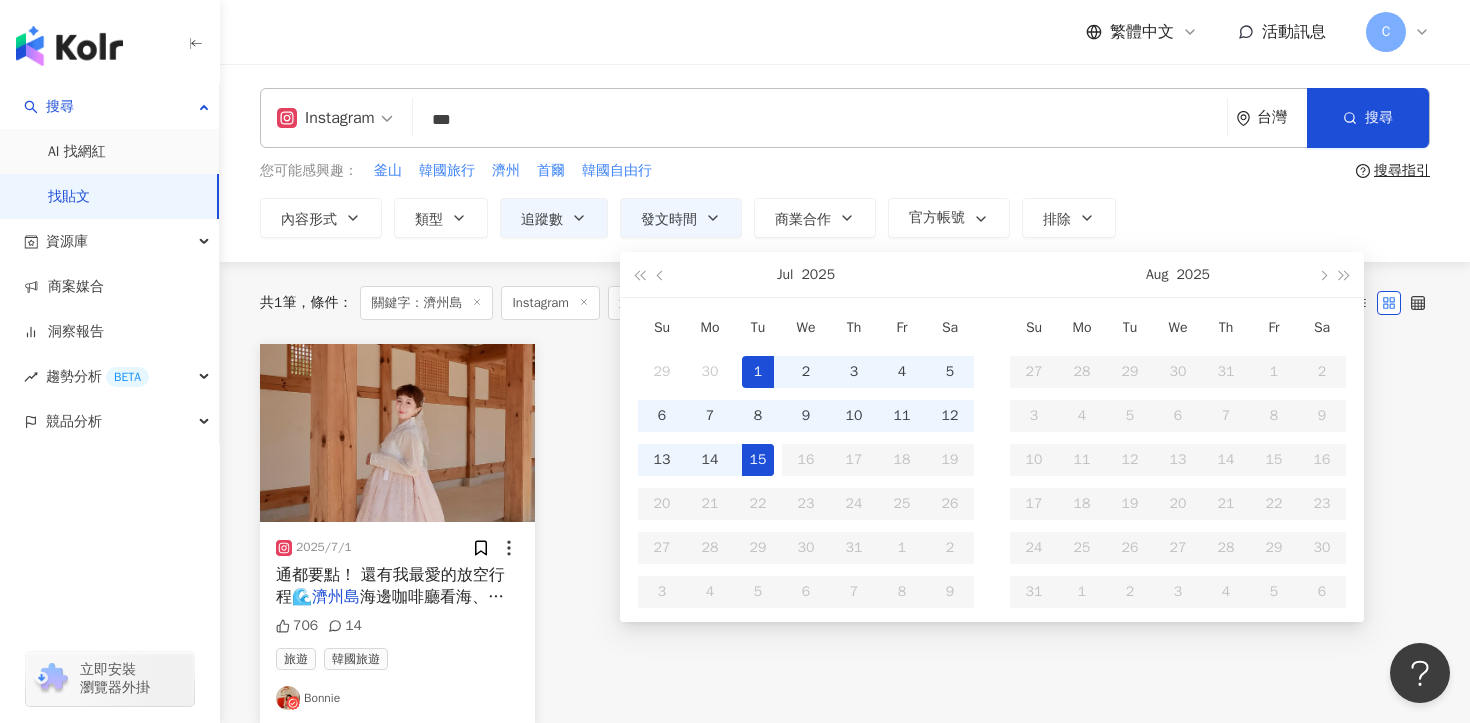 type on "**********" 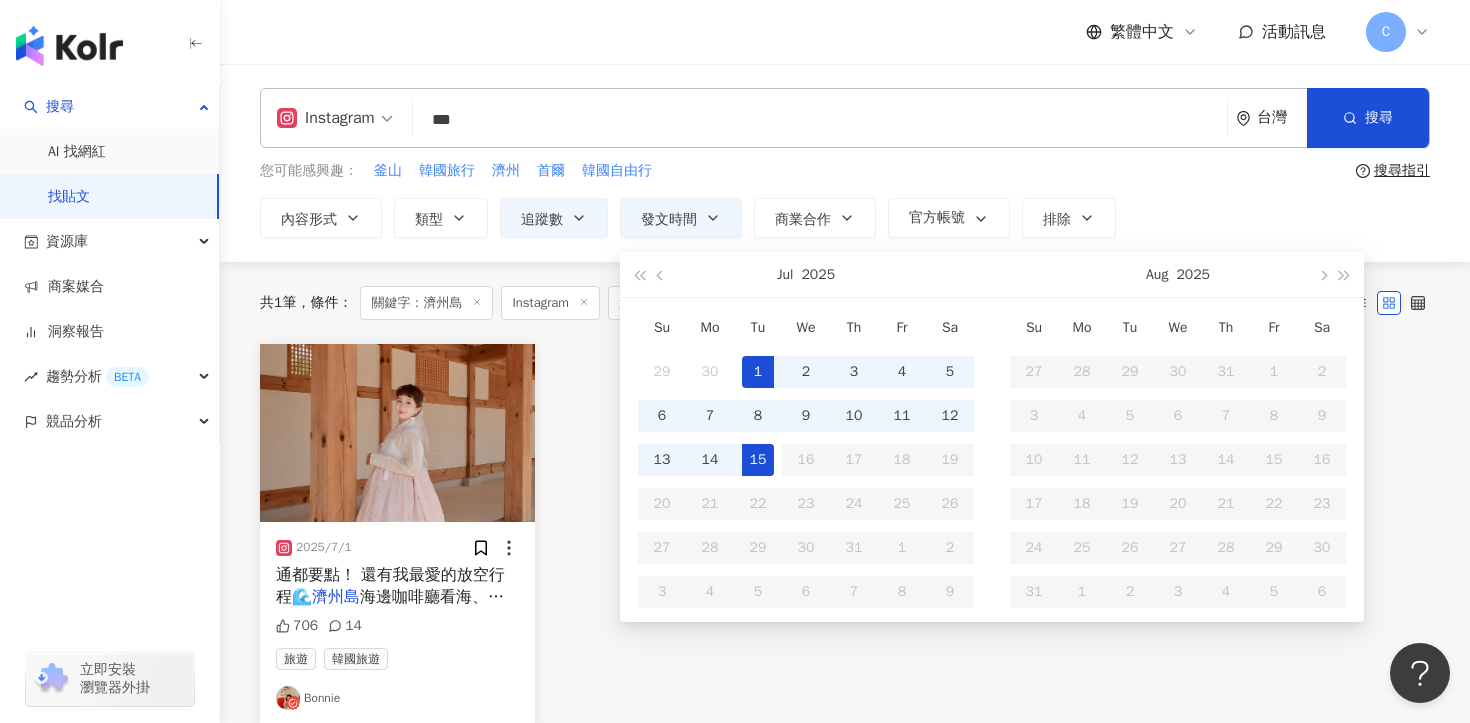 click on "1" at bounding box center [758, 372] 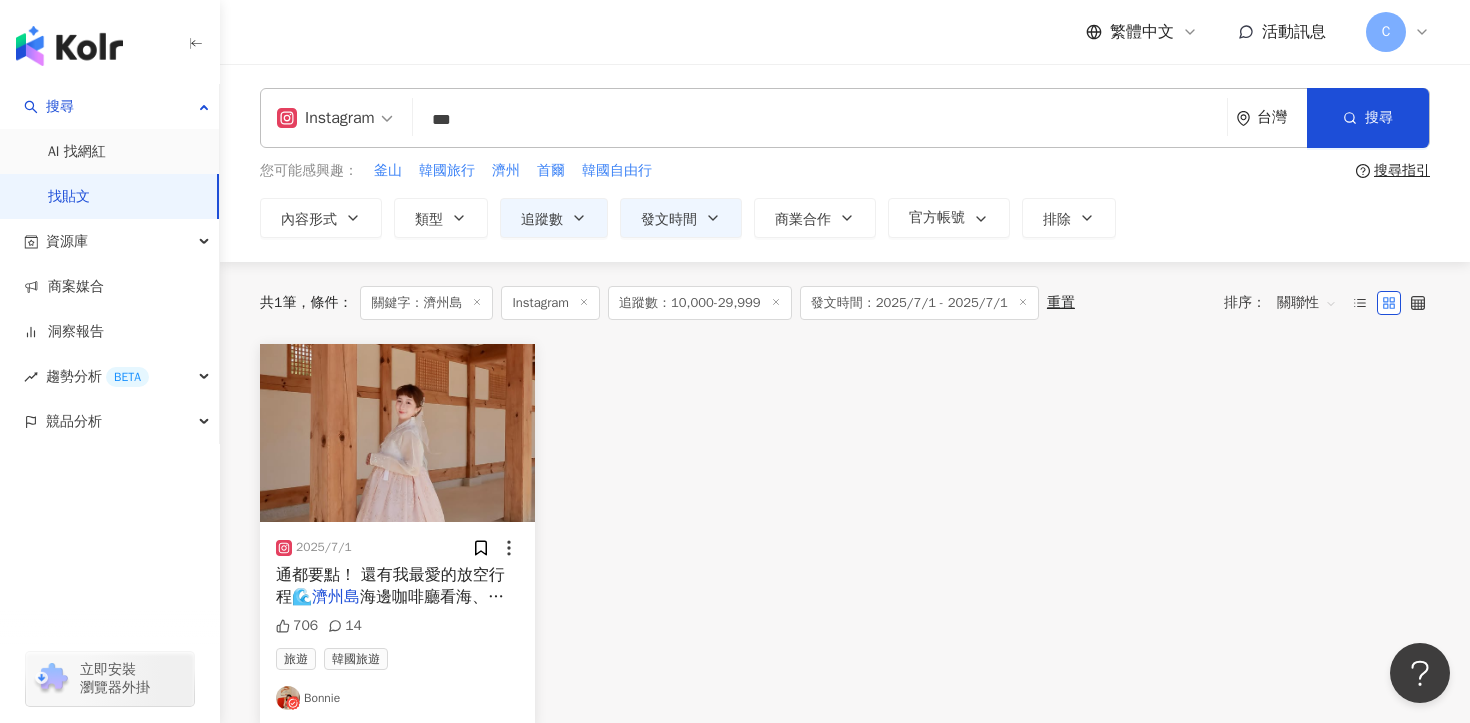 type on "**********" 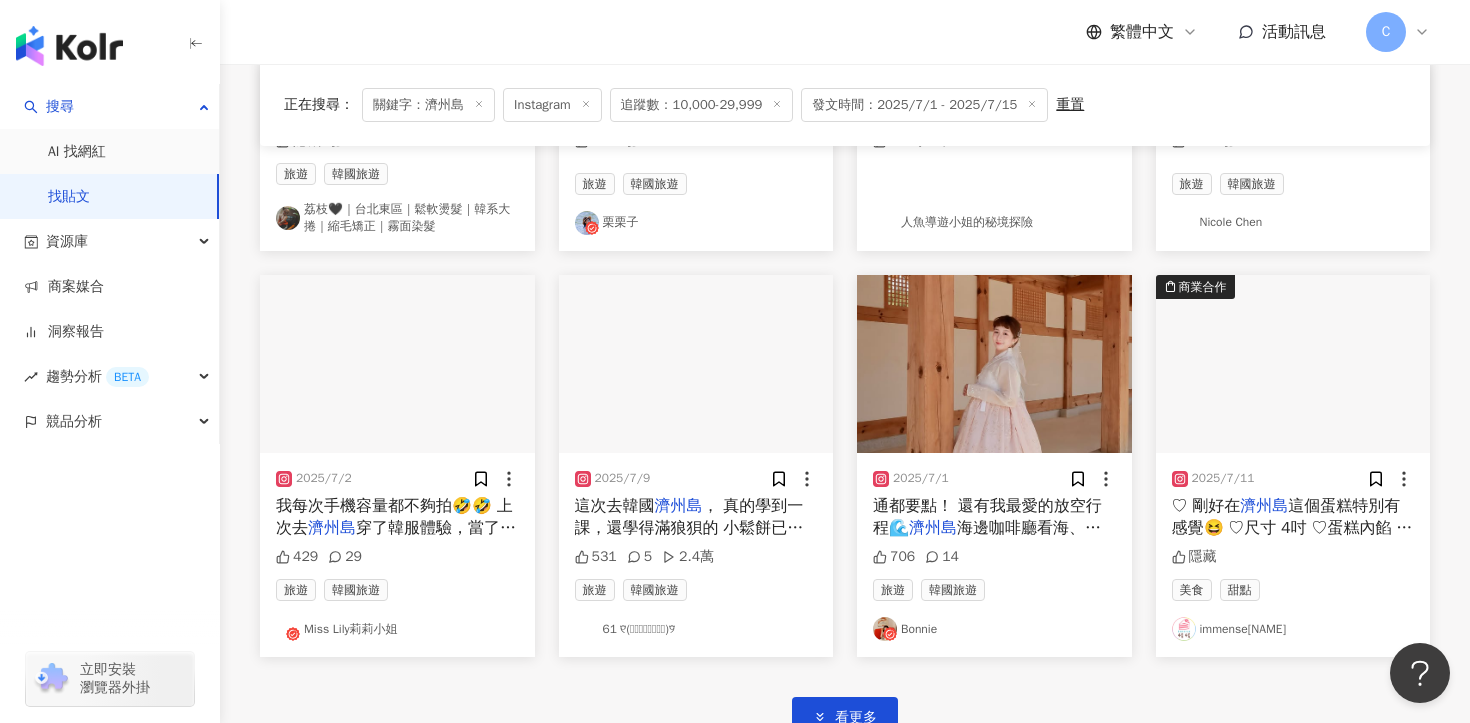 scroll, scrollTop: 1134, scrollLeft: 0, axis: vertical 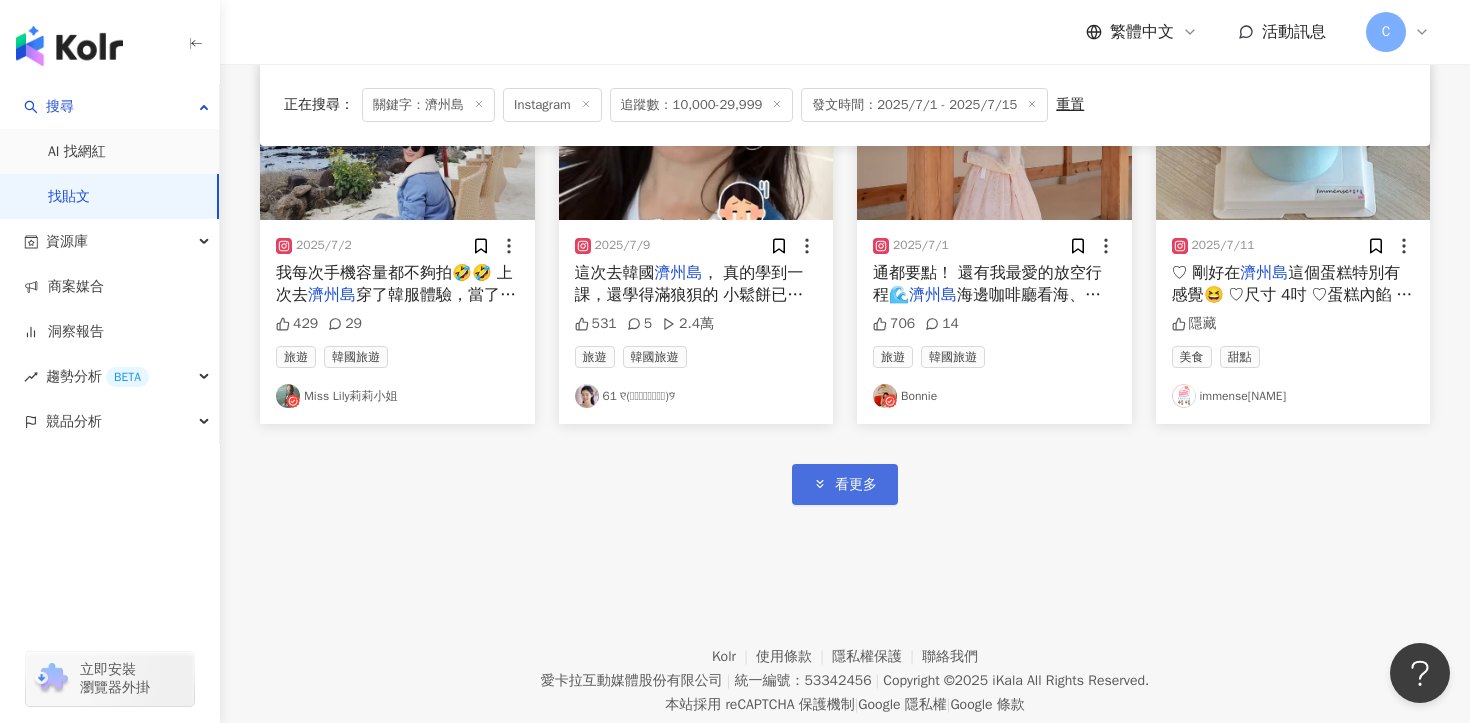 click on "看更多" at bounding box center [845, 484] 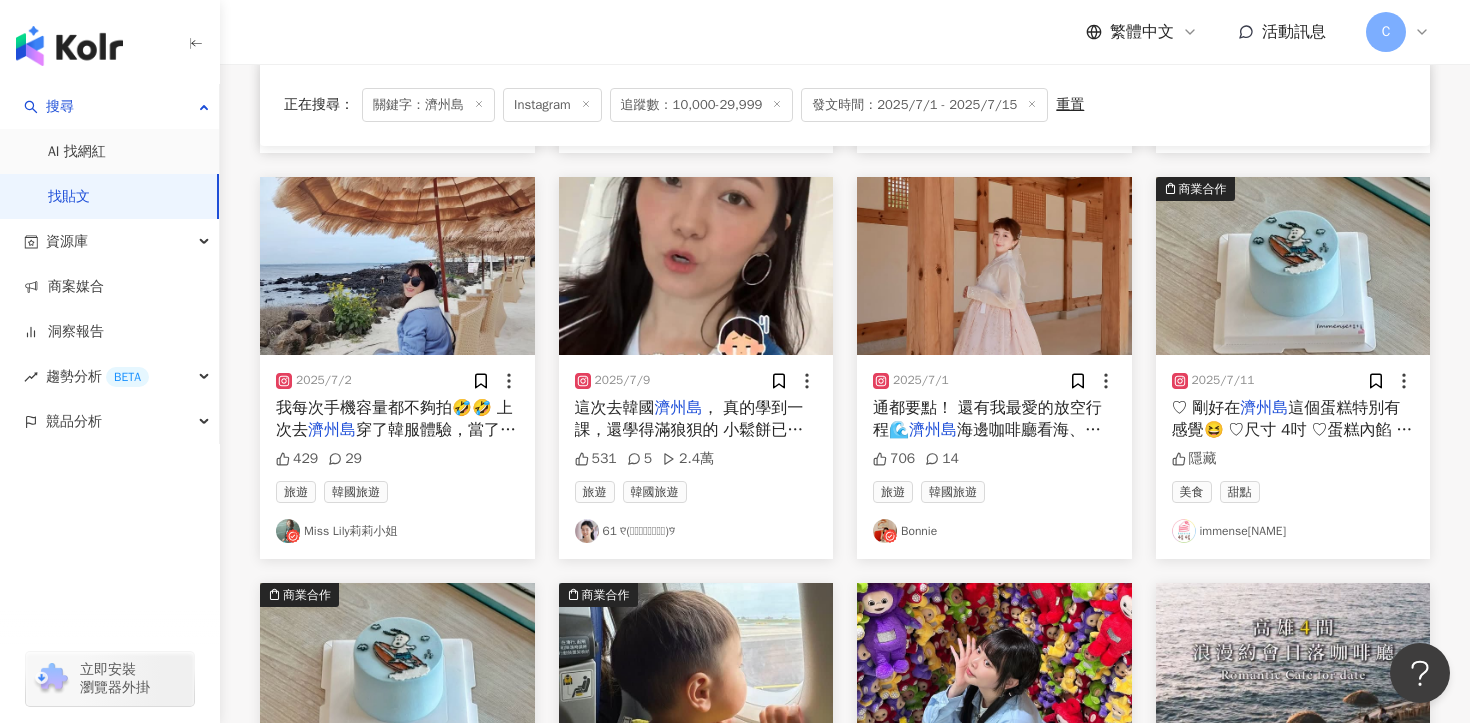 scroll, scrollTop: 1000, scrollLeft: 0, axis: vertical 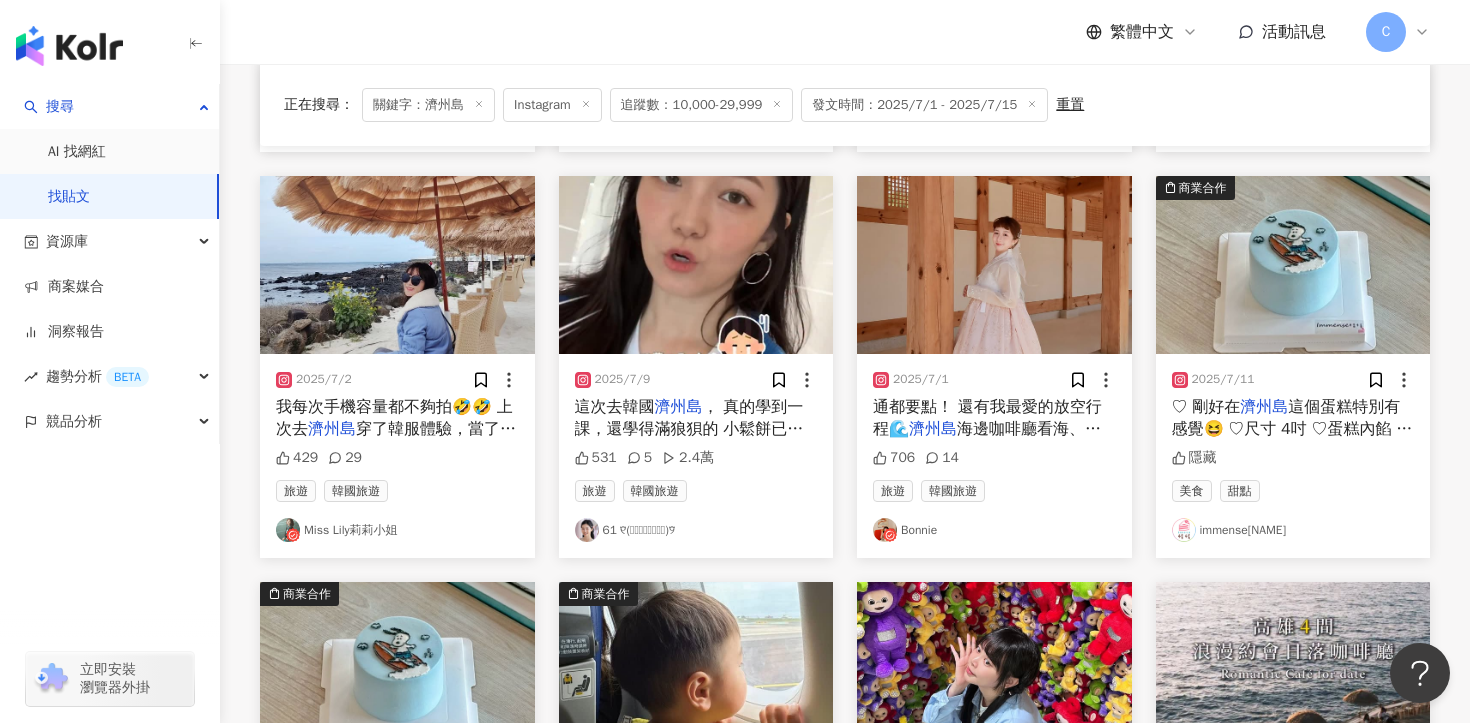 click on "這次去韓國" at bounding box center [615, 407] 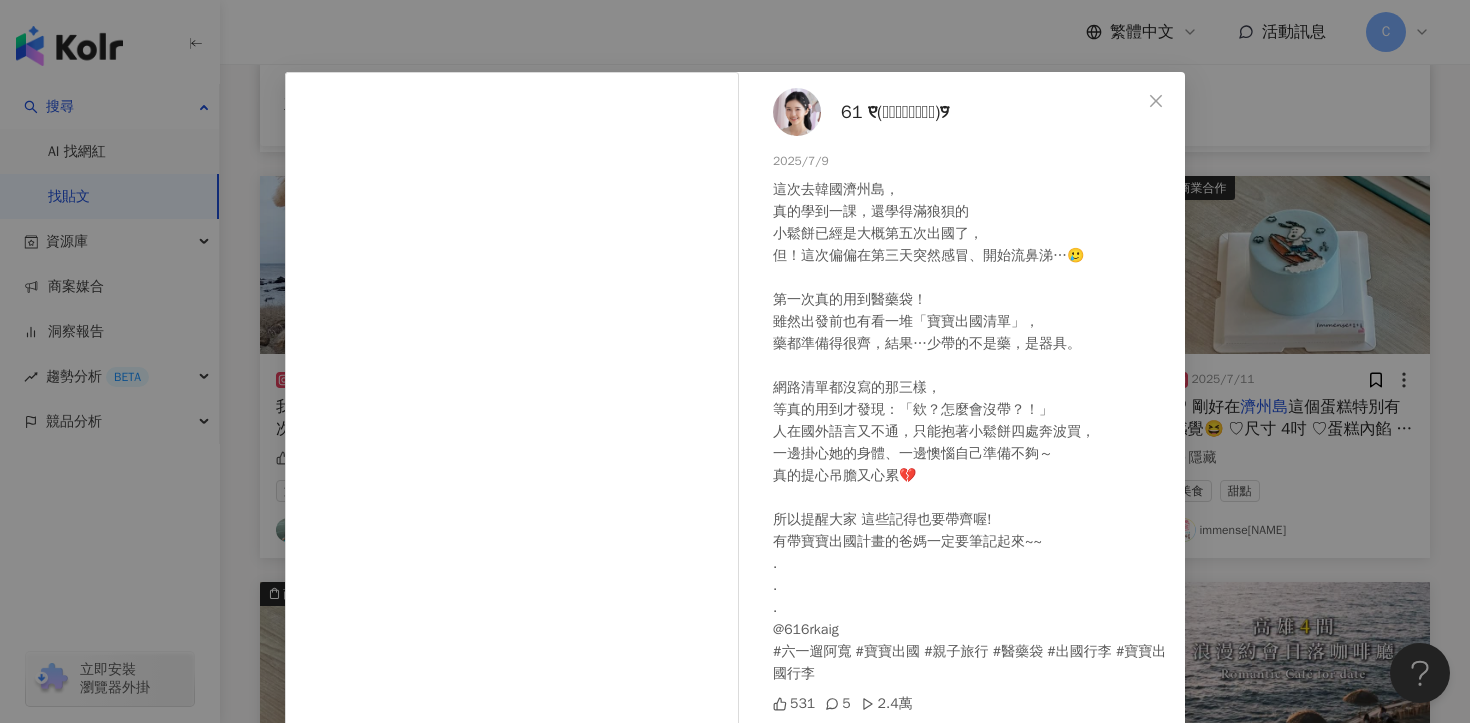 scroll, scrollTop: 0, scrollLeft: 0, axis: both 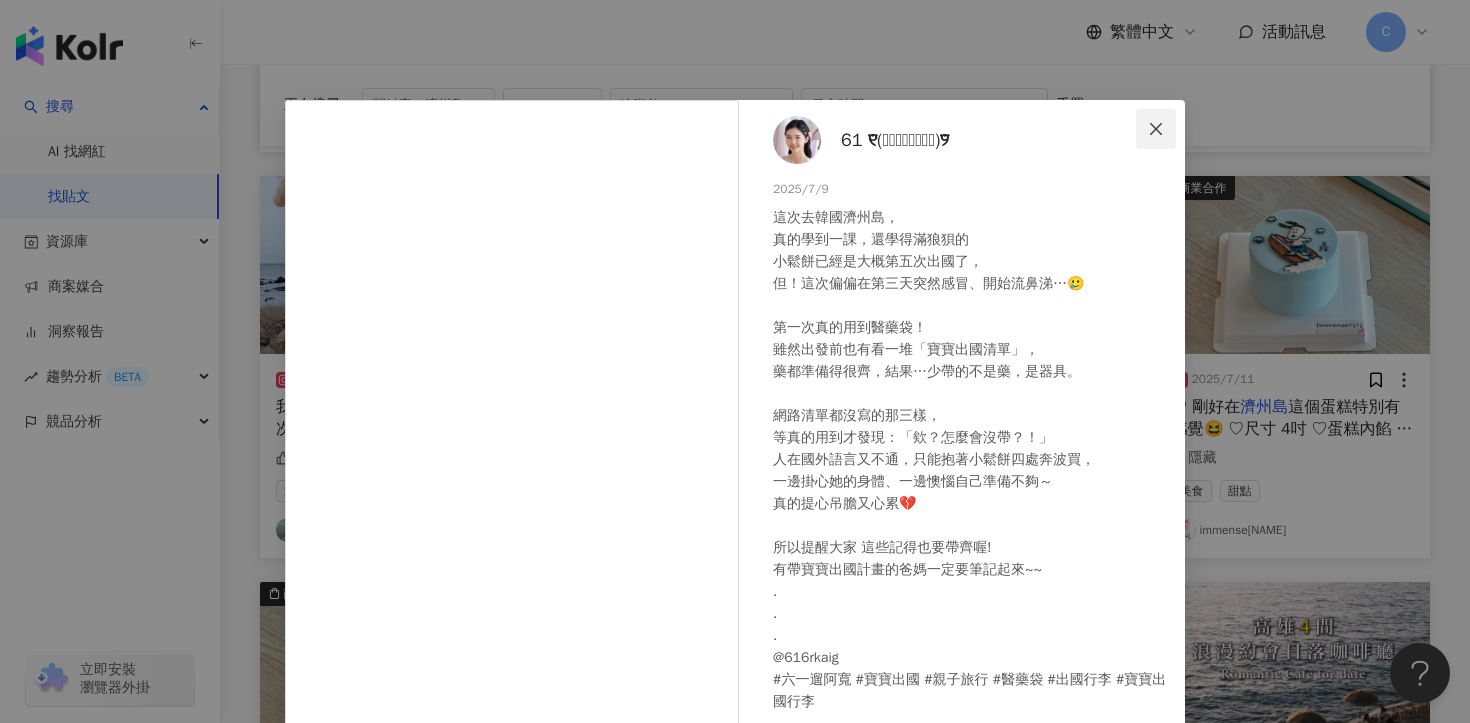 click 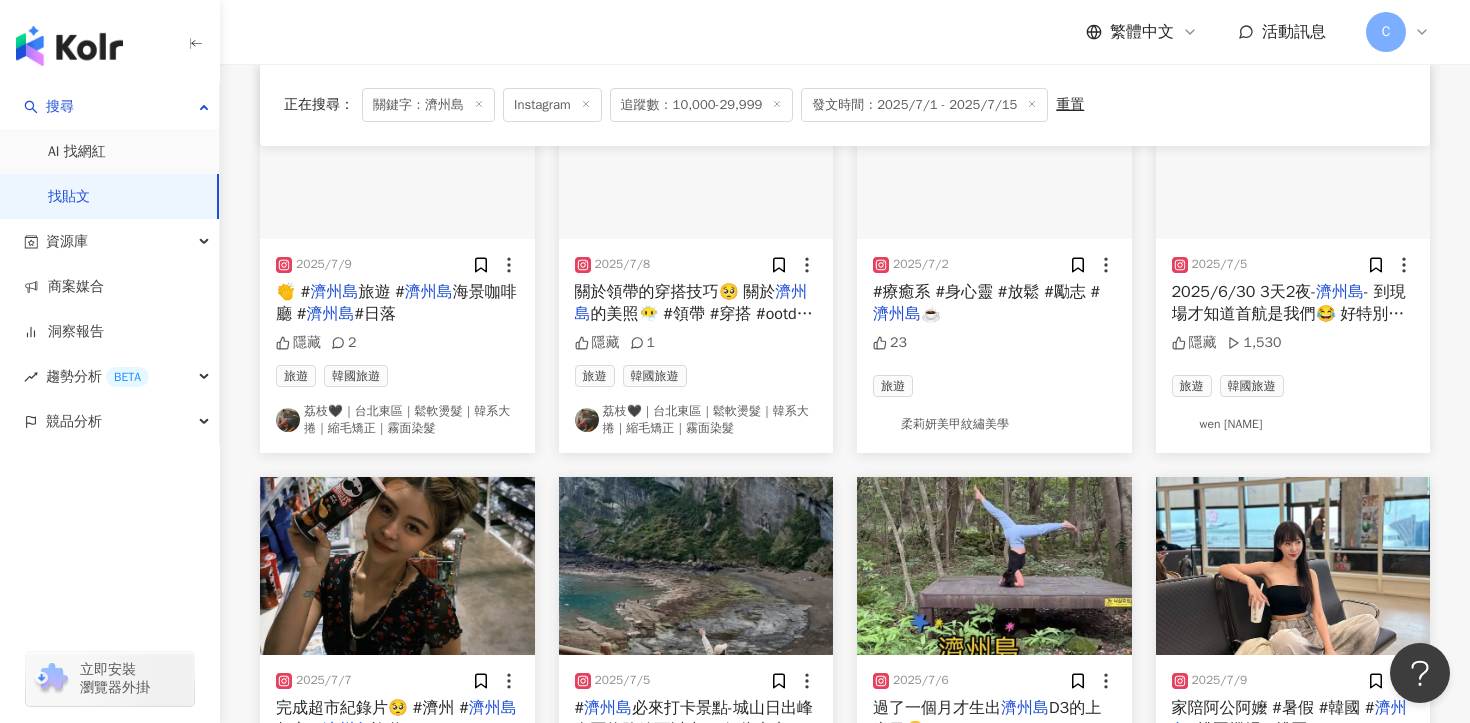 scroll, scrollTop: 0, scrollLeft: 0, axis: both 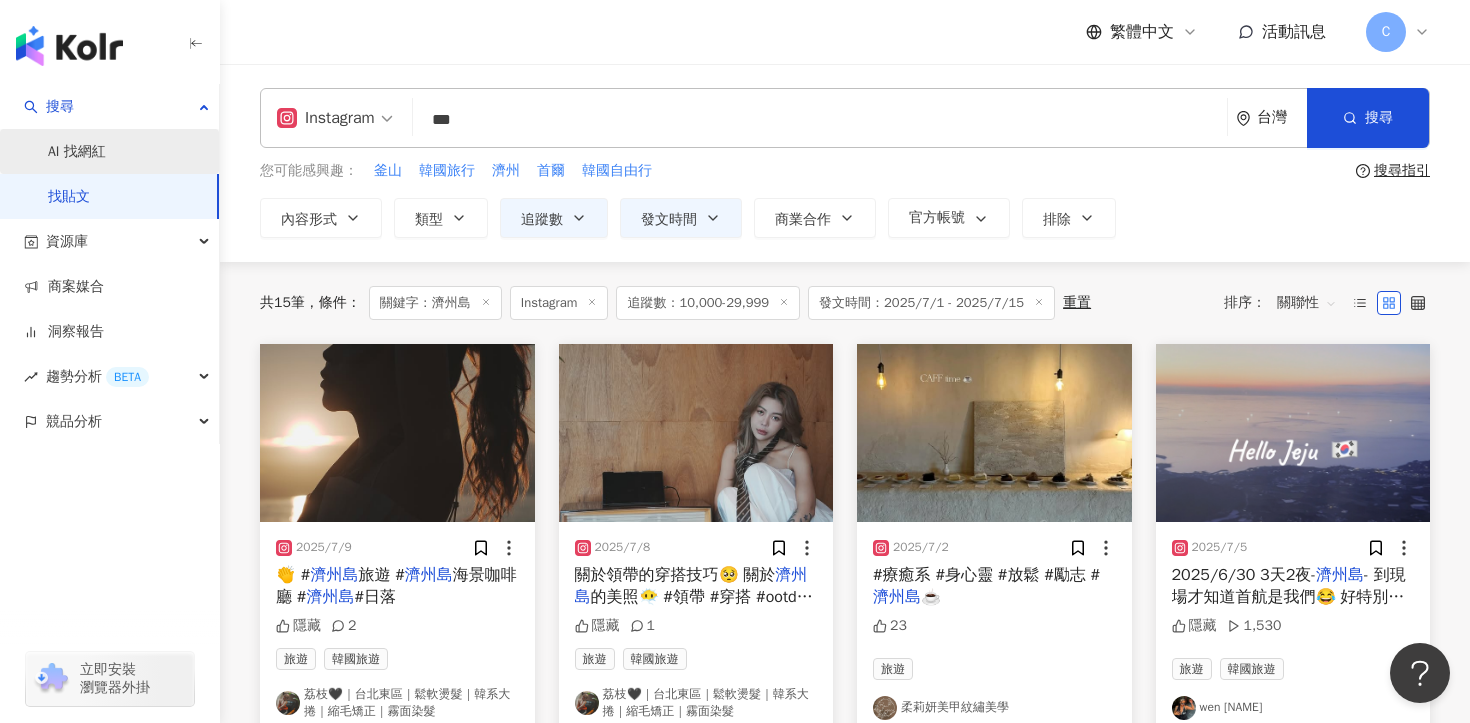 click on "AI 找網紅" at bounding box center [77, 152] 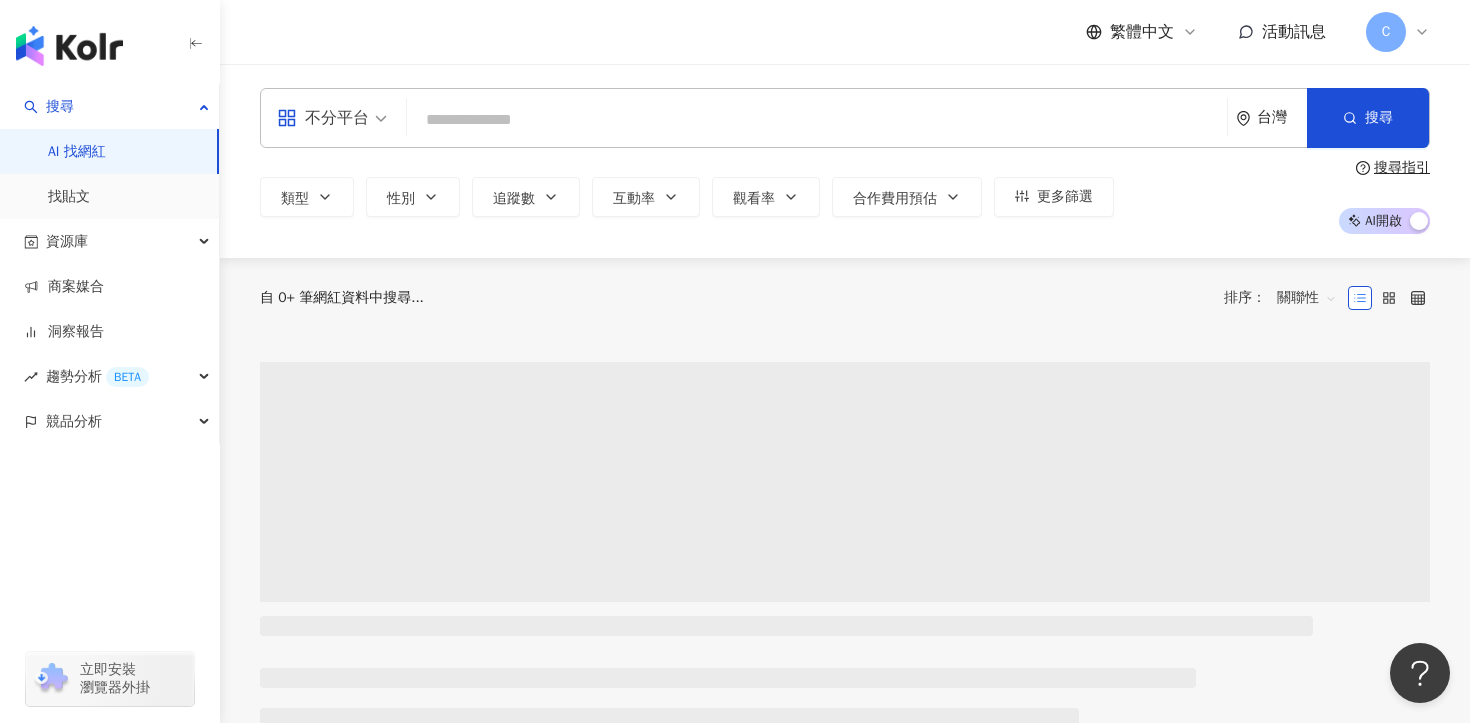 click on "不分平台 台灣 搜尋" at bounding box center (845, 118) 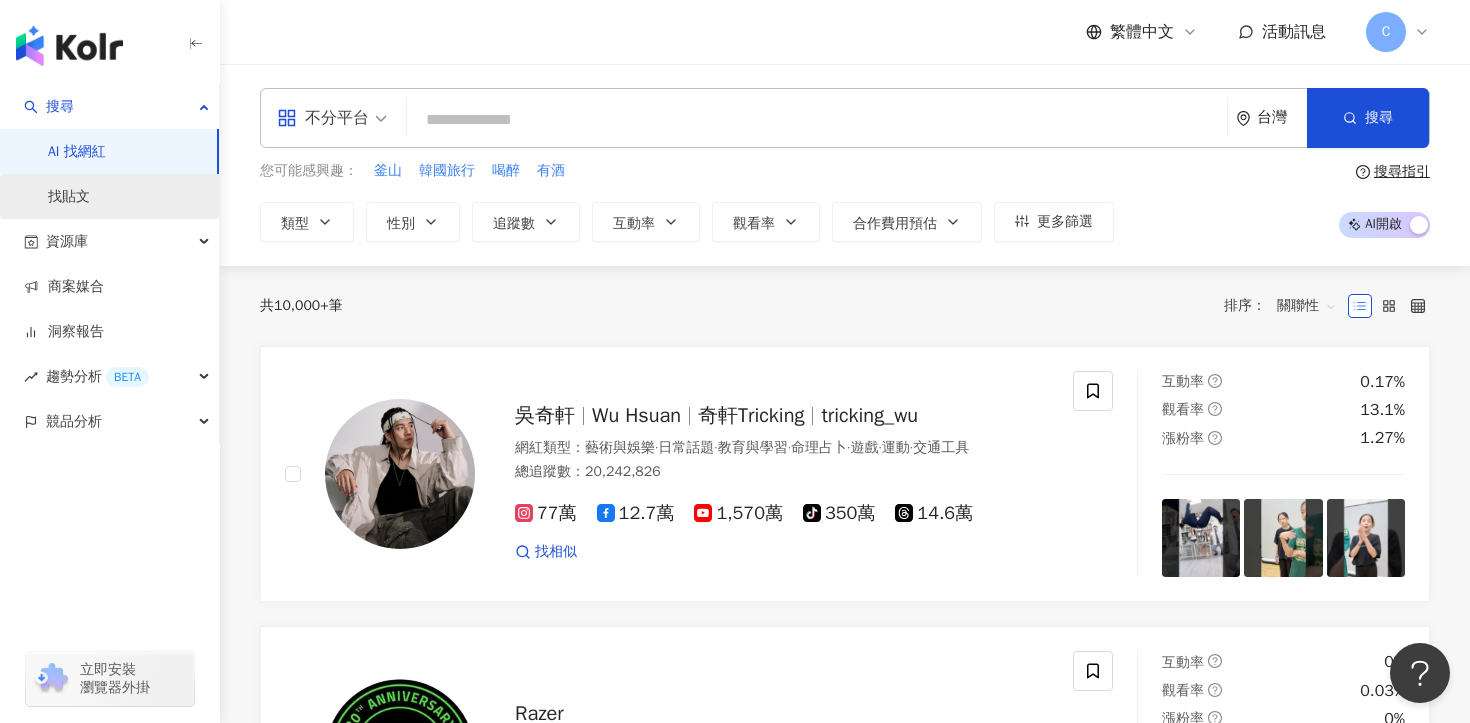 click on "找貼文" at bounding box center [69, 197] 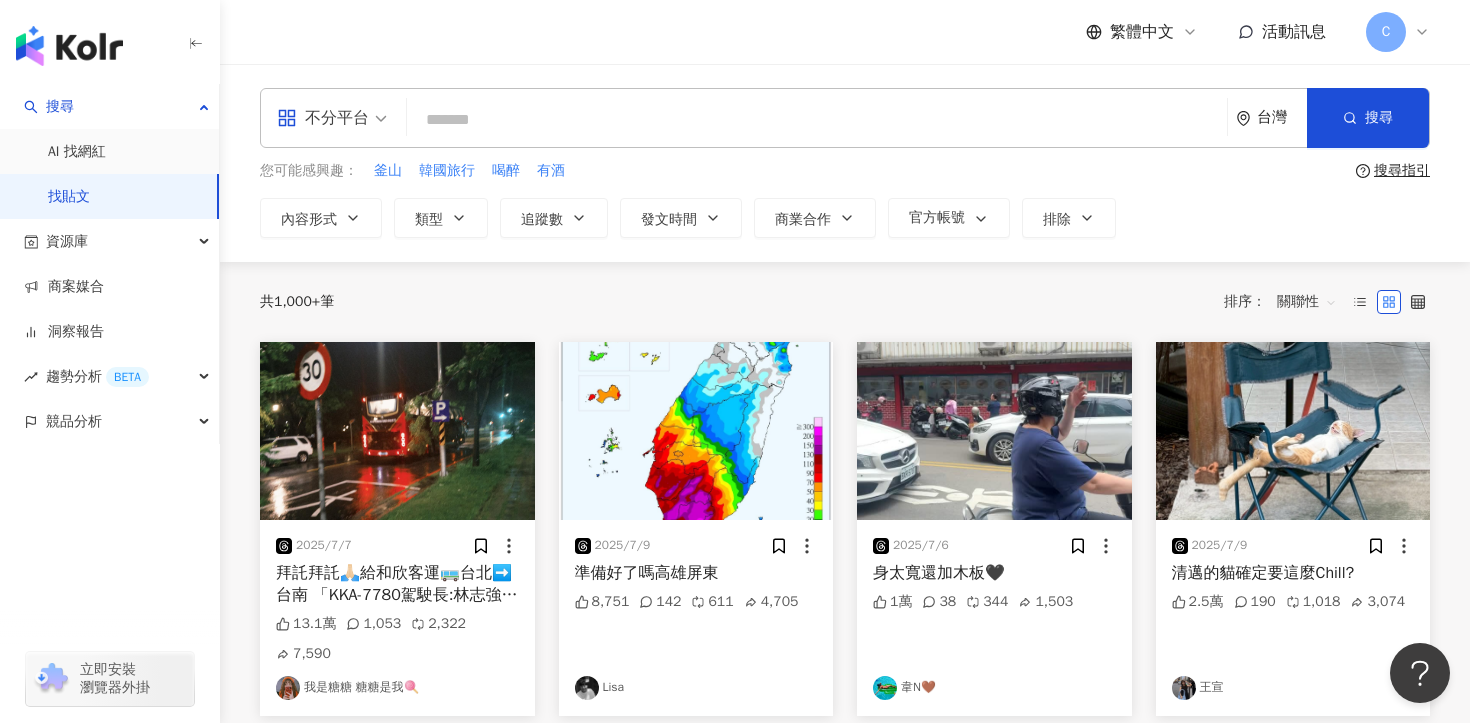 click at bounding box center [817, 119] 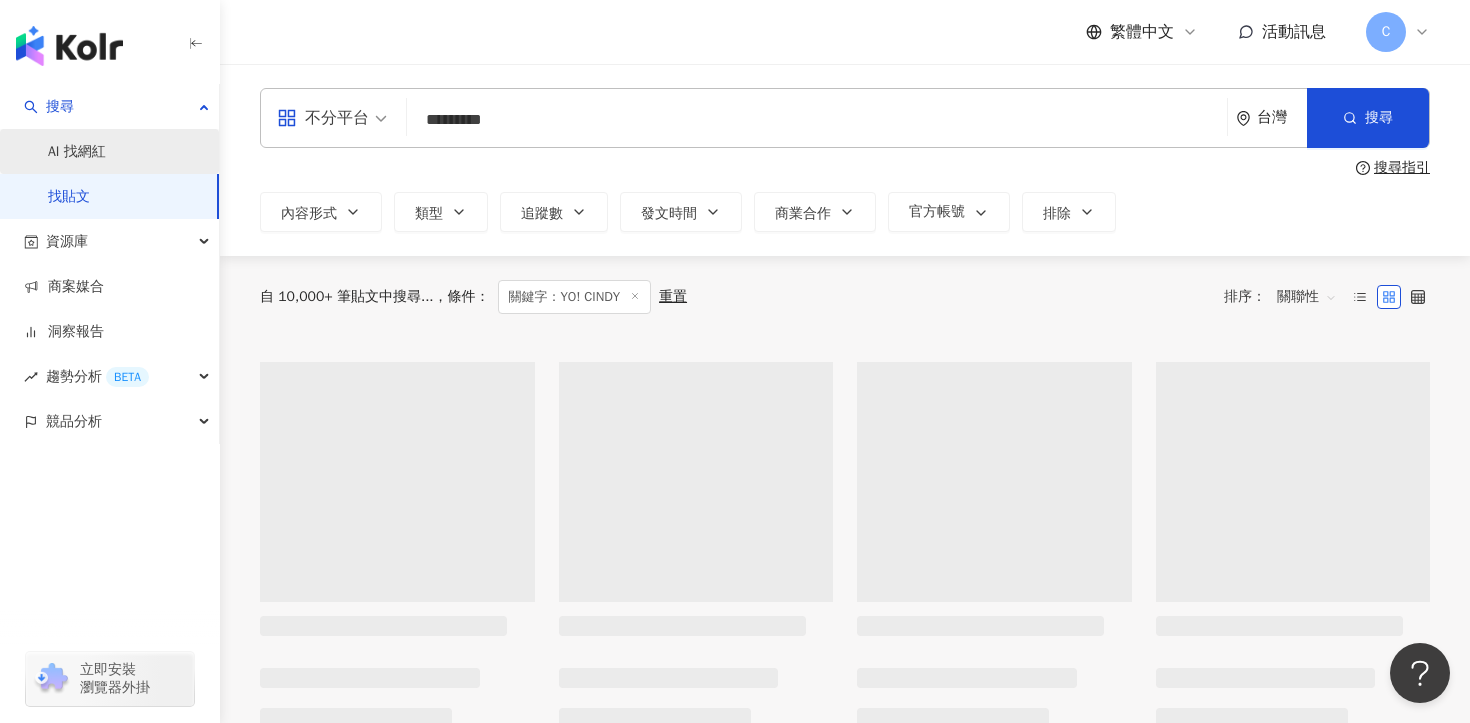type on "*********" 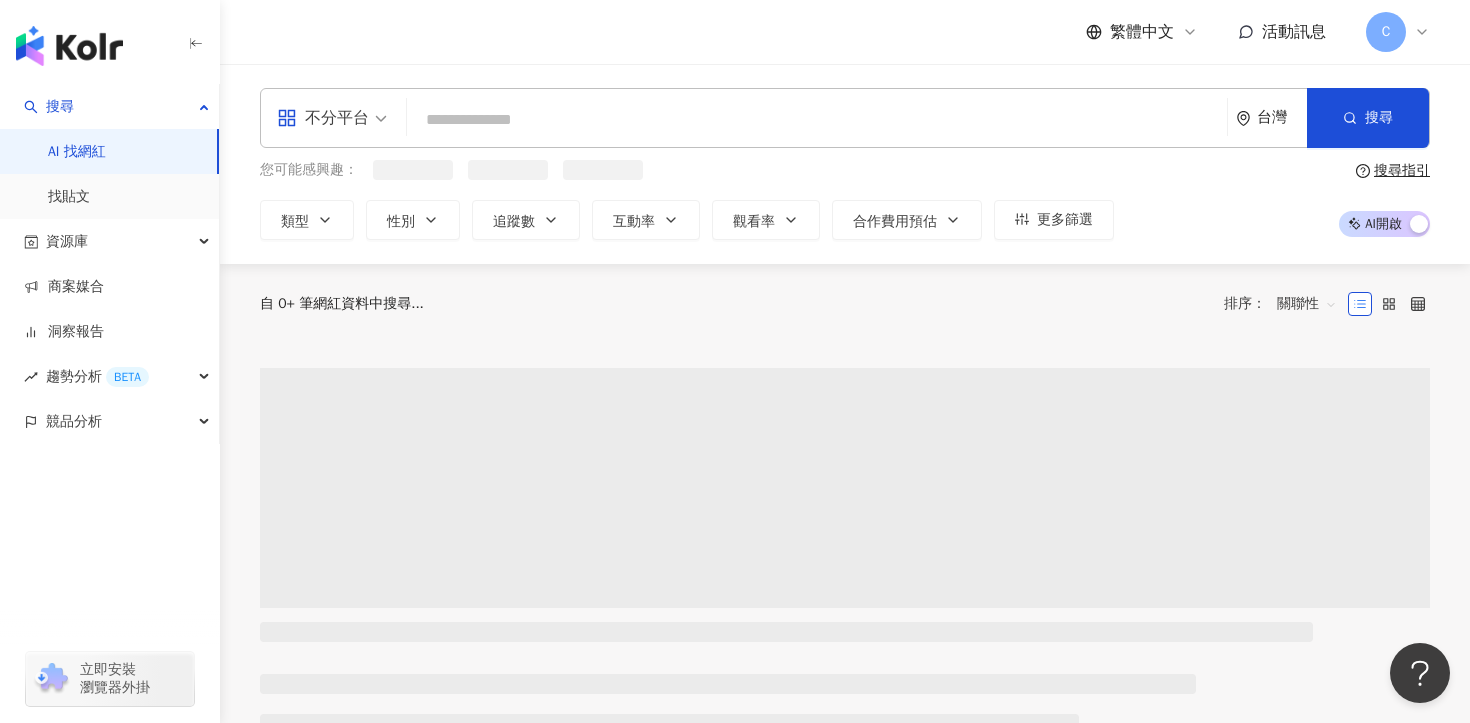 click at bounding box center [817, 120] 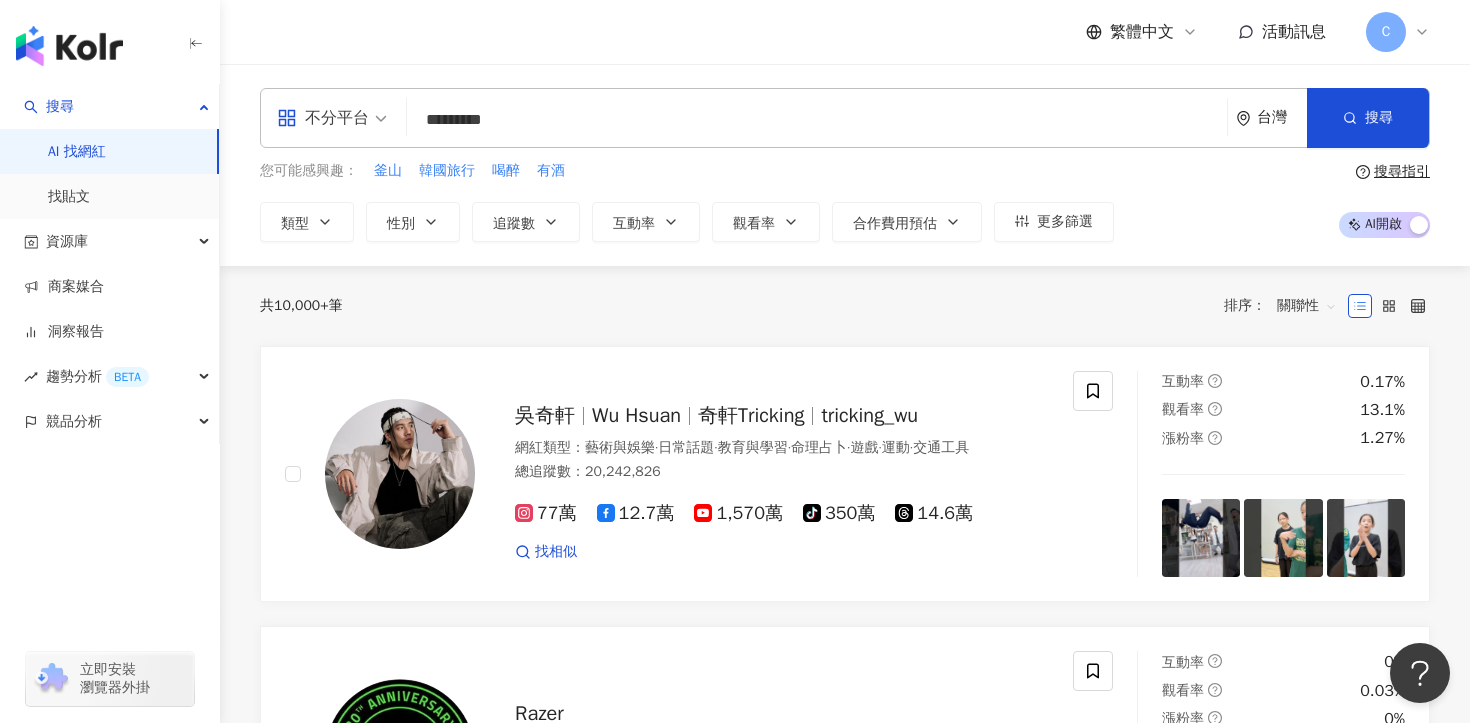 click on "*********" at bounding box center [817, 120] 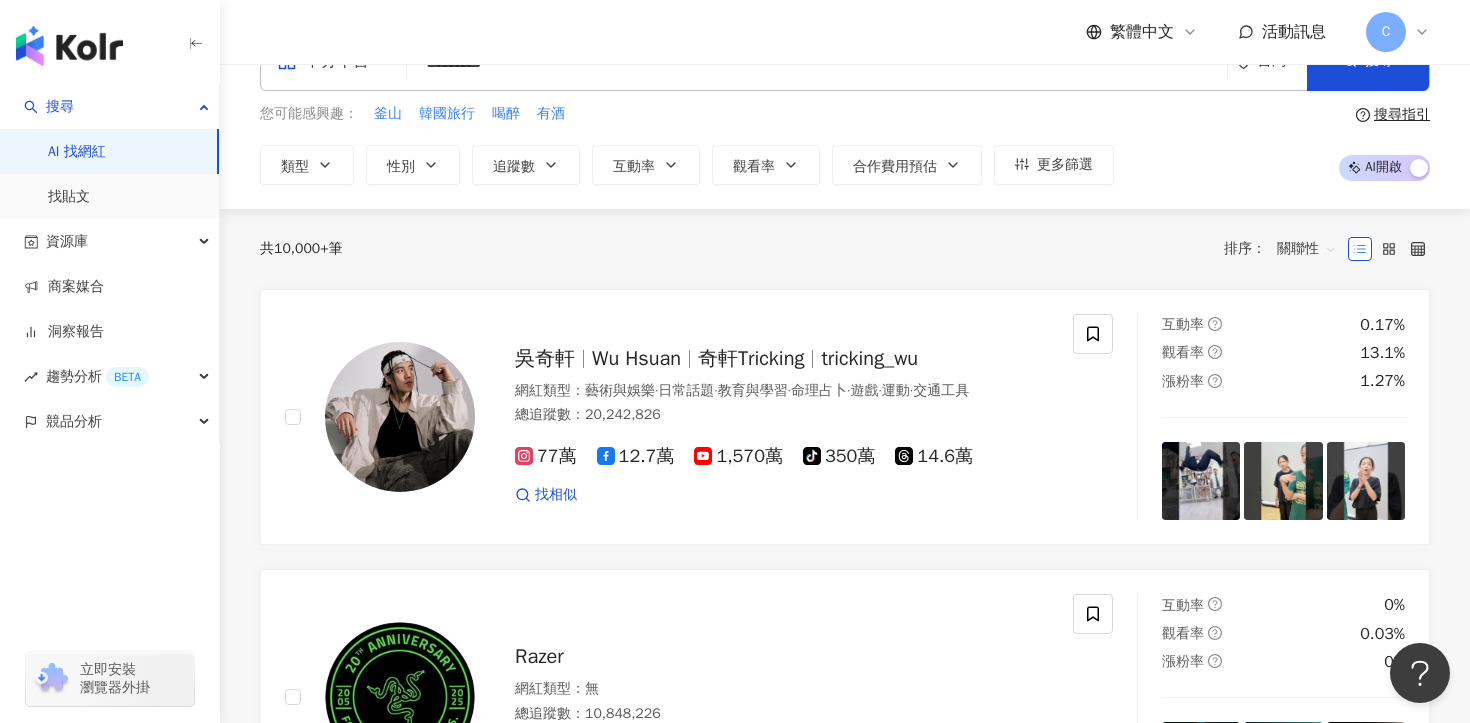 scroll, scrollTop: 0, scrollLeft: 0, axis: both 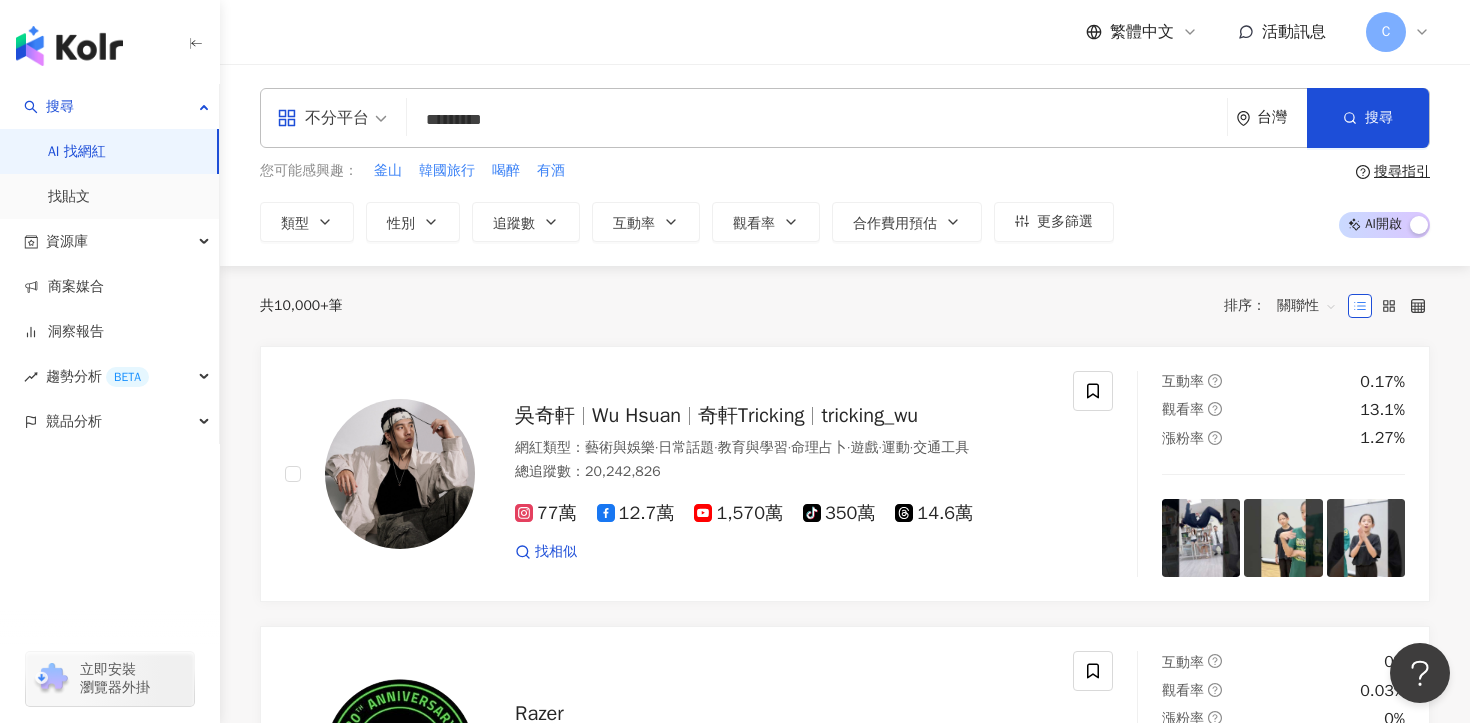 click on "*********" at bounding box center [817, 120] 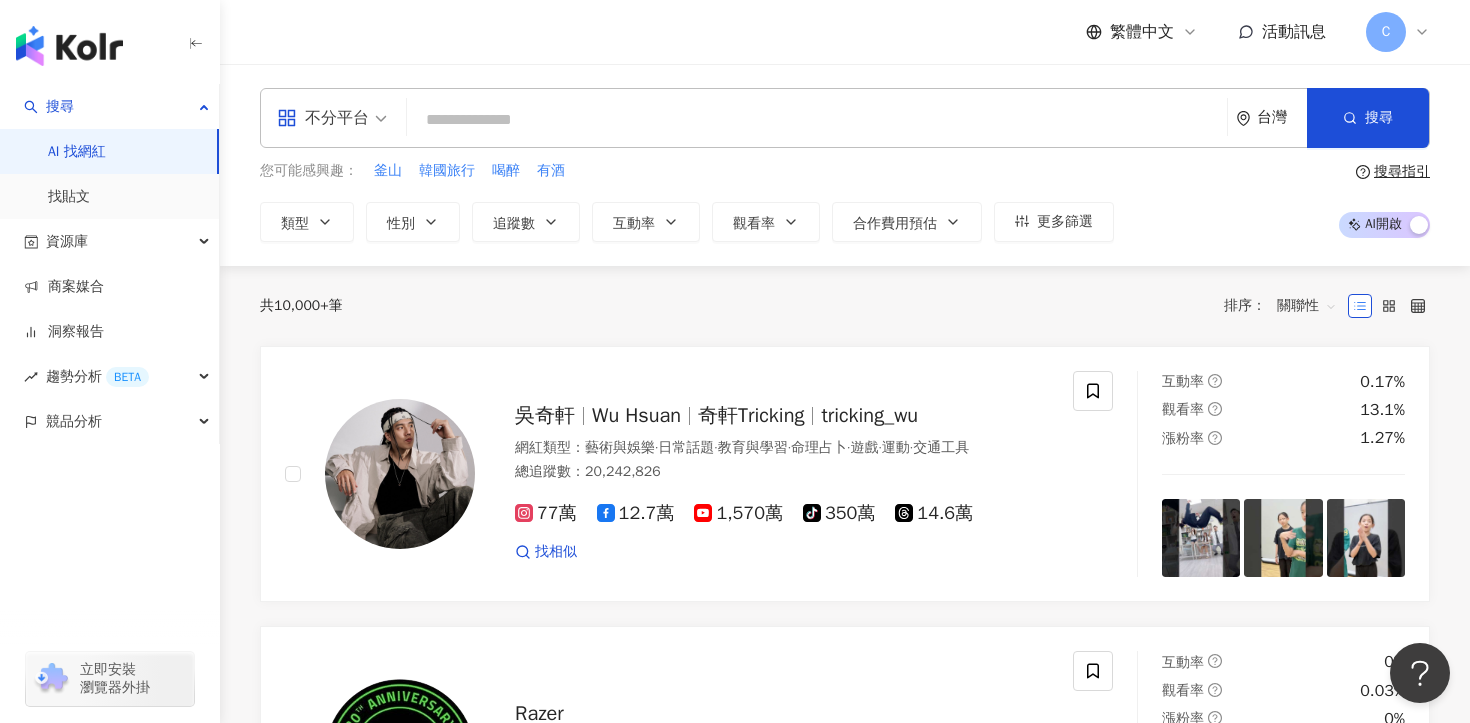 type on "*********" 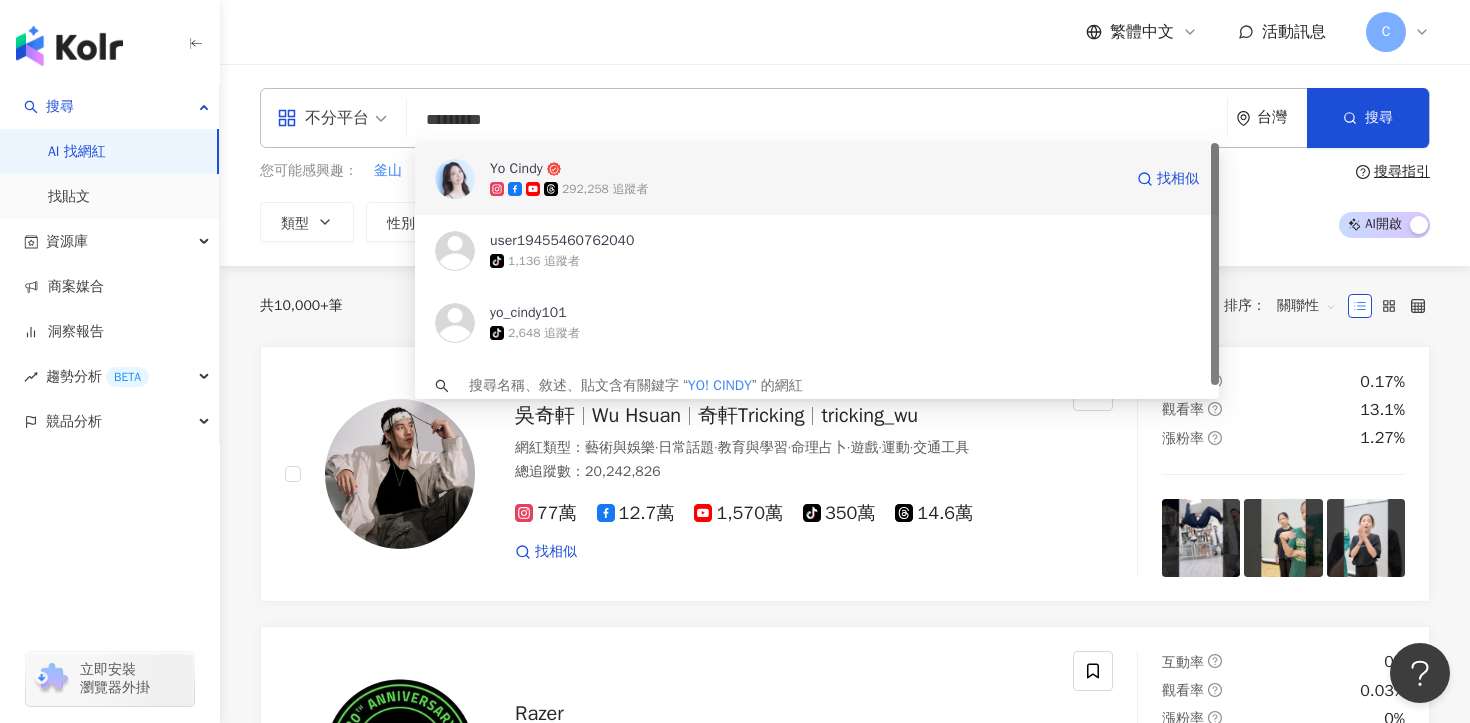 click on "292,258   追蹤者" at bounding box center (605, 189) 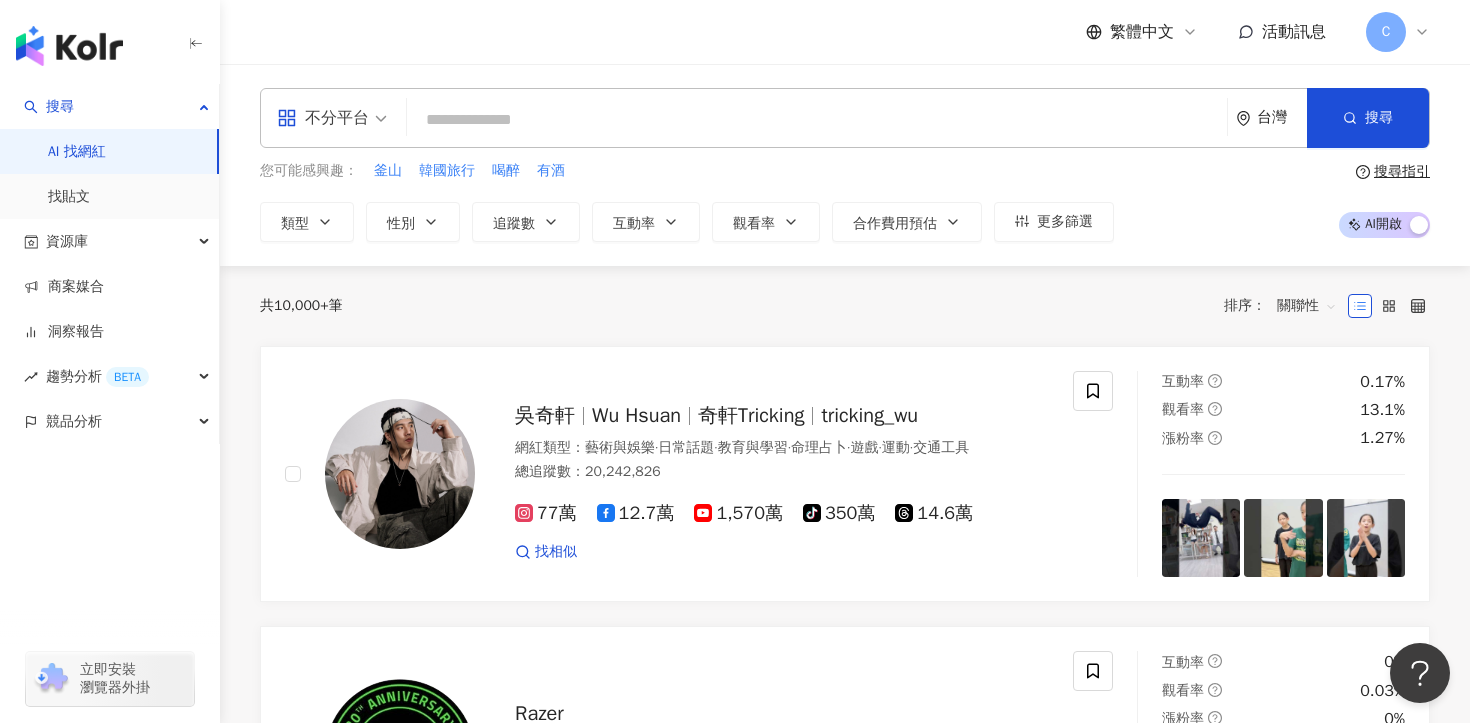 click at bounding box center [817, 120] 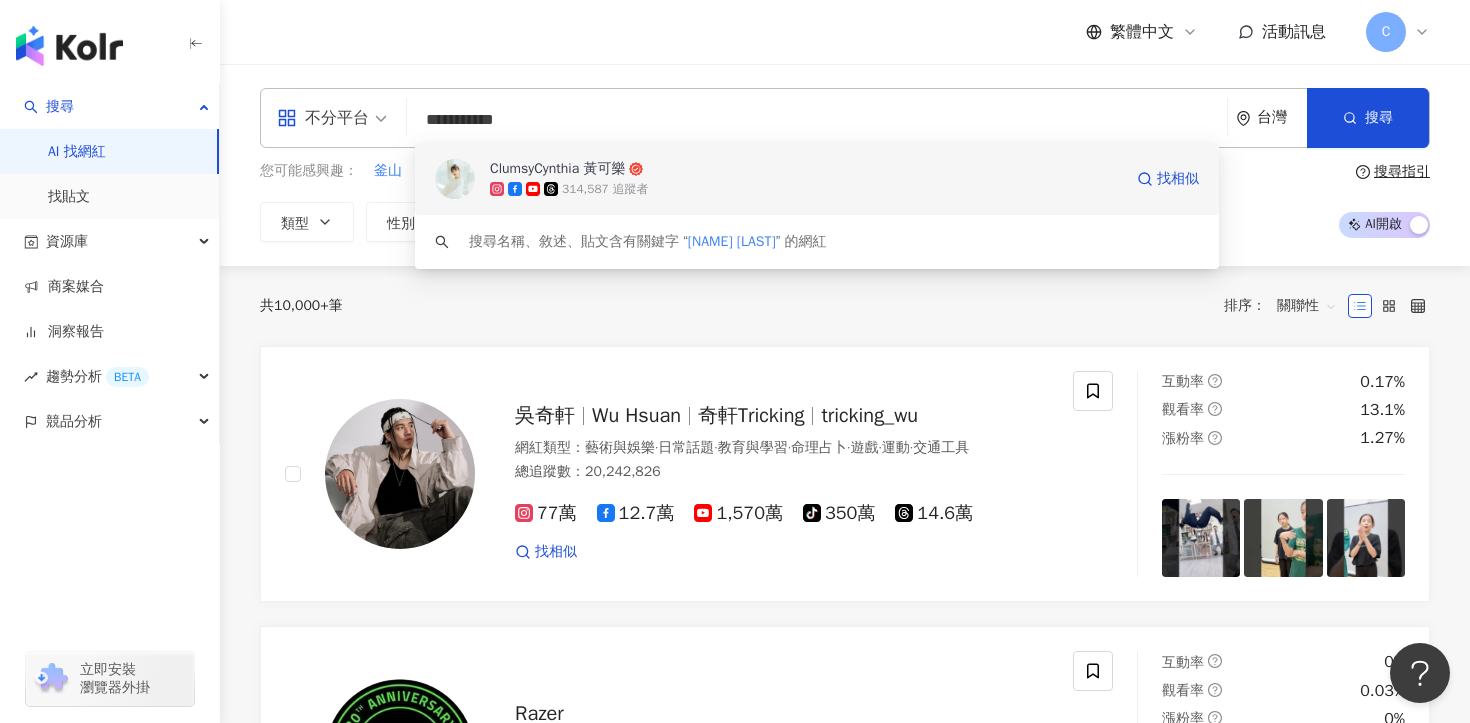click on "314,587   追蹤者" at bounding box center [605, 189] 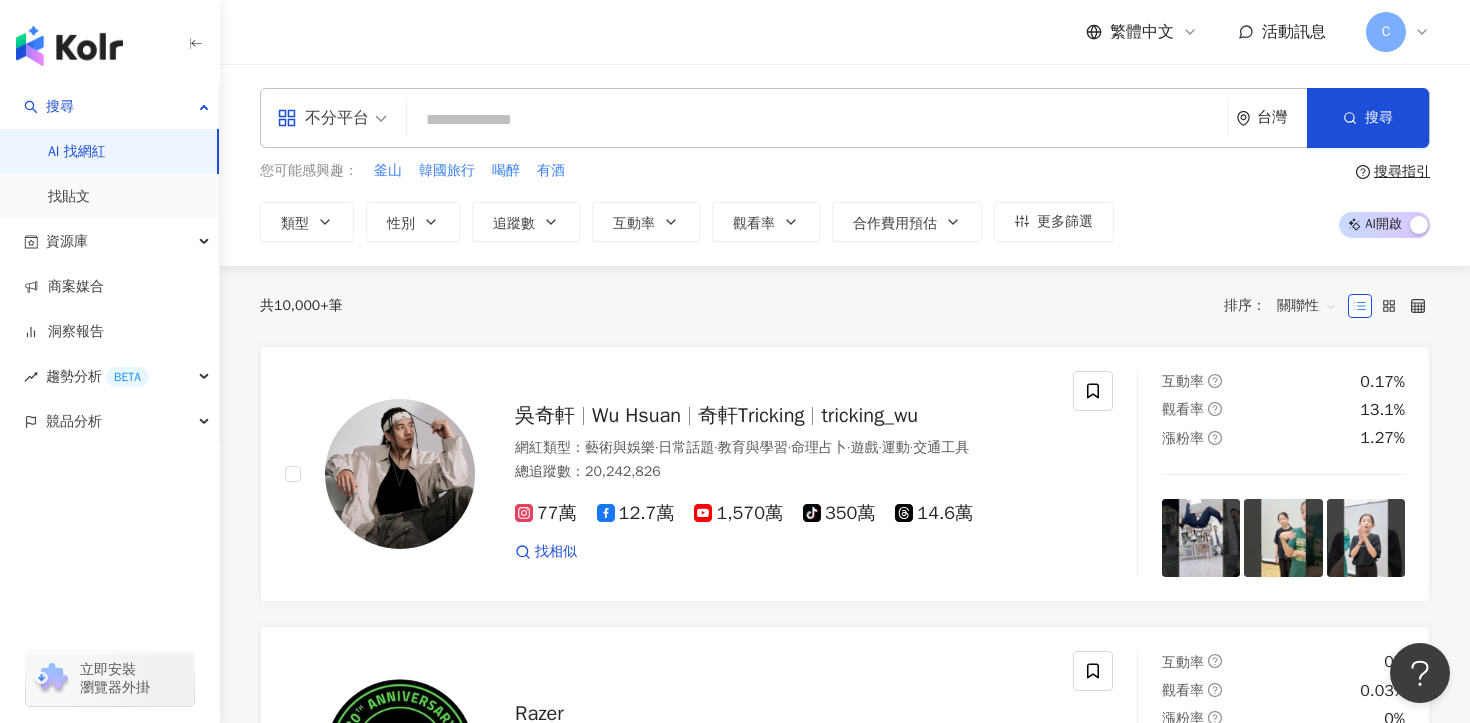 click at bounding box center [817, 120] 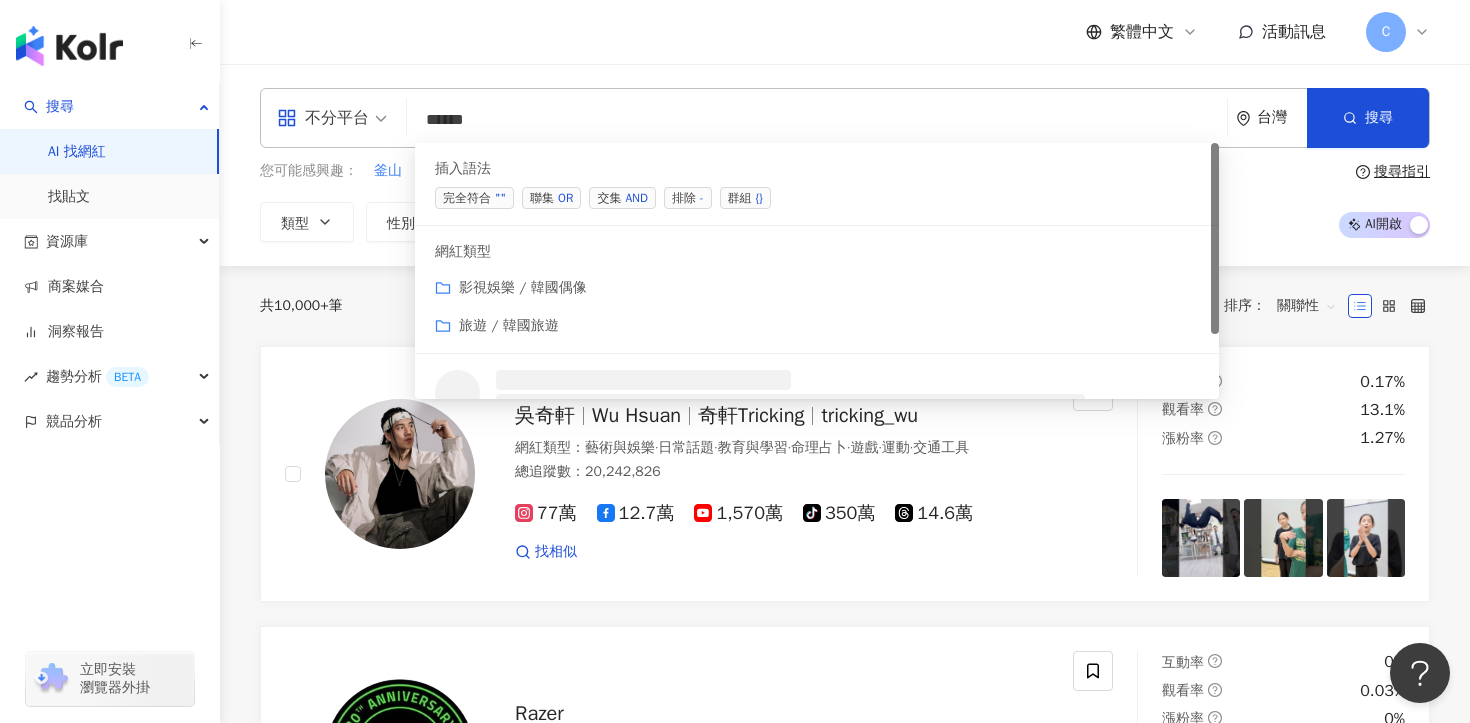 click on "聯集 OR" at bounding box center (551, 198) 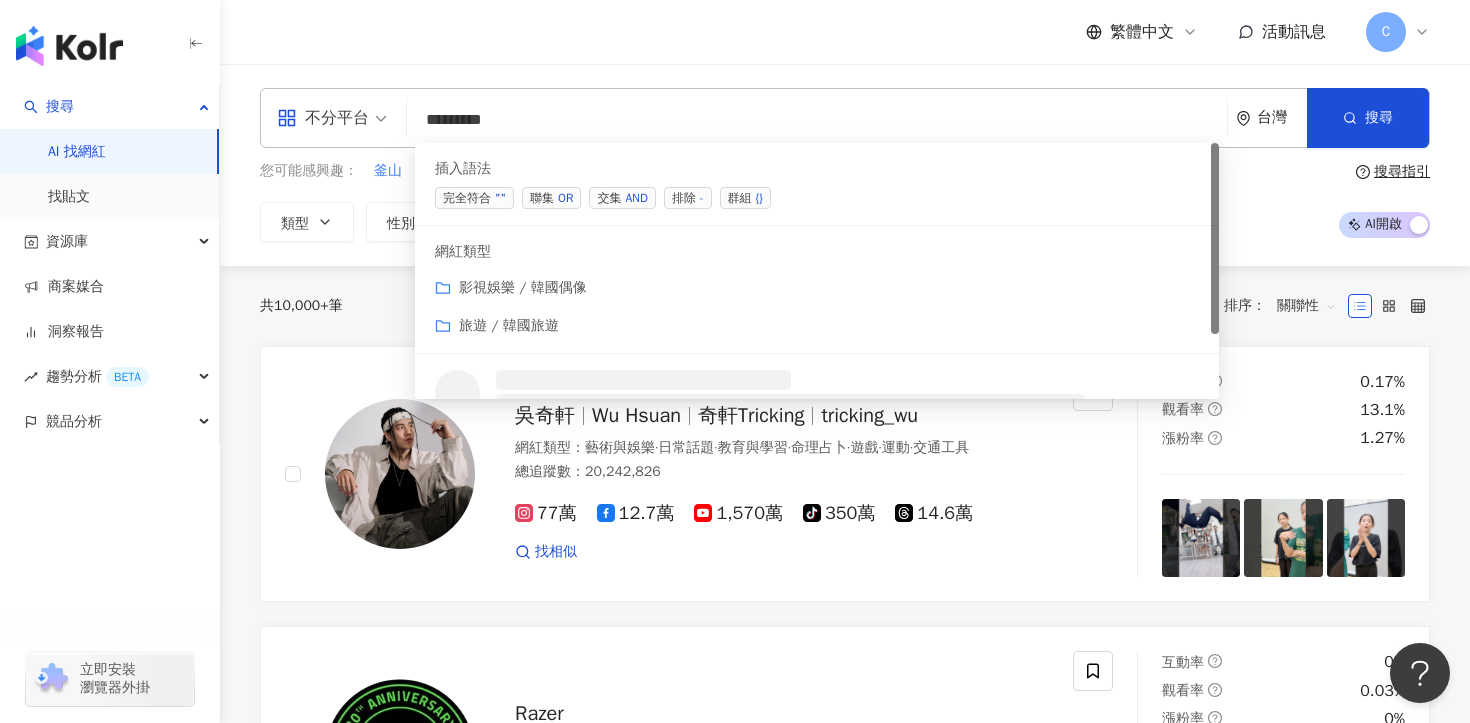 drag, startPoint x: 482, startPoint y: 126, endPoint x: 457, endPoint y: 126, distance: 25 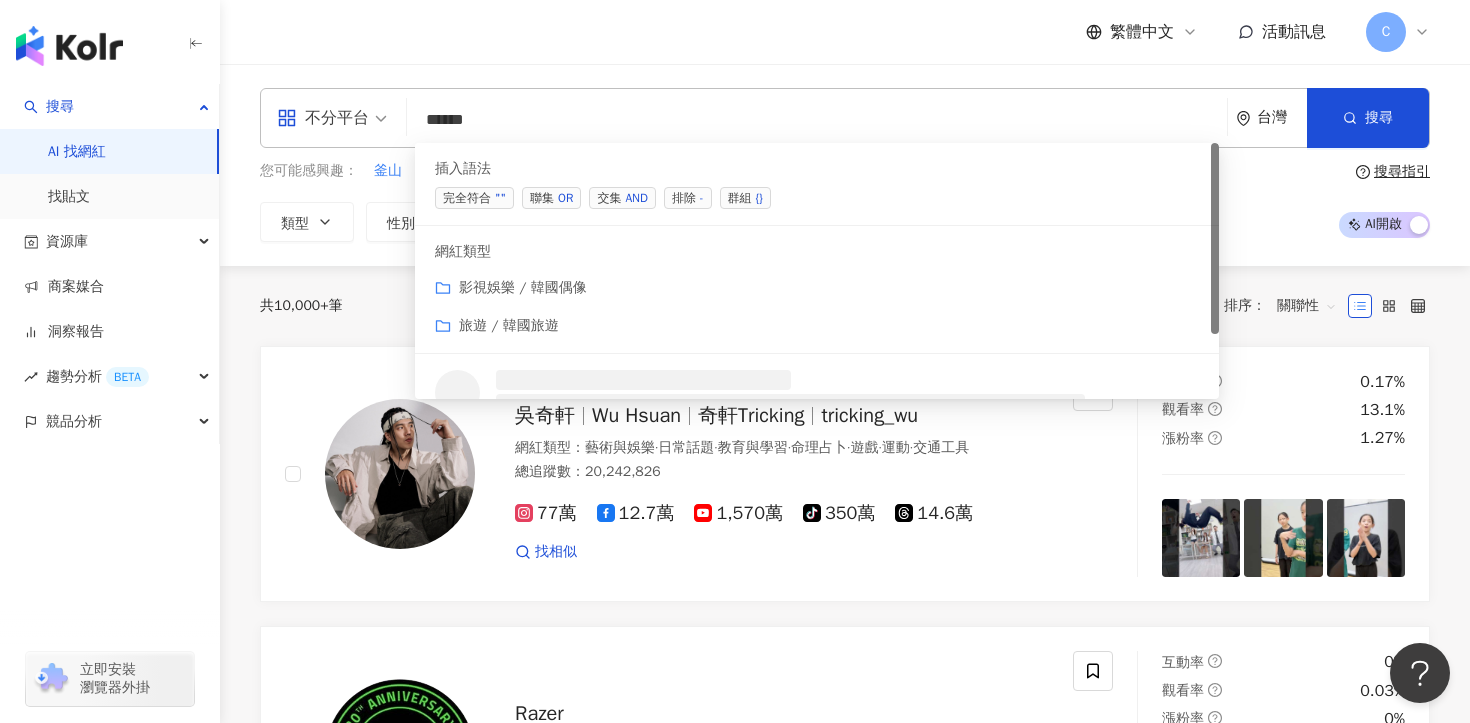 click on "*****" at bounding box center [817, 120] 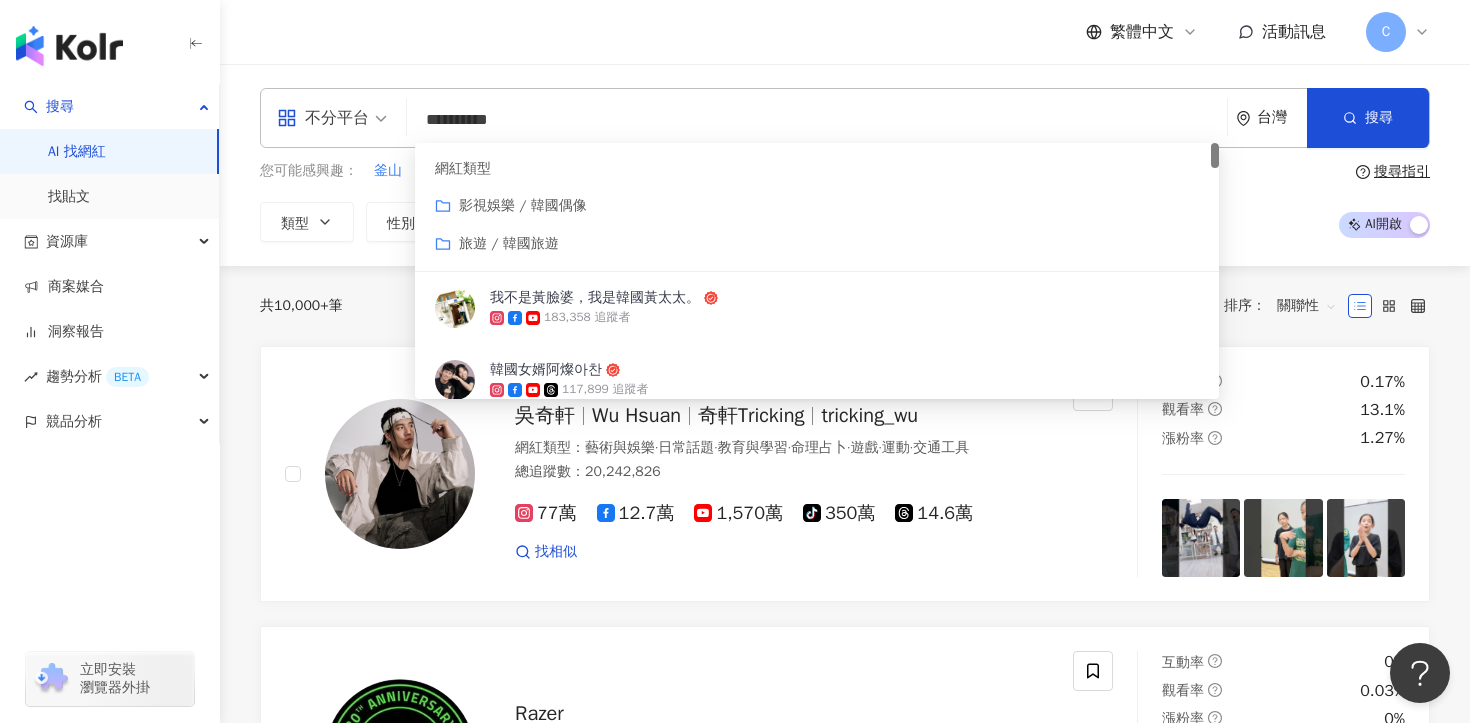 click on "**********" at bounding box center (817, 120) 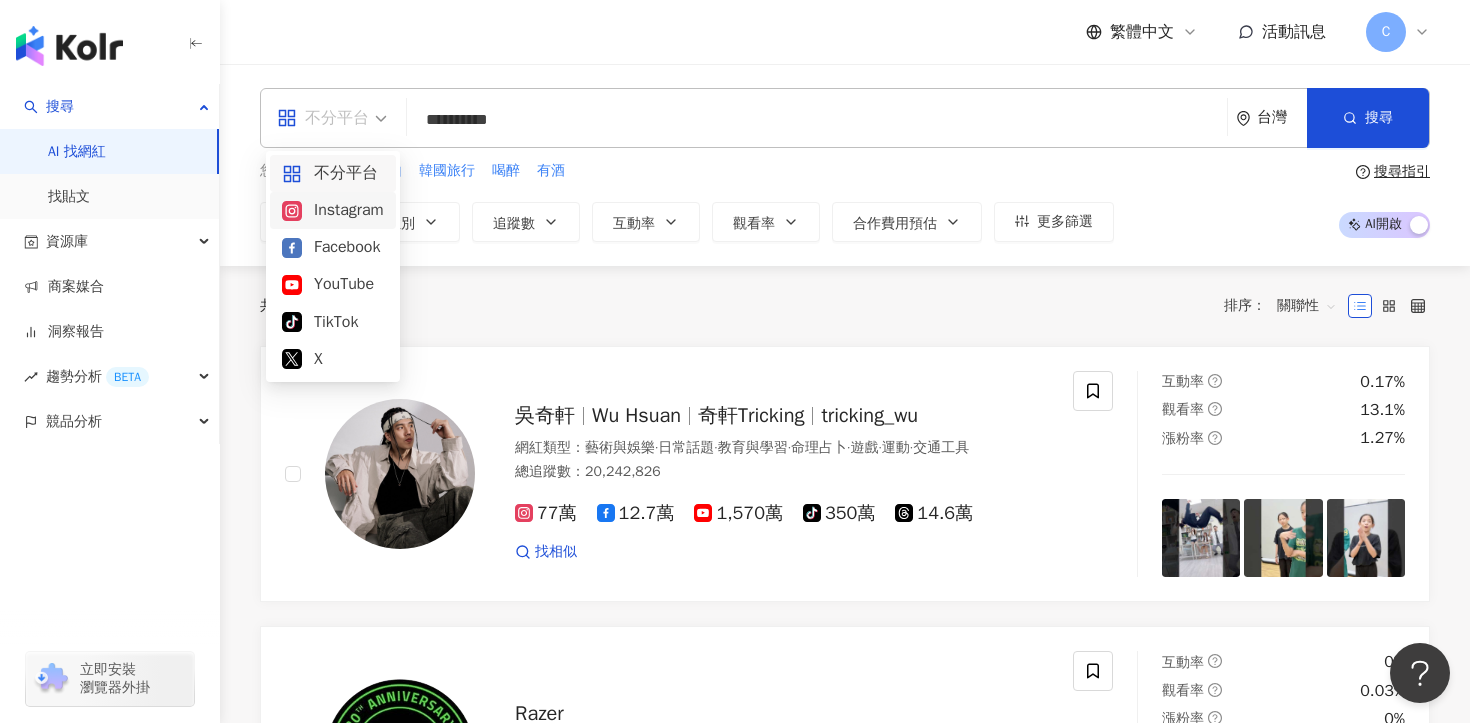 click on "Instagram" at bounding box center [333, 210] 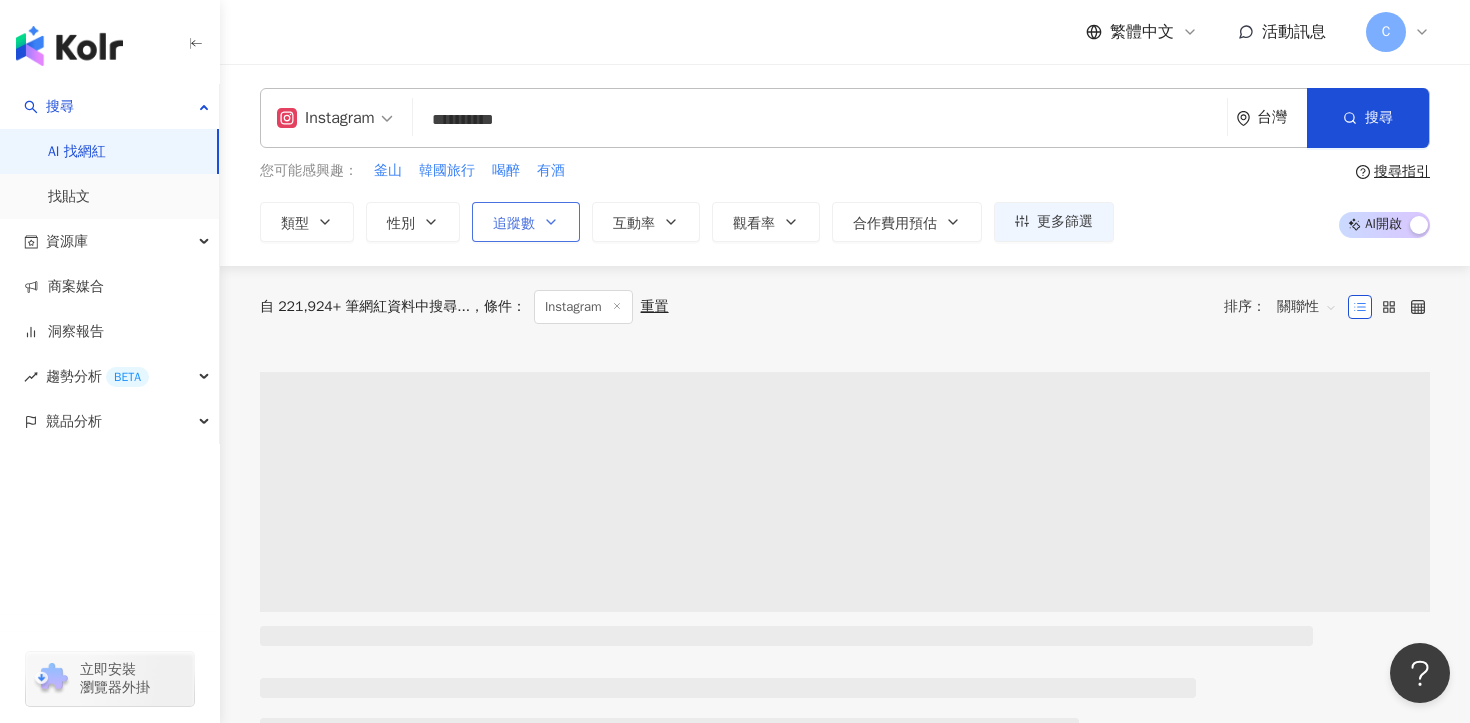 click 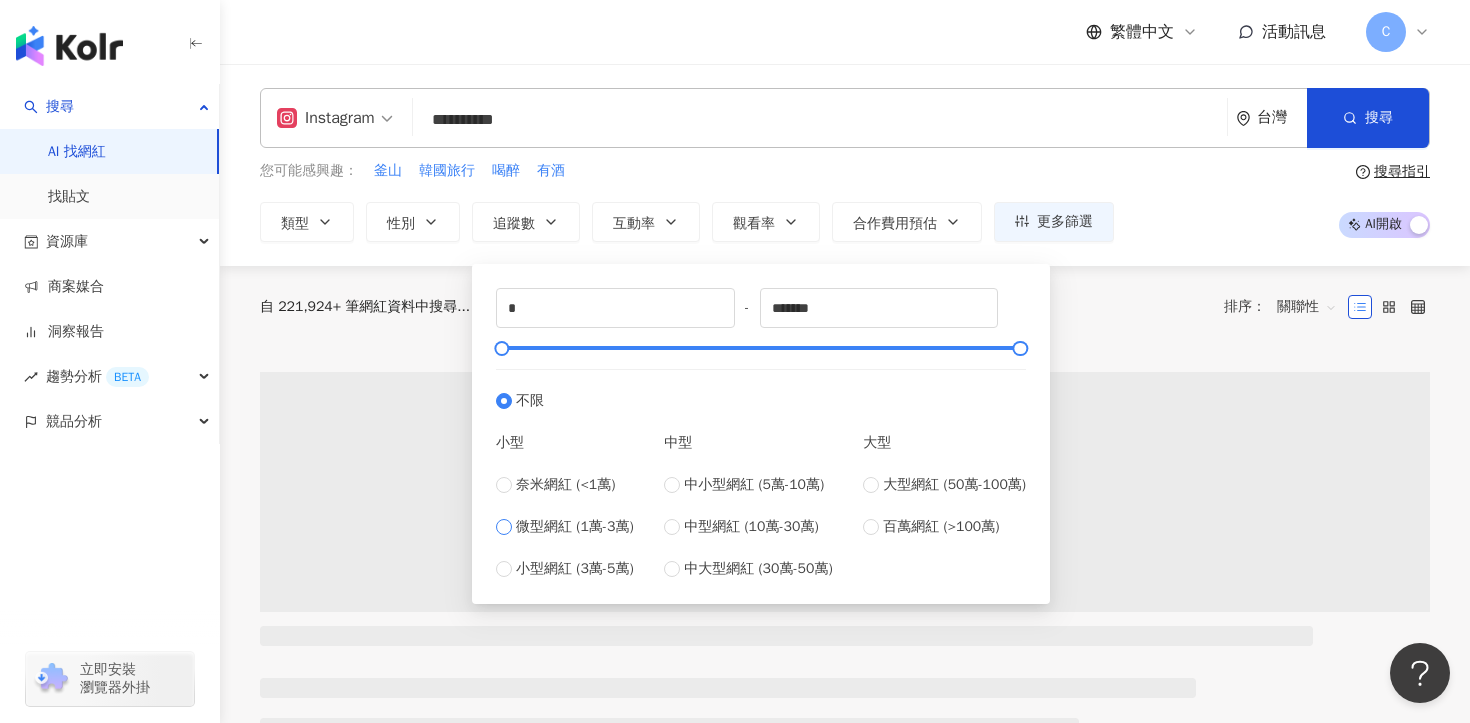 click on "微型網紅 (1萬-3萬)" at bounding box center [575, 527] 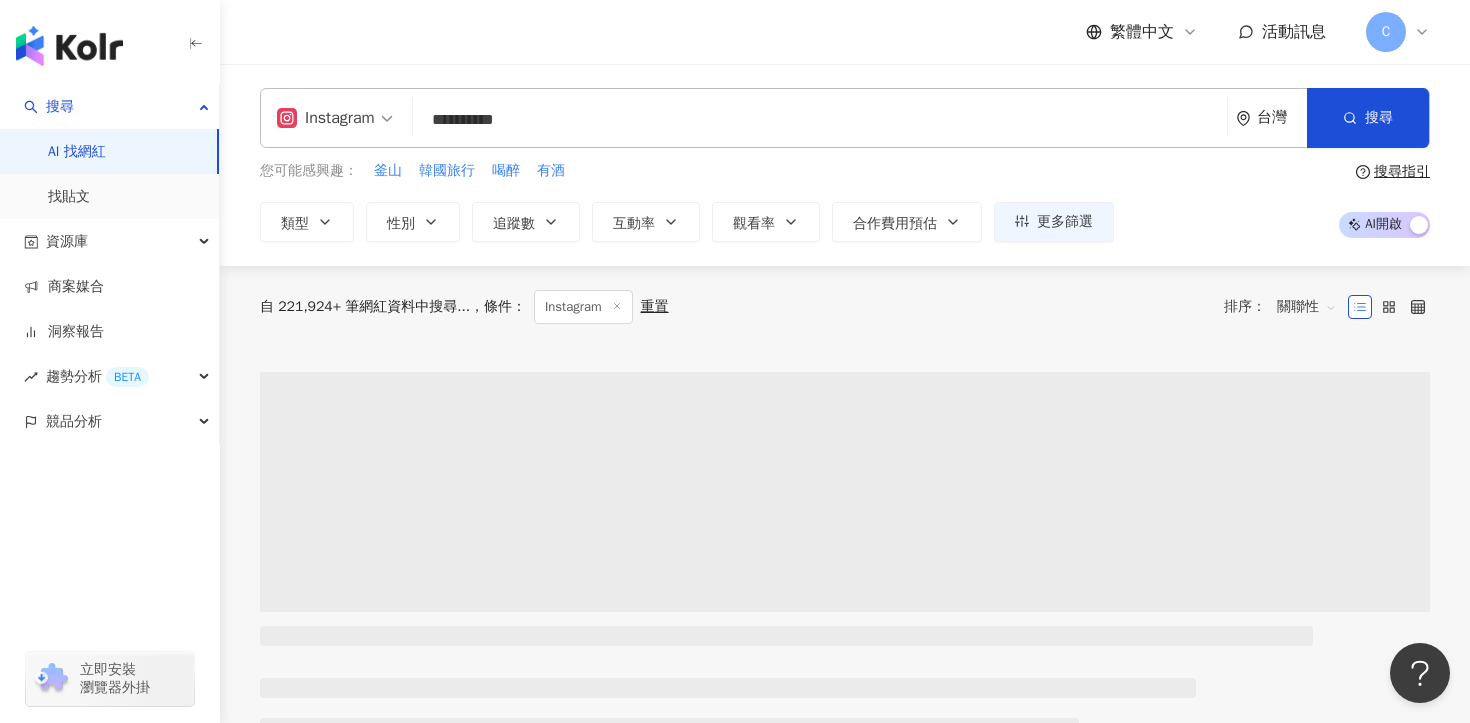 click on "自 221,924+ 筆網紅資料中搜尋... 條件 ： Instagram 重置 排序： 關聯性" at bounding box center (845, 307) 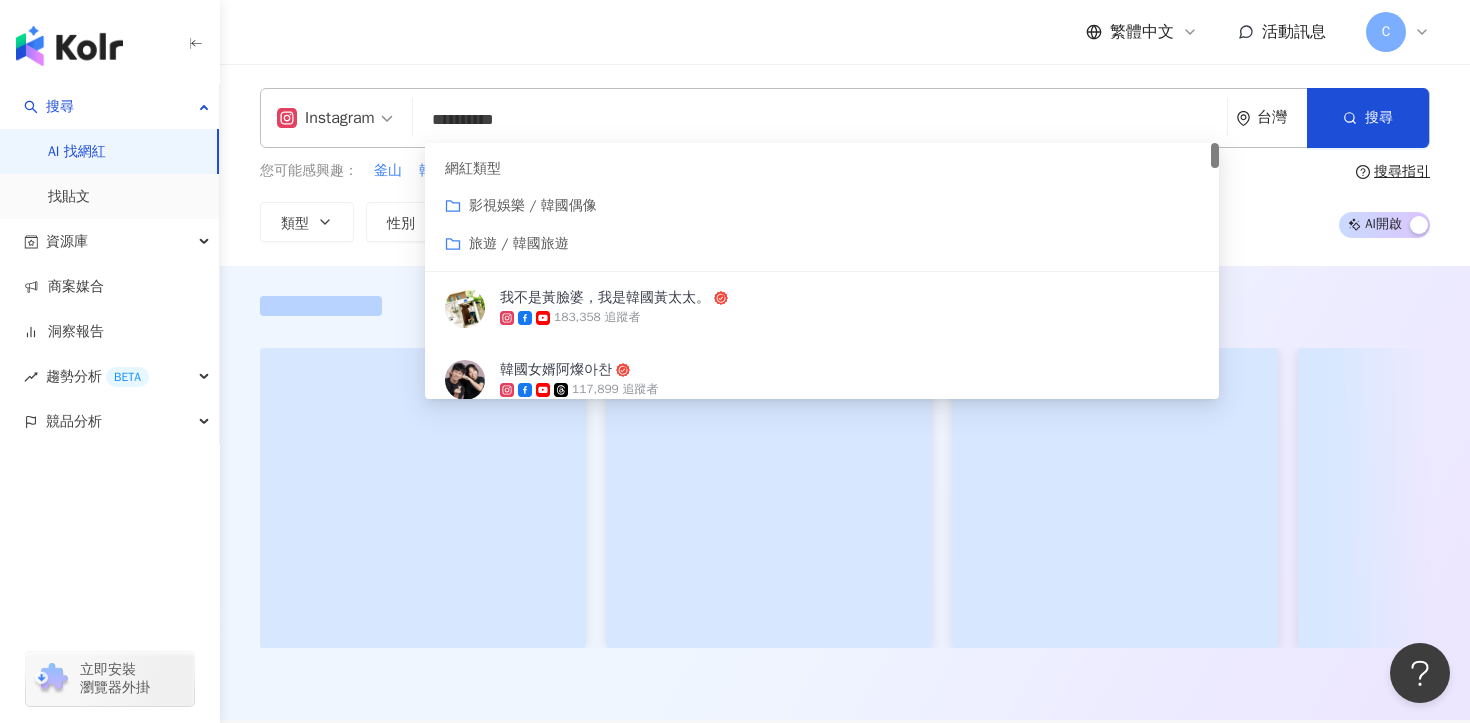 click on "**********" at bounding box center (820, 120) 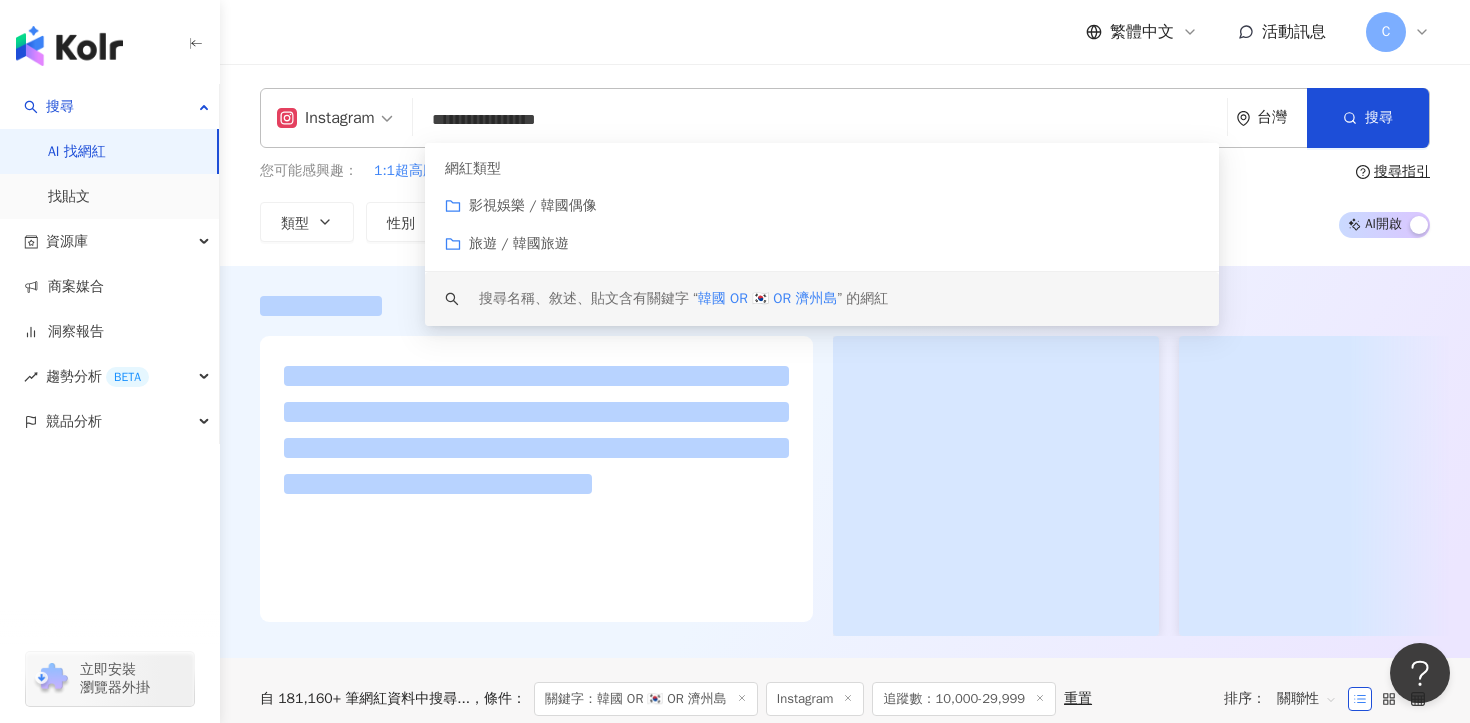click on "搜尋名稱、敘述、貼文含有關鍵字 “ 韓國 OR 🇰🇷 OR 濟州島 ” 的網紅" at bounding box center (683, 299) 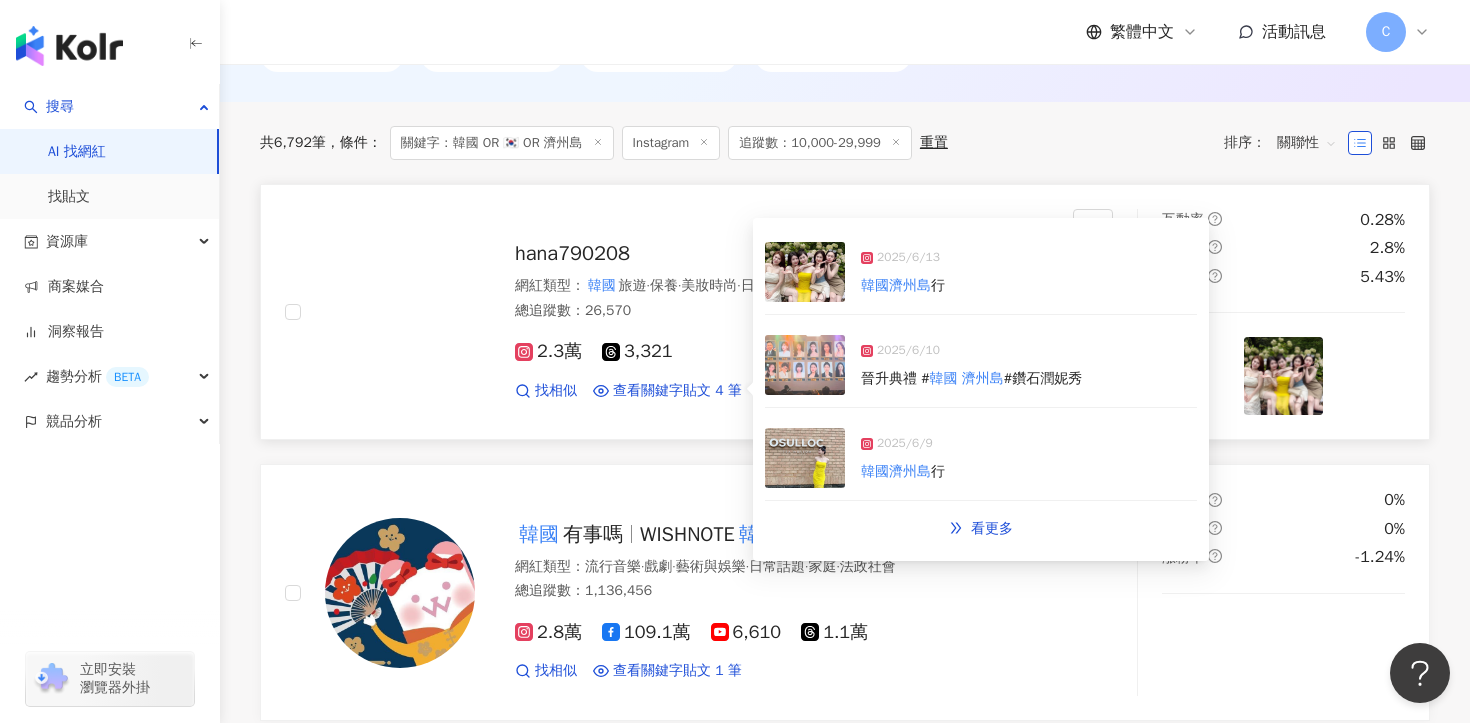 scroll, scrollTop: 641, scrollLeft: 0, axis: vertical 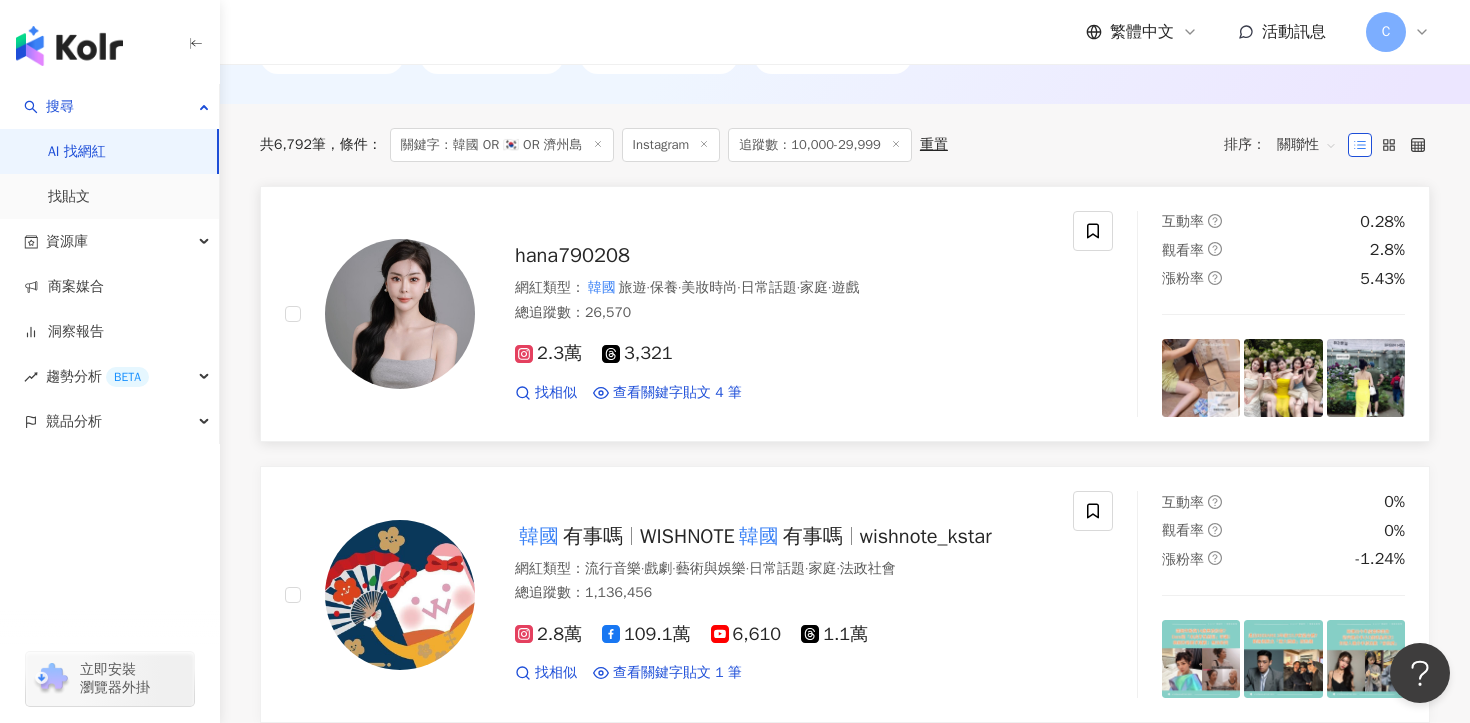 type on "**********" 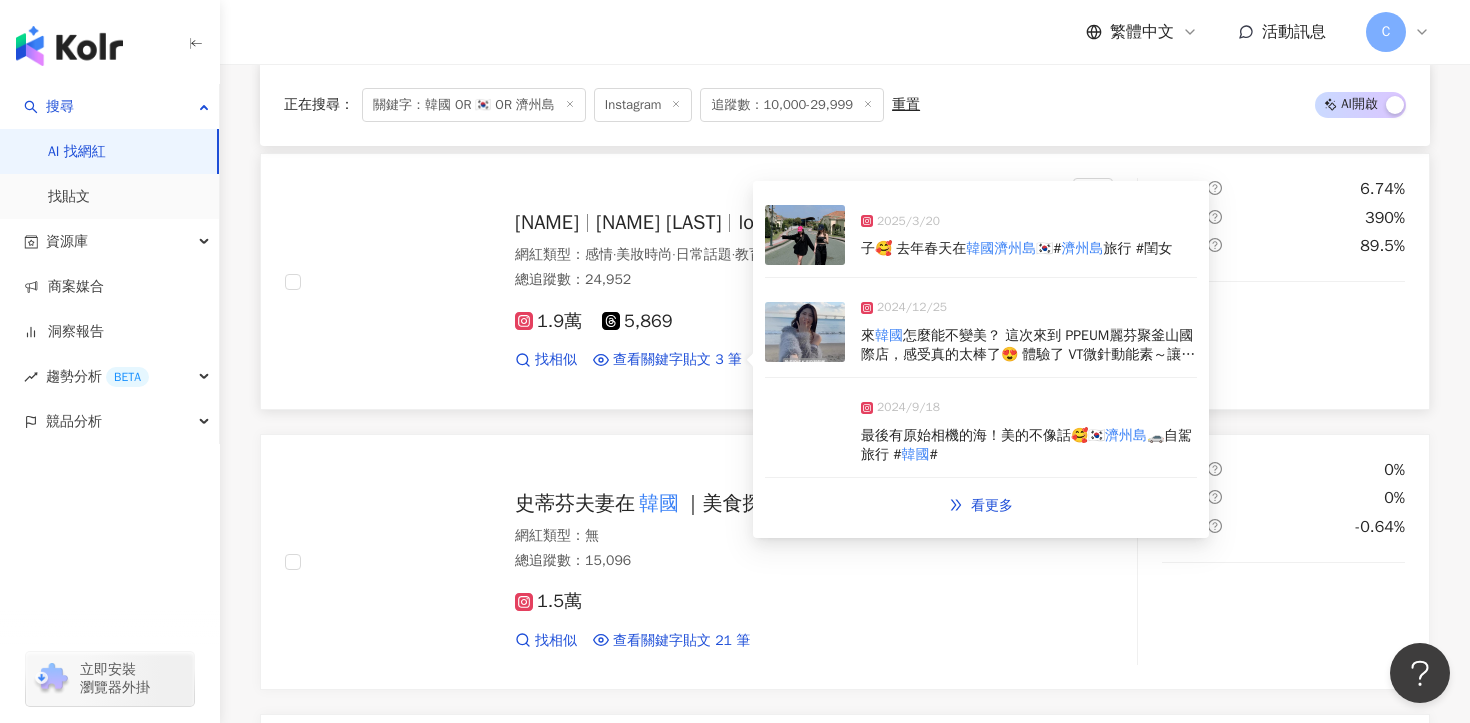scroll, scrollTop: 1772, scrollLeft: 0, axis: vertical 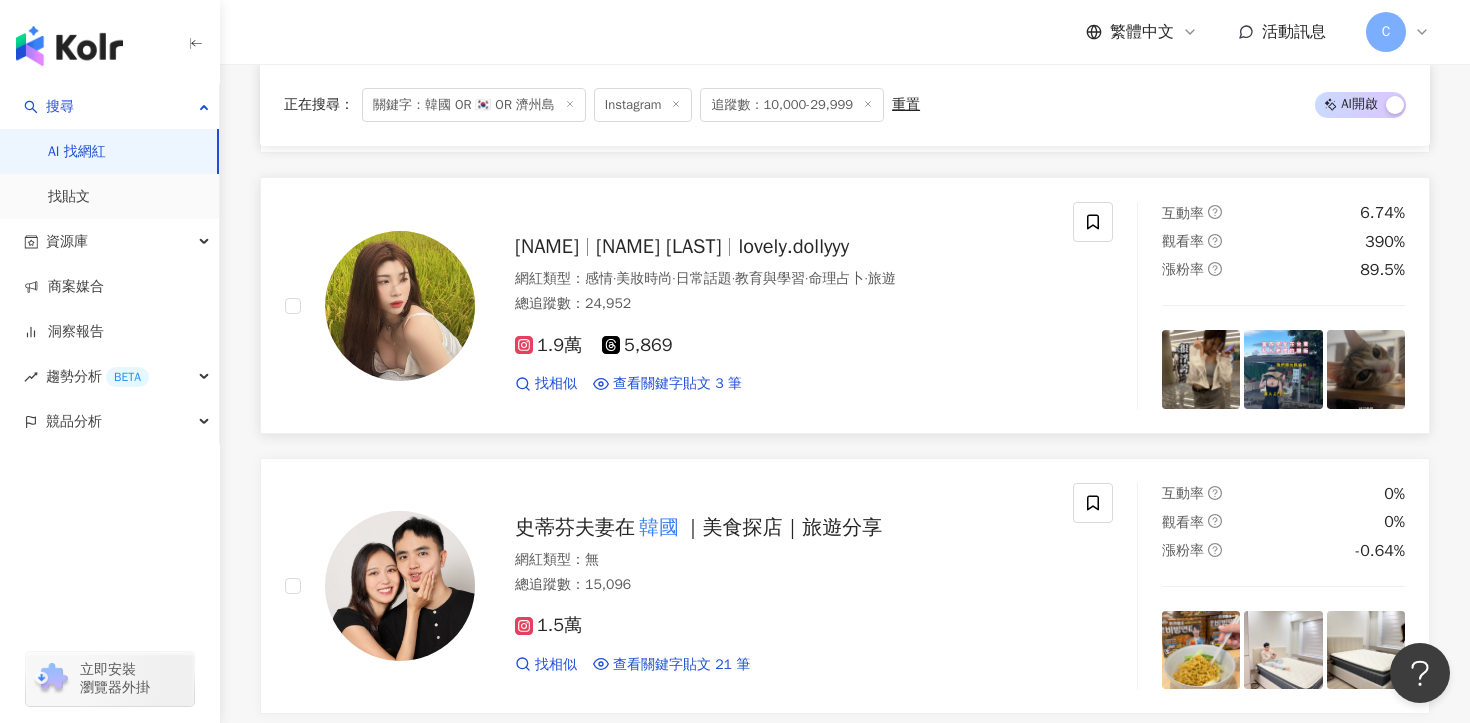 click on "劉晏伶" at bounding box center (547, 246) 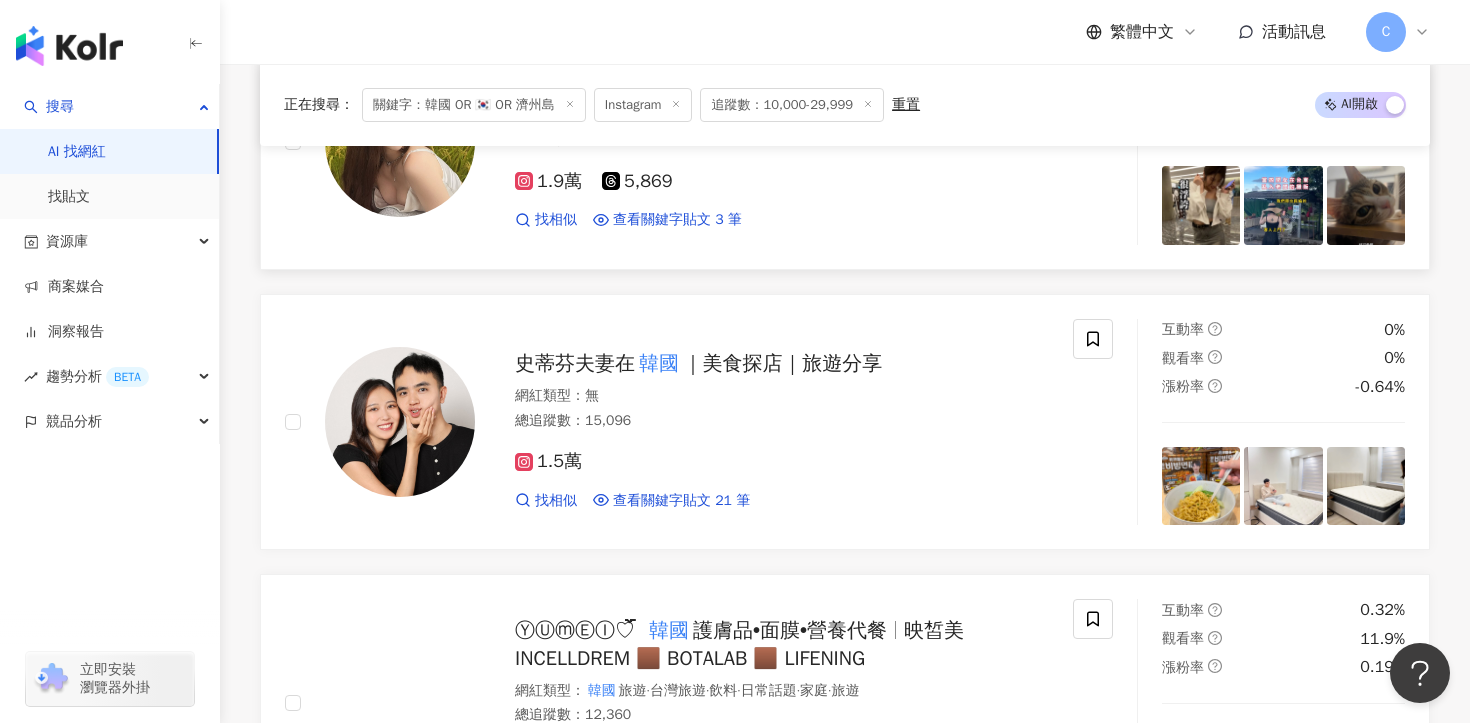 scroll, scrollTop: 2067, scrollLeft: 0, axis: vertical 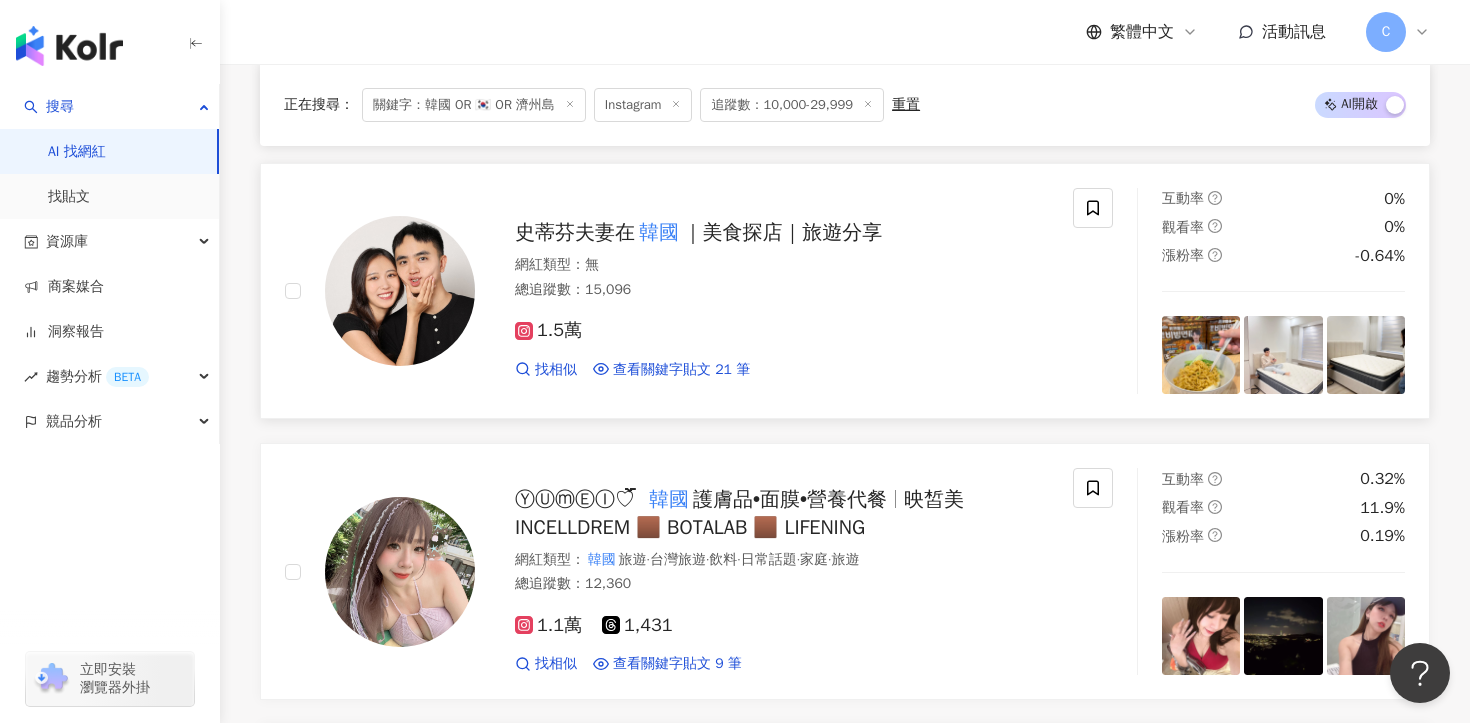 click on "史蒂芬夫妻在" at bounding box center (575, 232) 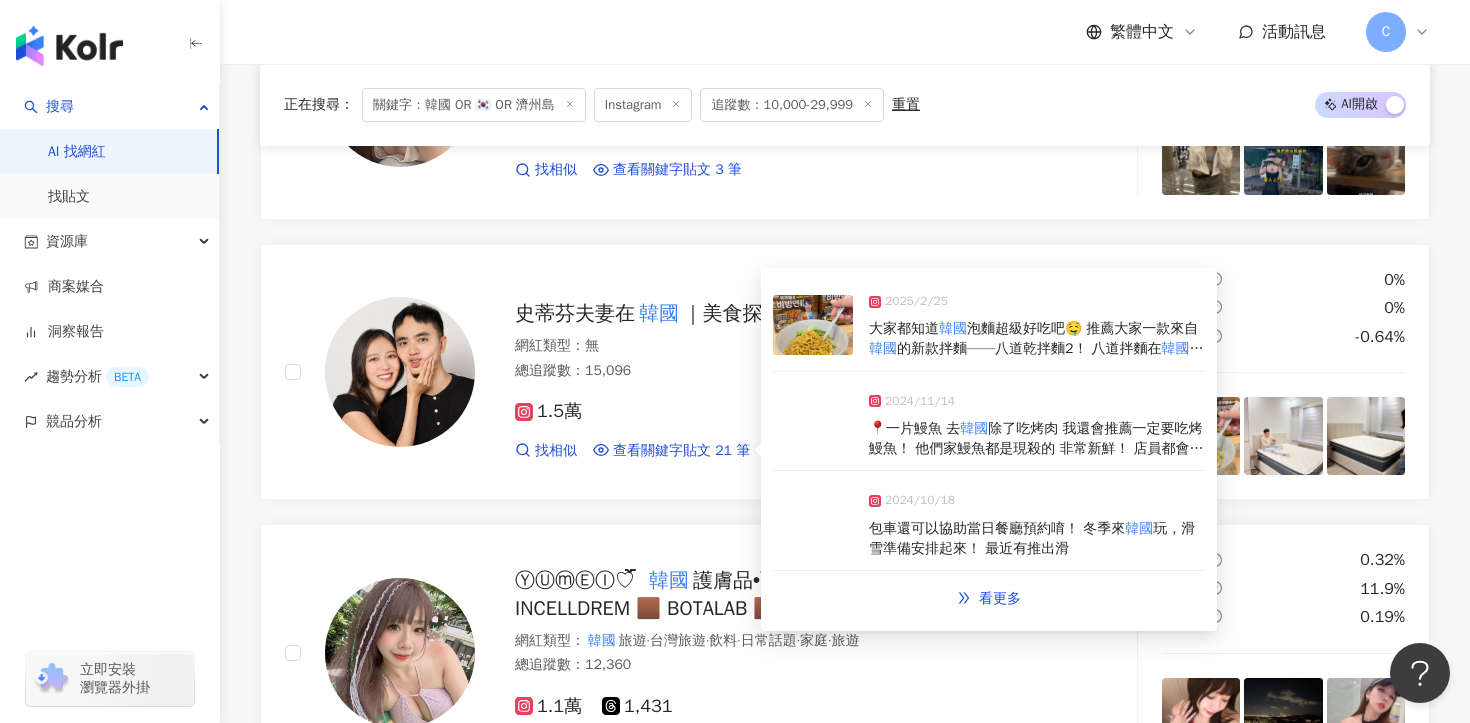 scroll, scrollTop: 1961, scrollLeft: 0, axis: vertical 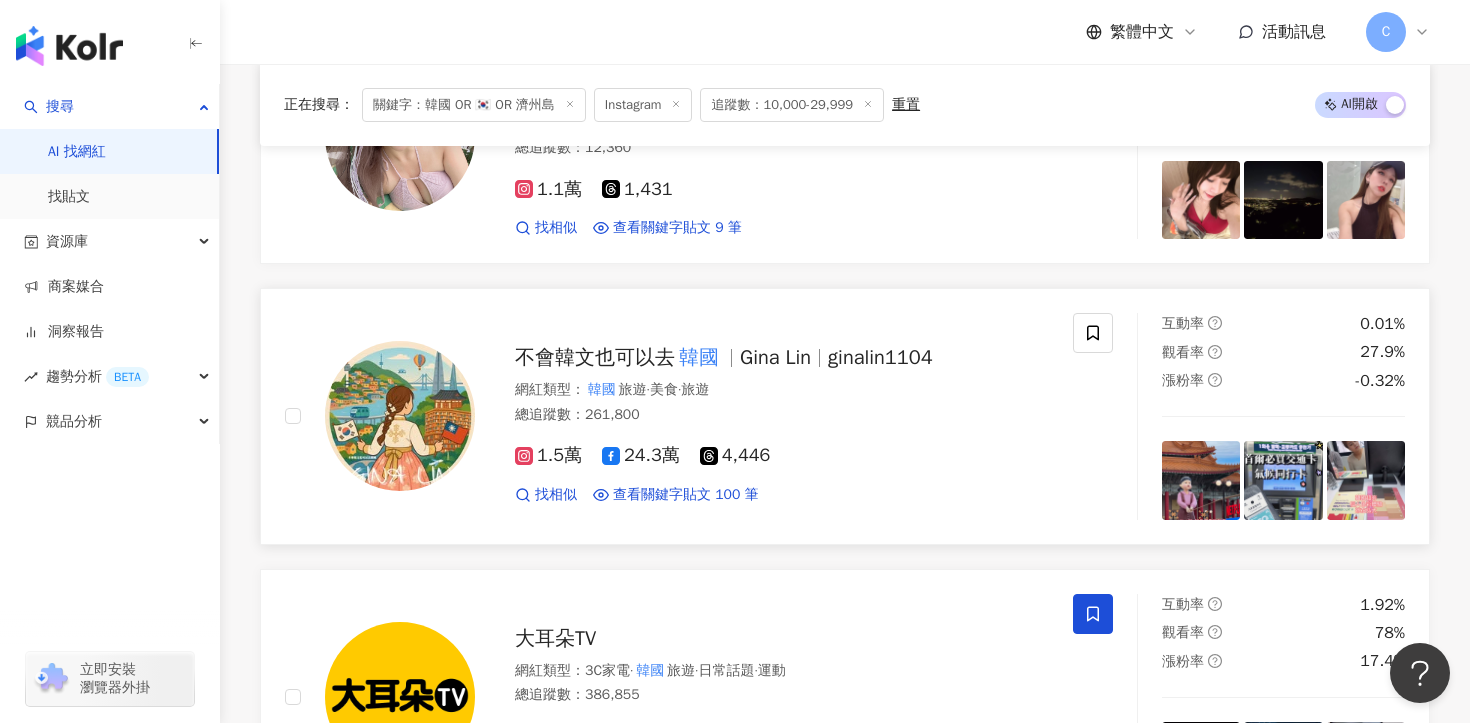 click on "不會韓文也可以去" at bounding box center (595, 357) 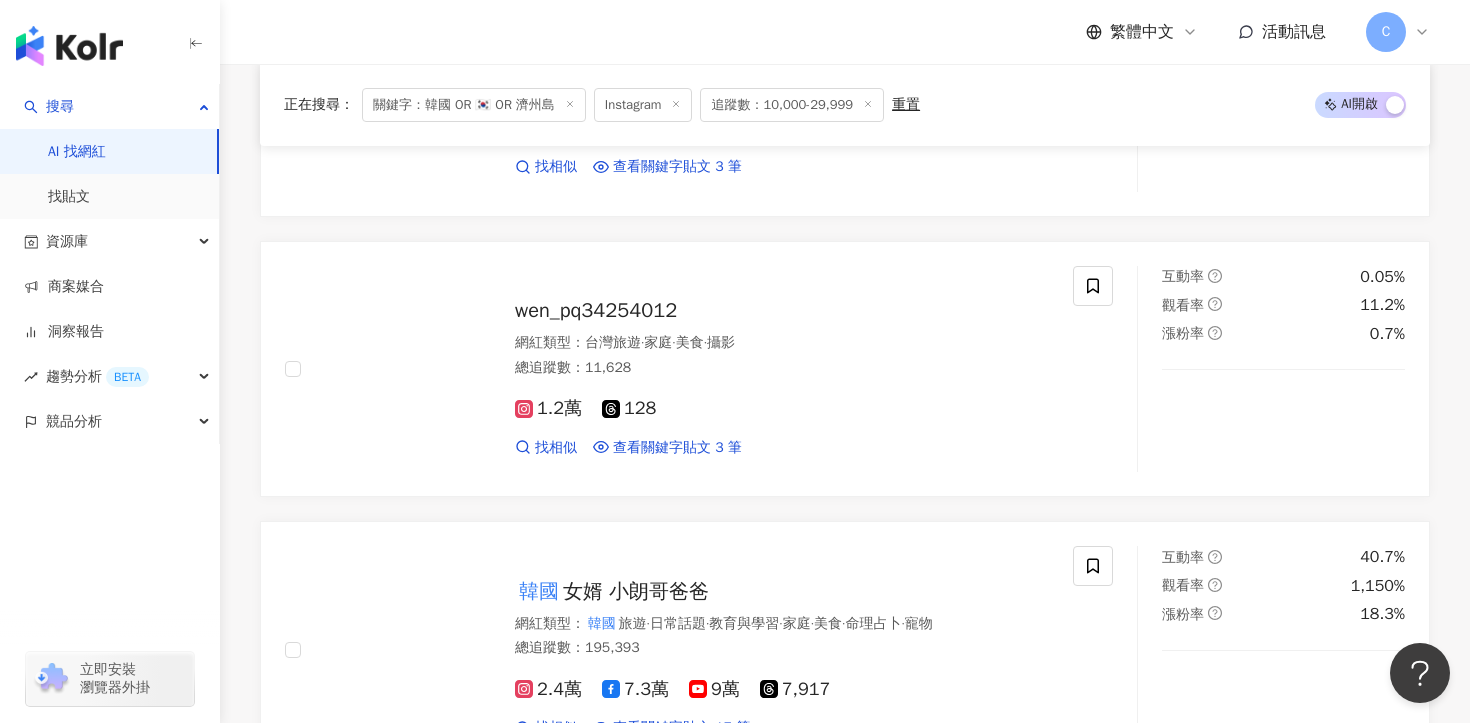 scroll, scrollTop: 3667, scrollLeft: 0, axis: vertical 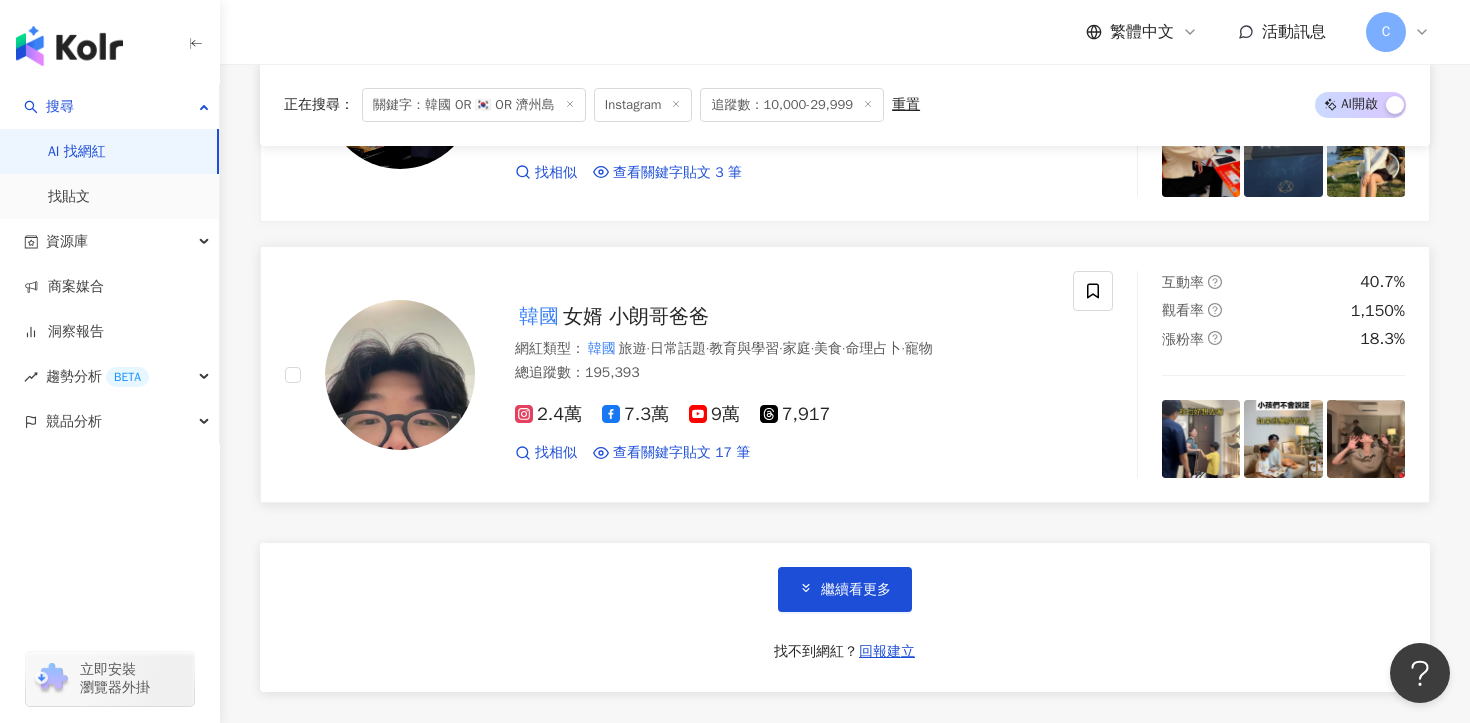 click on "2.4萬" at bounding box center (548, 414) 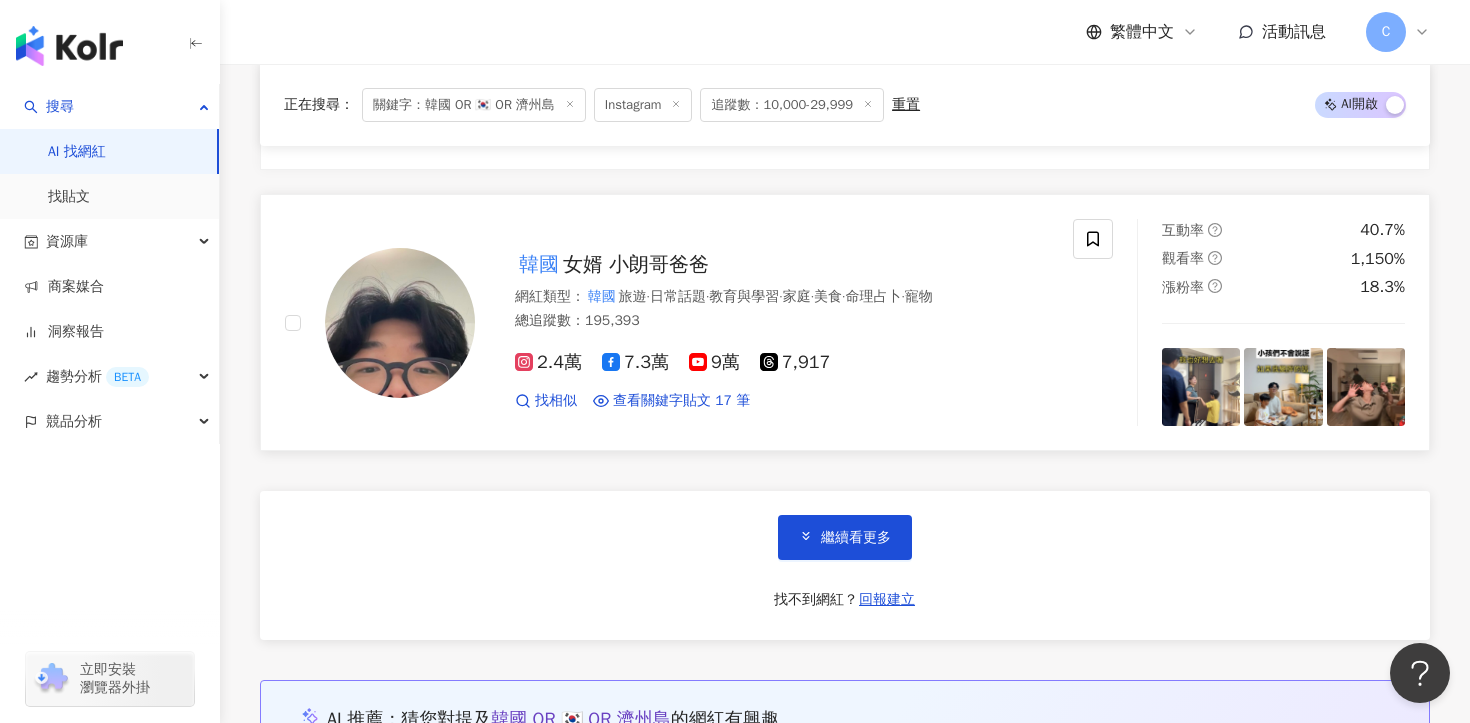 scroll, scrollTop: 3783, scrollLeft: 0, axis: vertical 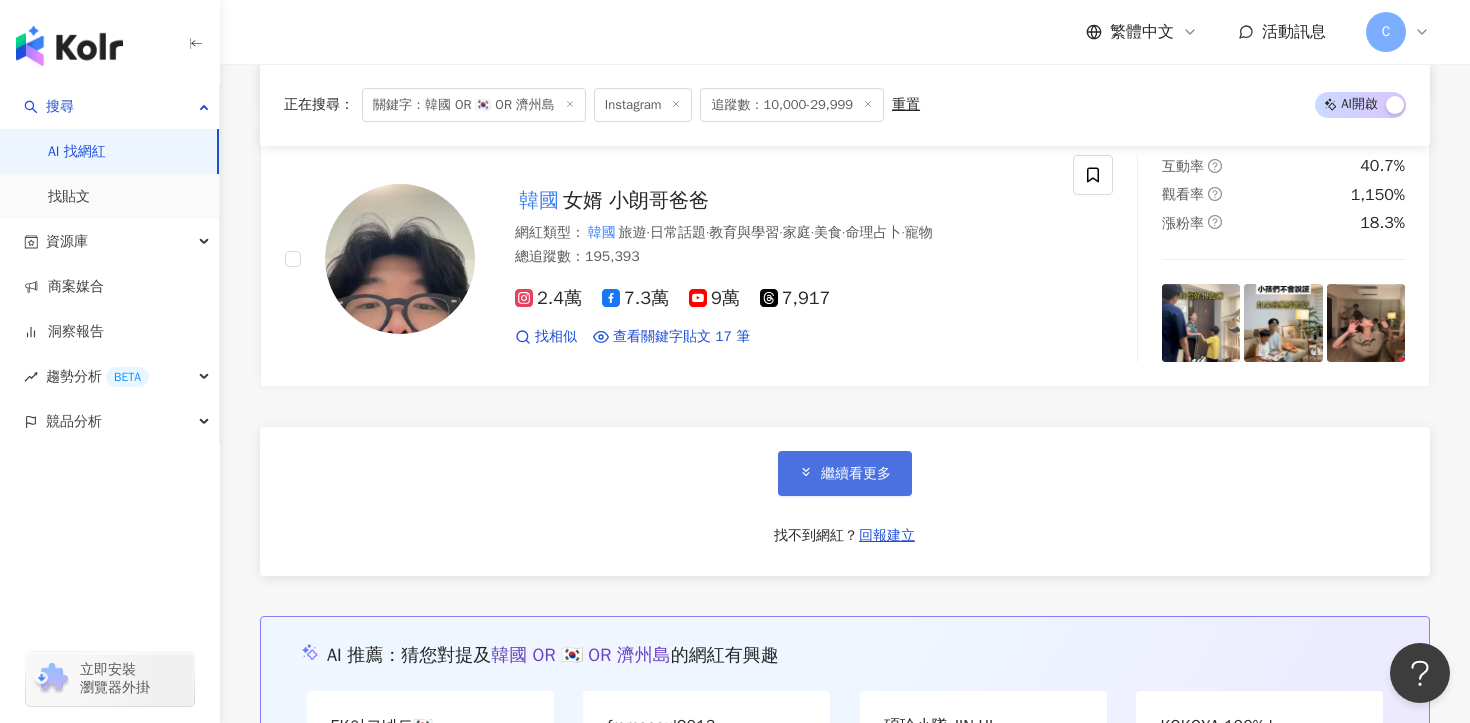 click on "繼續看更多" at bounding box center [845, 473] 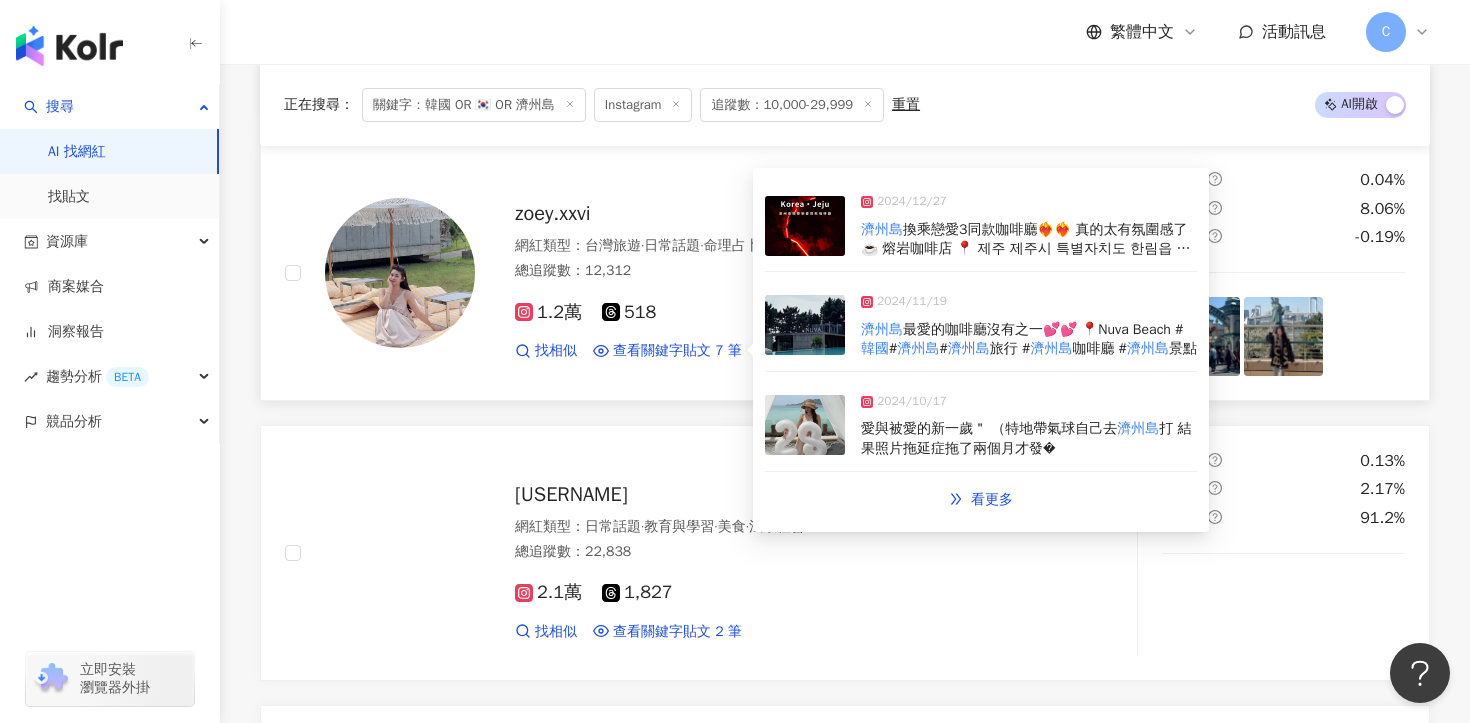scroll, scrollTop: 4608, scrollLeft: 0, axis: vertical 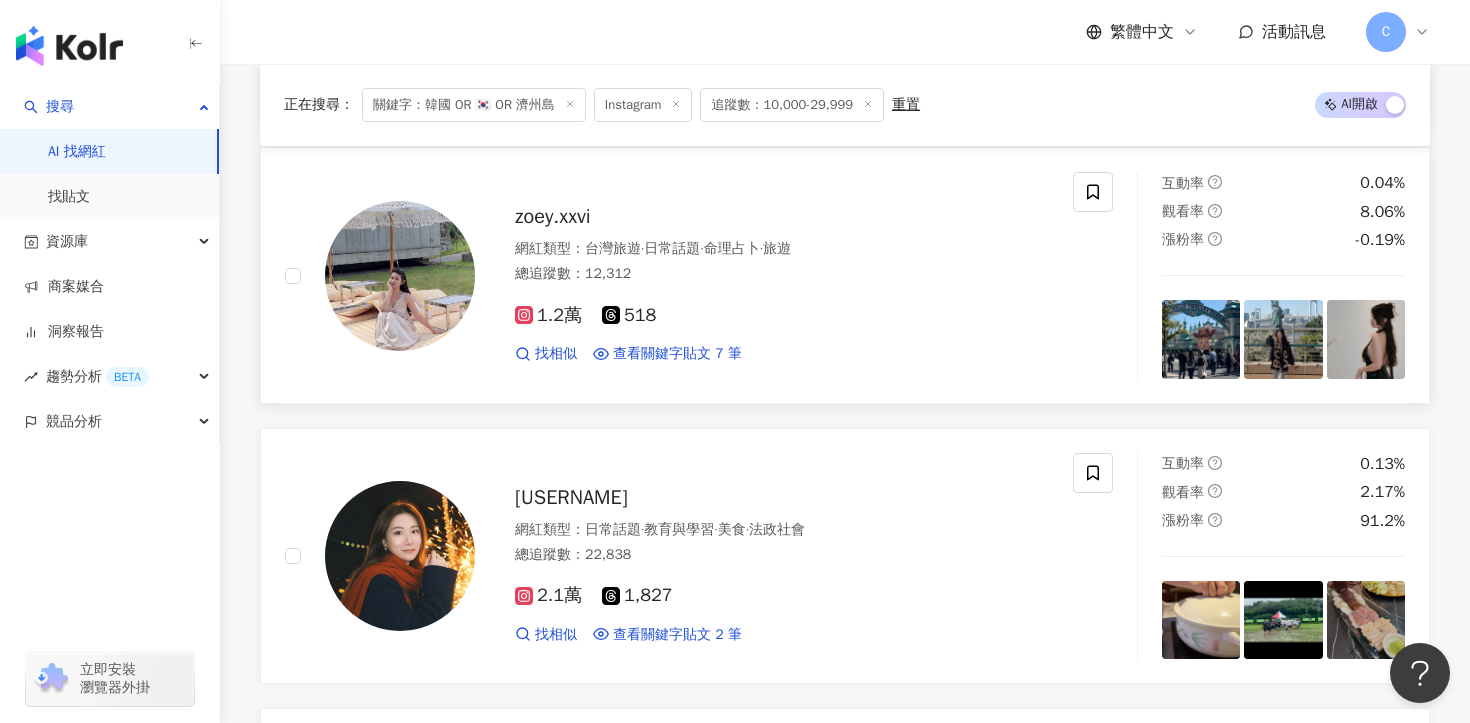 click on "zoey.xxvi" at bounding box center (553, 216) 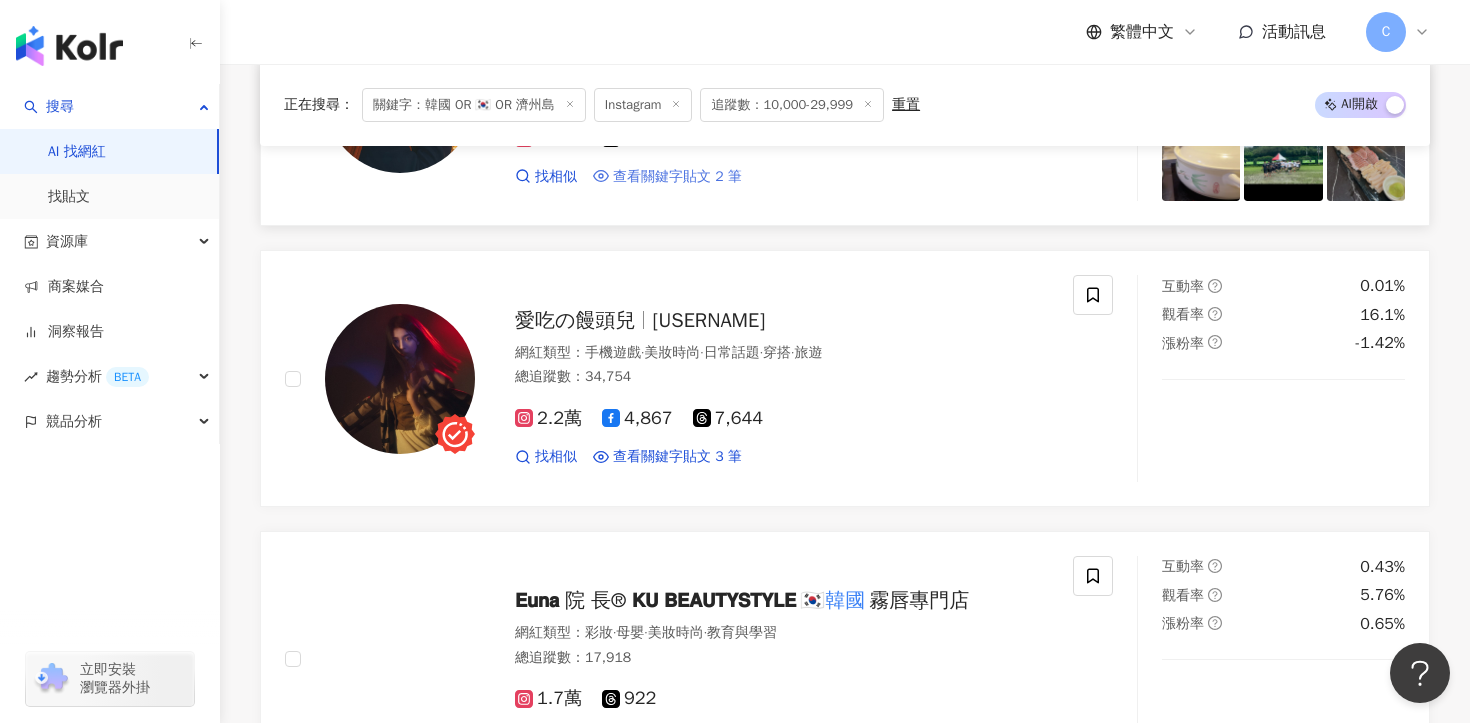 scroll, scrollTop: 5068, scrollLeft: 0, axis: vertical 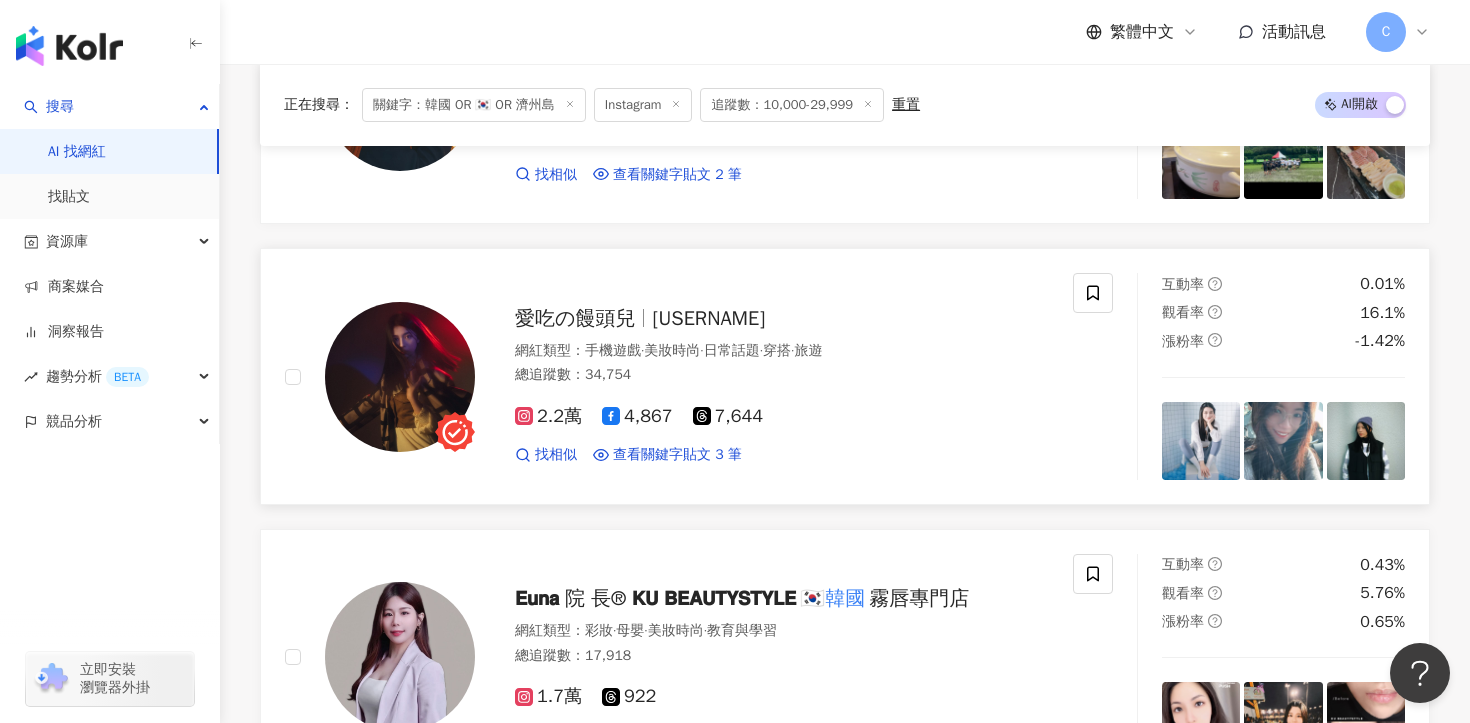 click on "愛吃の饅頭兒" at bounding box center [575, 318] 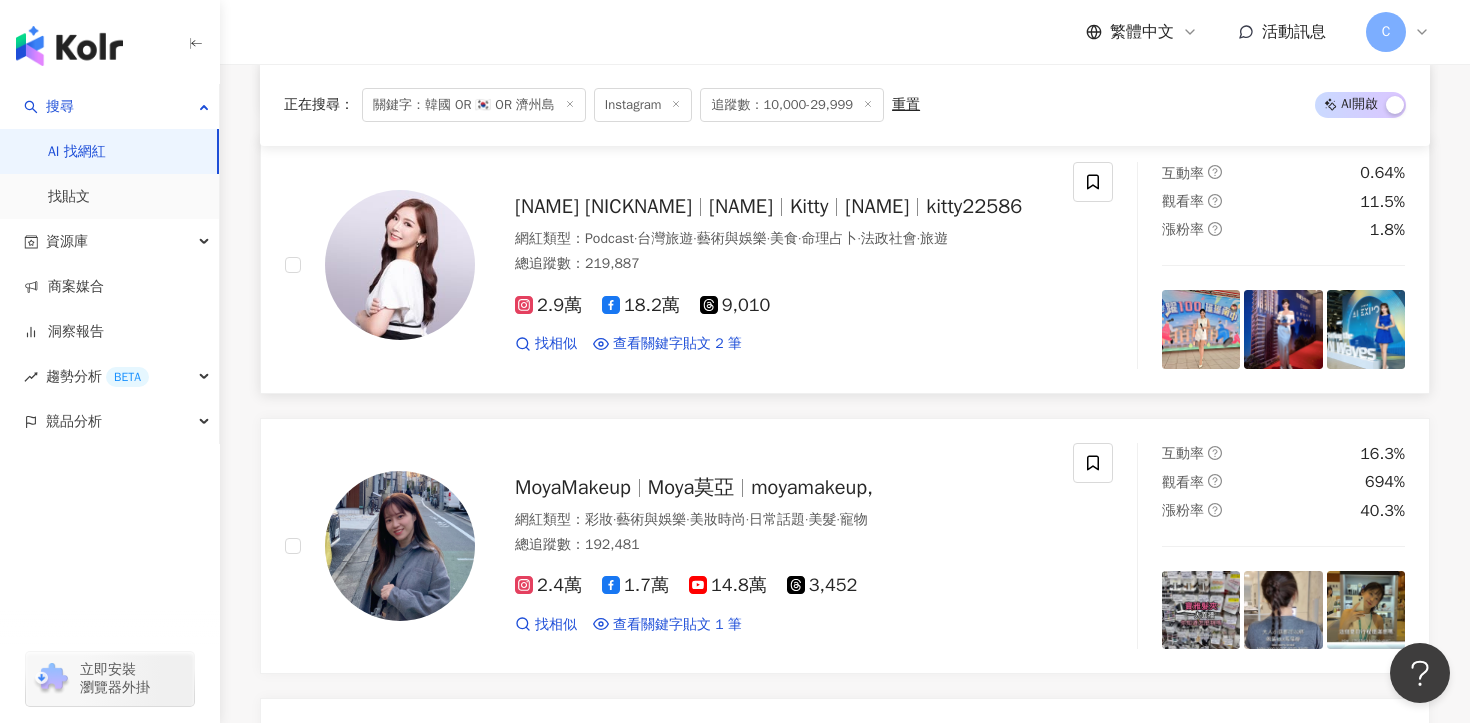 scroll, scrollTop: 6227, scrollLeft: 0, axis: vertical 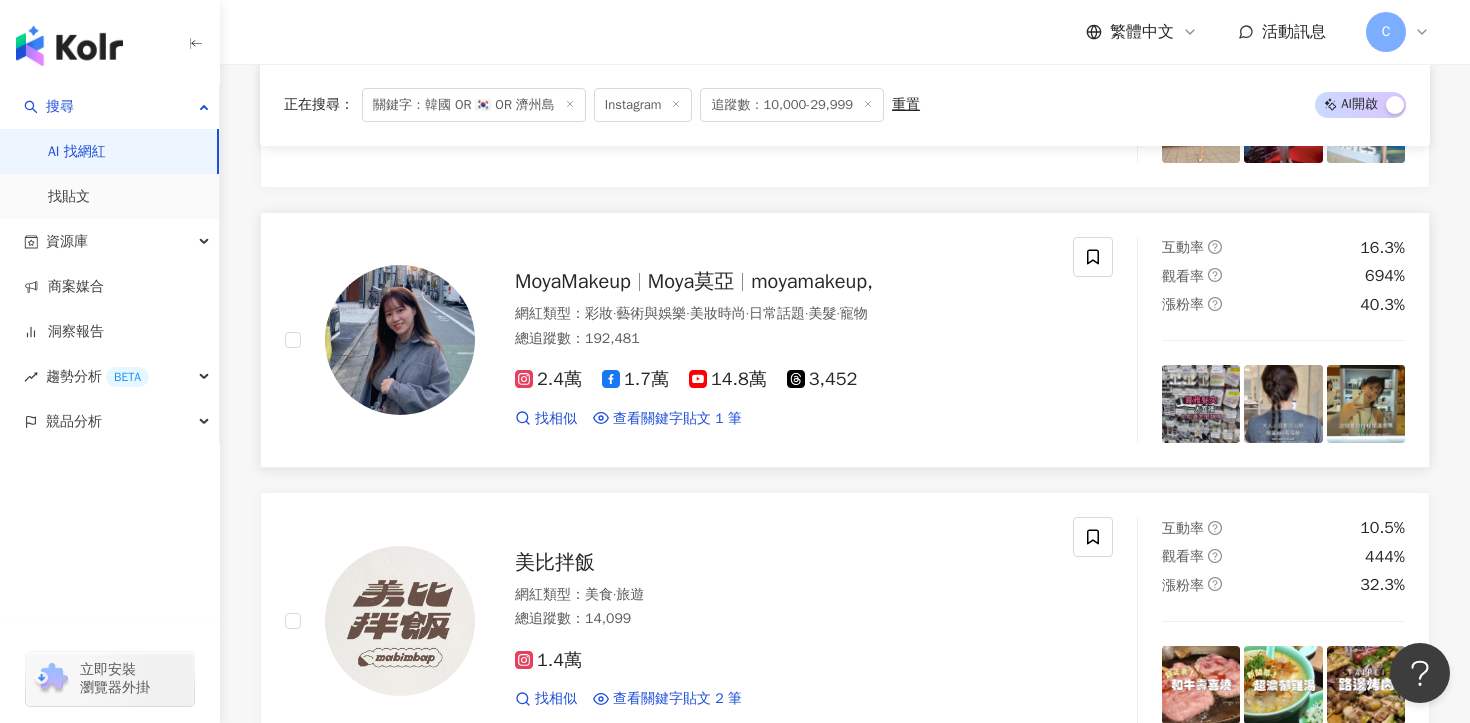 click on "MoyaMakeup" at bounding box center [573, 281] 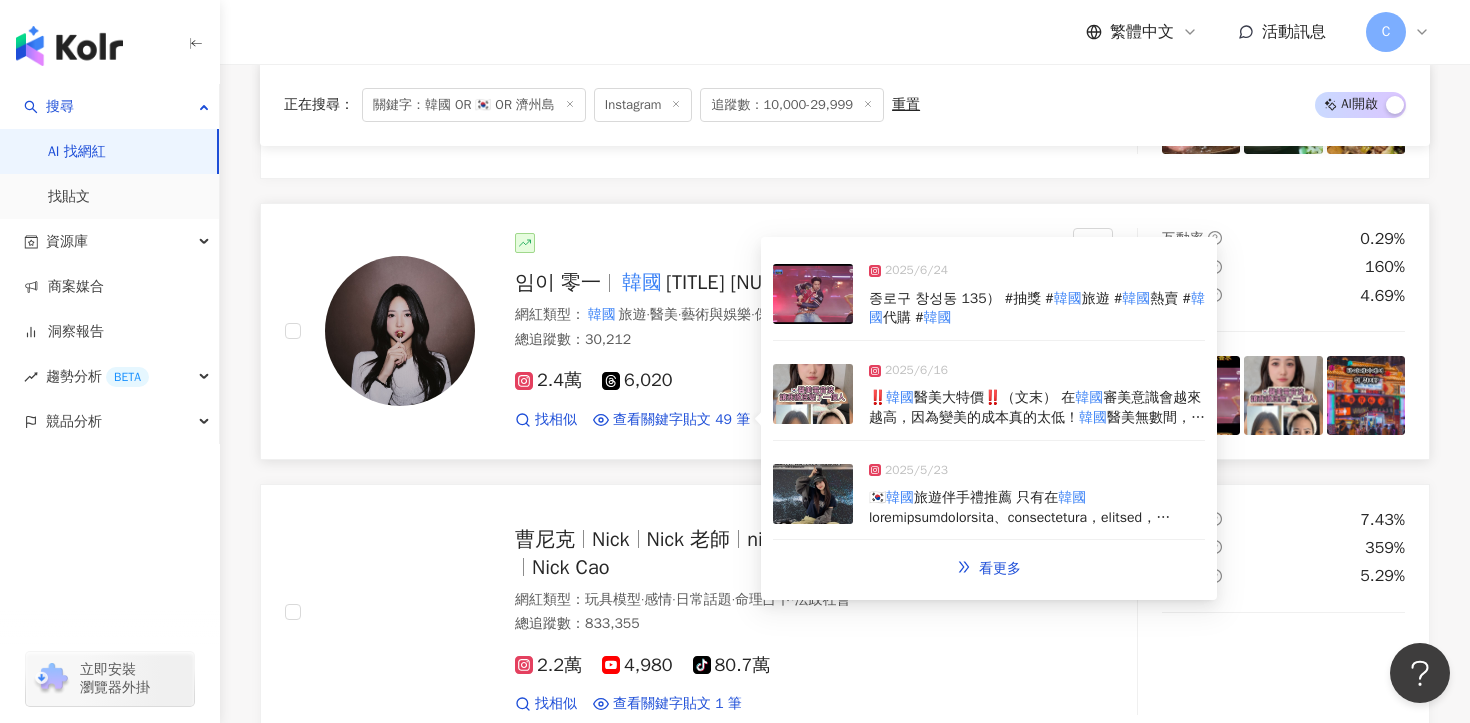 scroll, scrollTop: 6901, scrollLeft: 0, axis: vertical 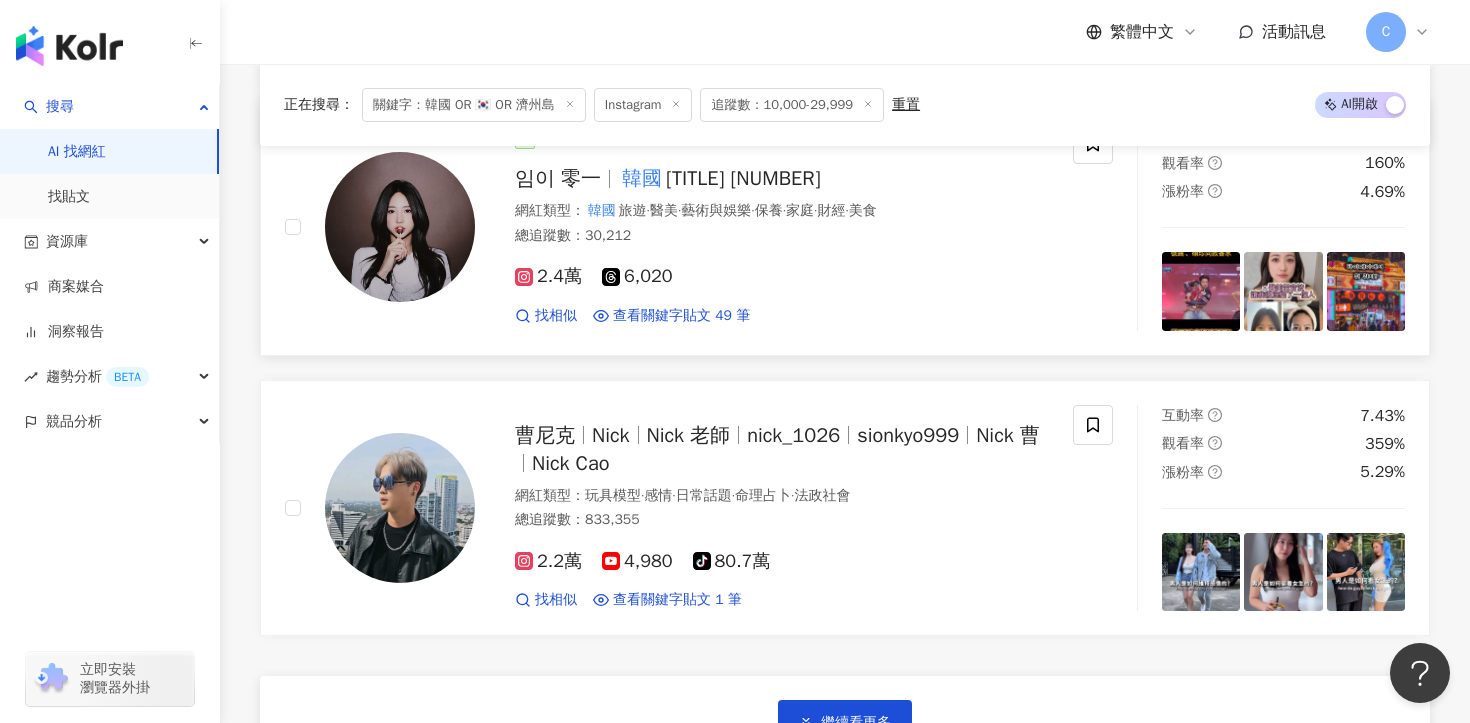 click on "임이 零一" at bounding box center [558, 178] 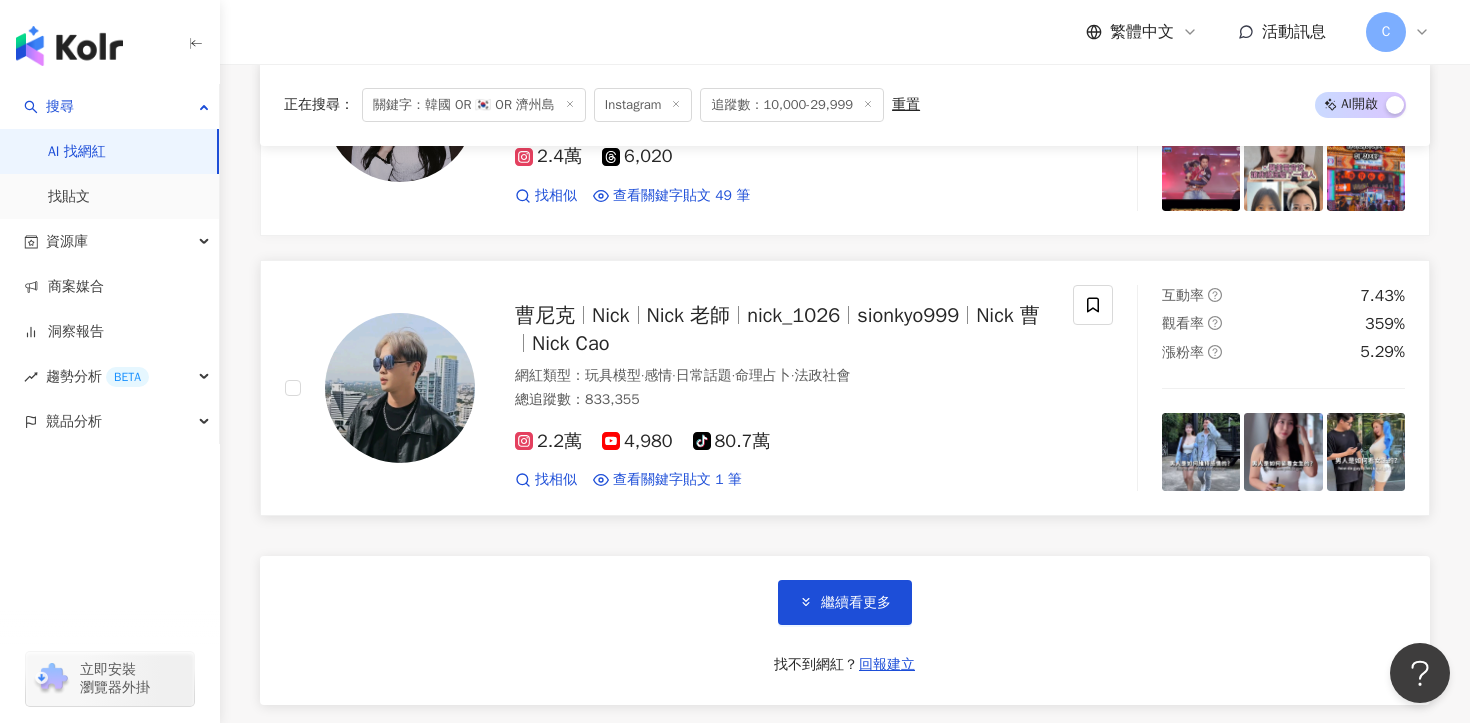 scroll, scrollTop: 7221, scrollLeft: 0, axis: vertical 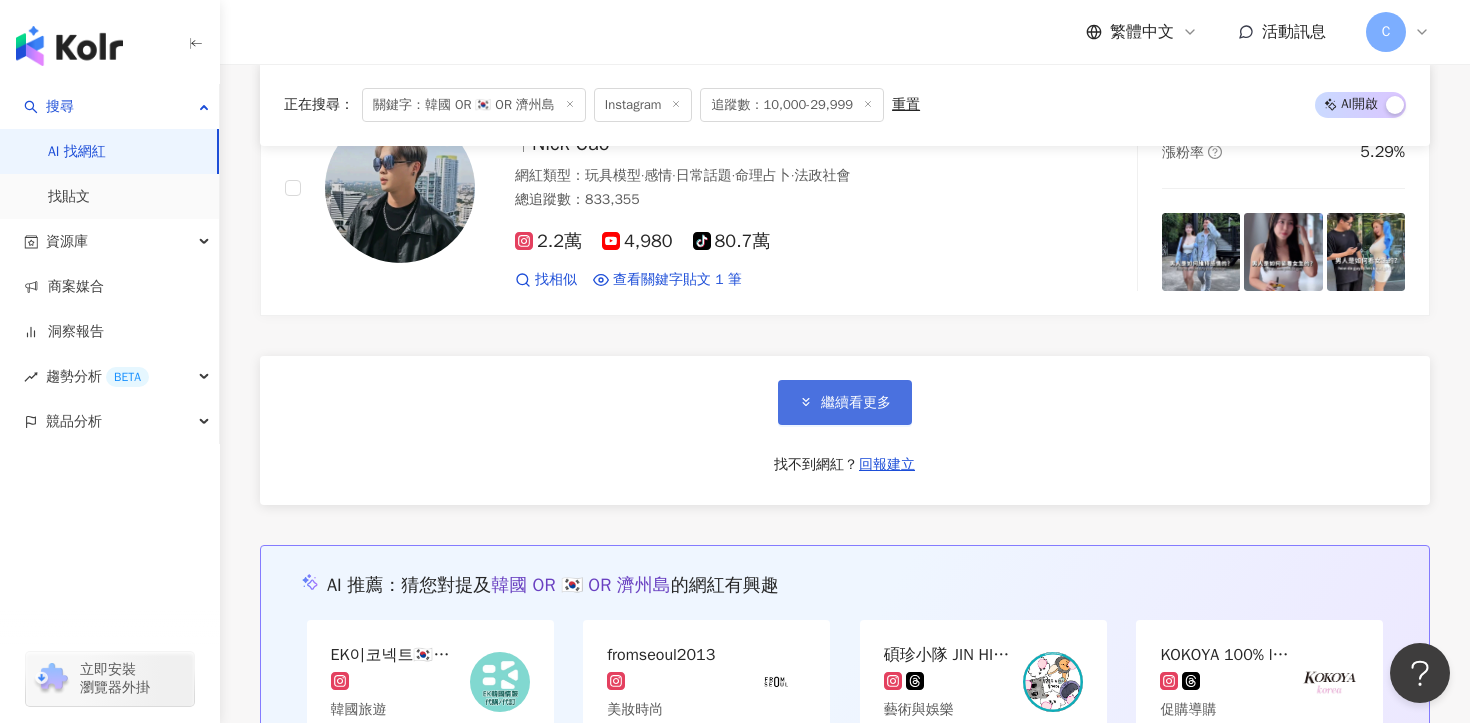 click on "繼續看更多" at bounding box center [845, 402] 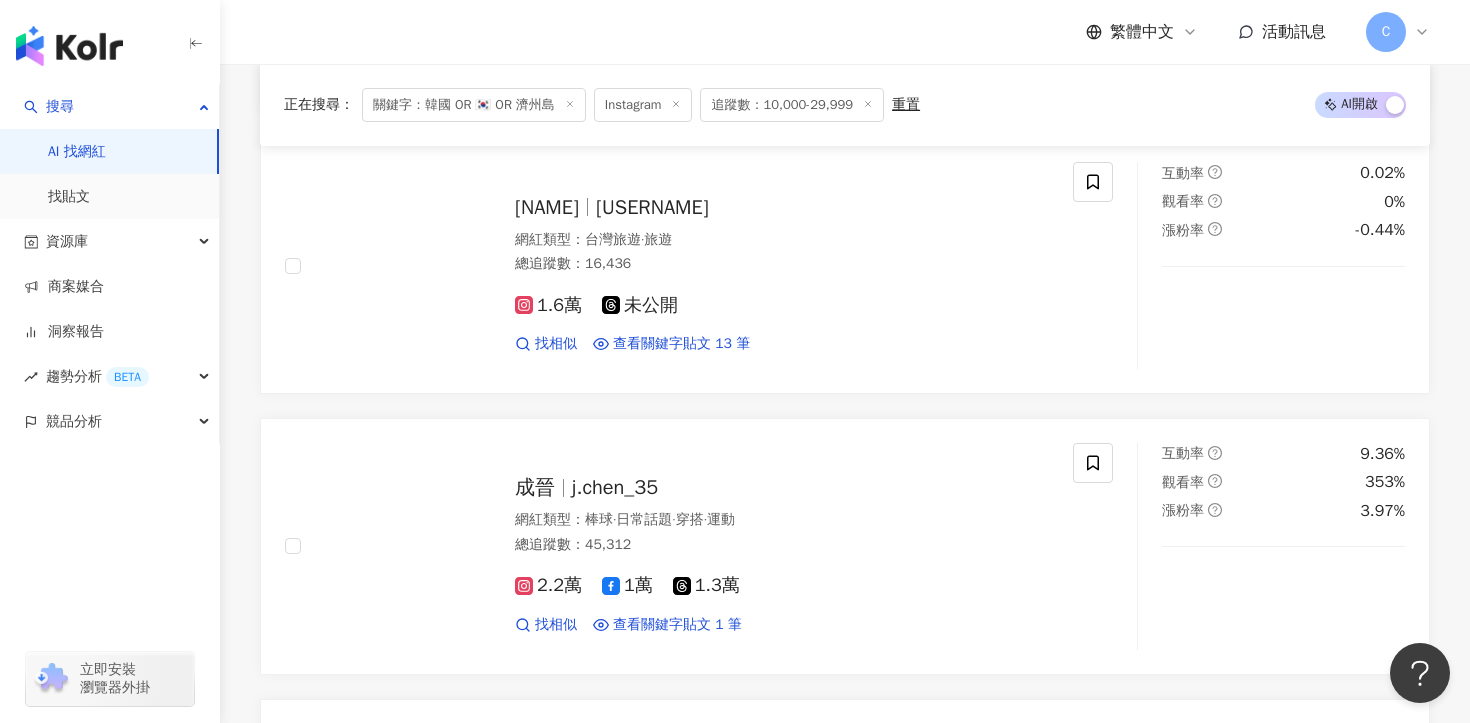 scroll, scrollTop: 7986, scrollLeft: 0, axis: vertical 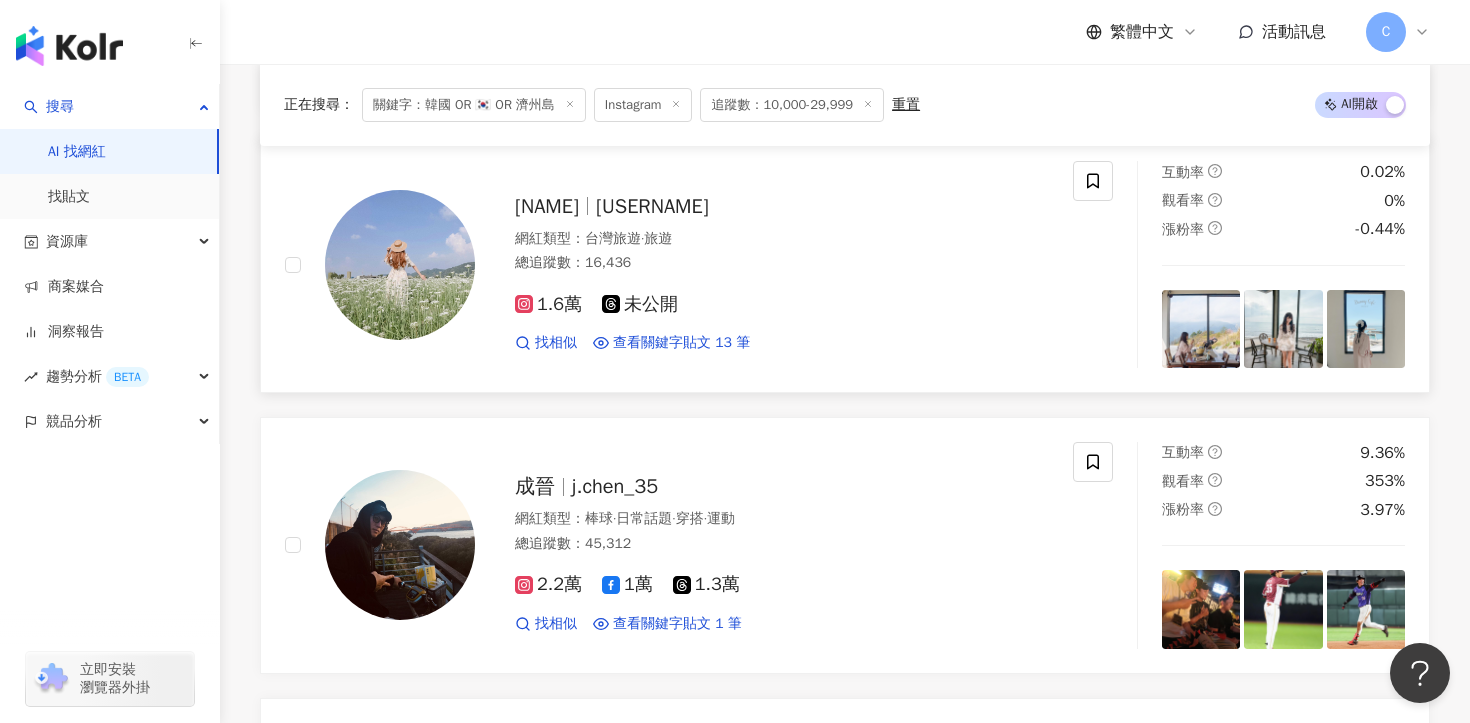 click on "1.6萬" at bounding box center (548, 304) 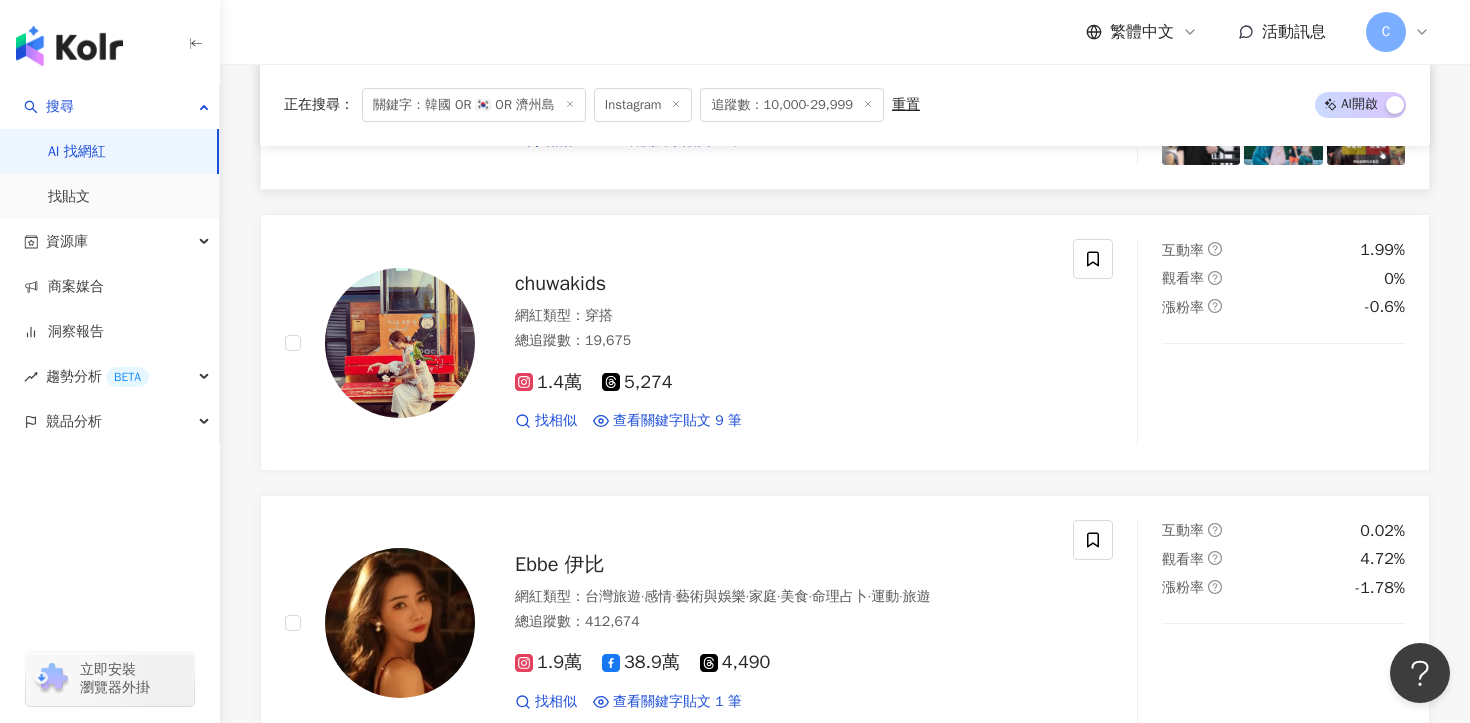 scroll, scrollTop: 9312, scrollLeft: 0, axis: vertical 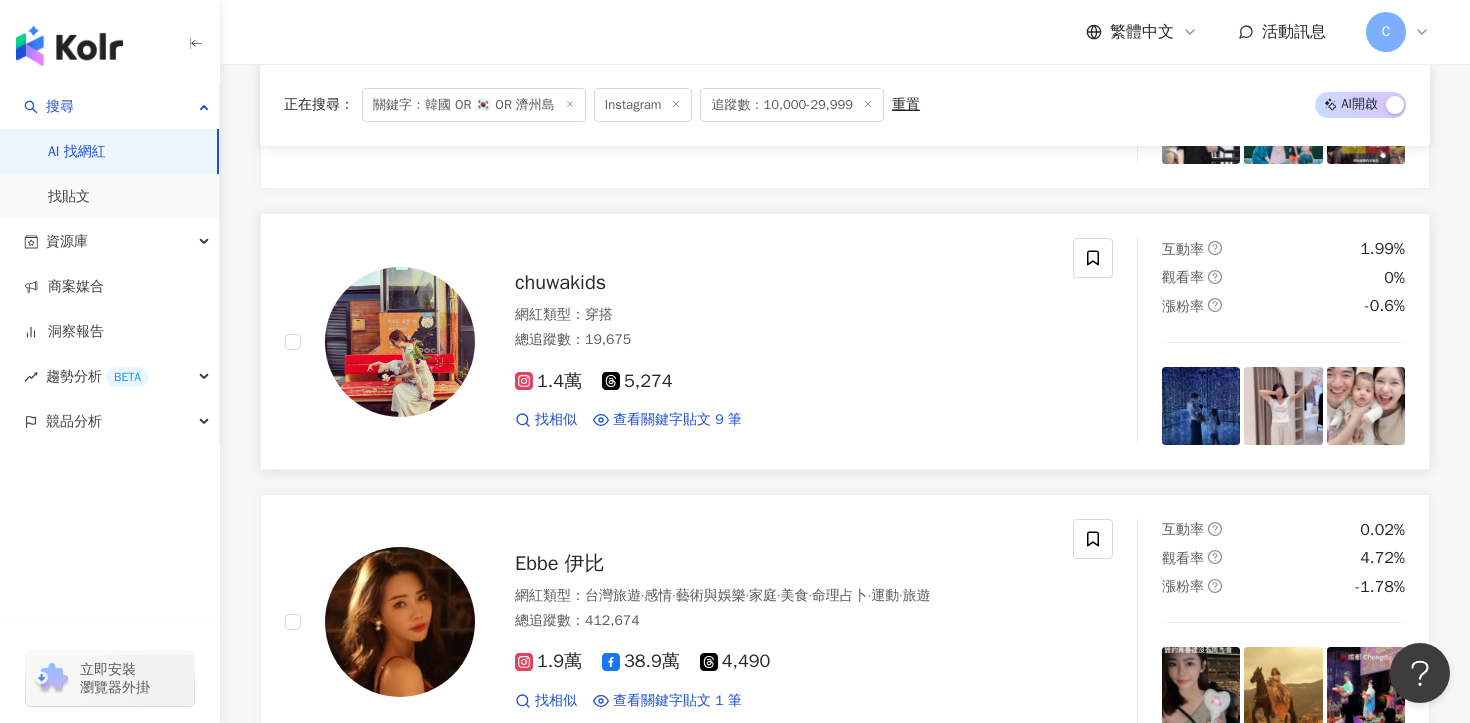 click on "chuwakids" at bounding box center [560, 282] 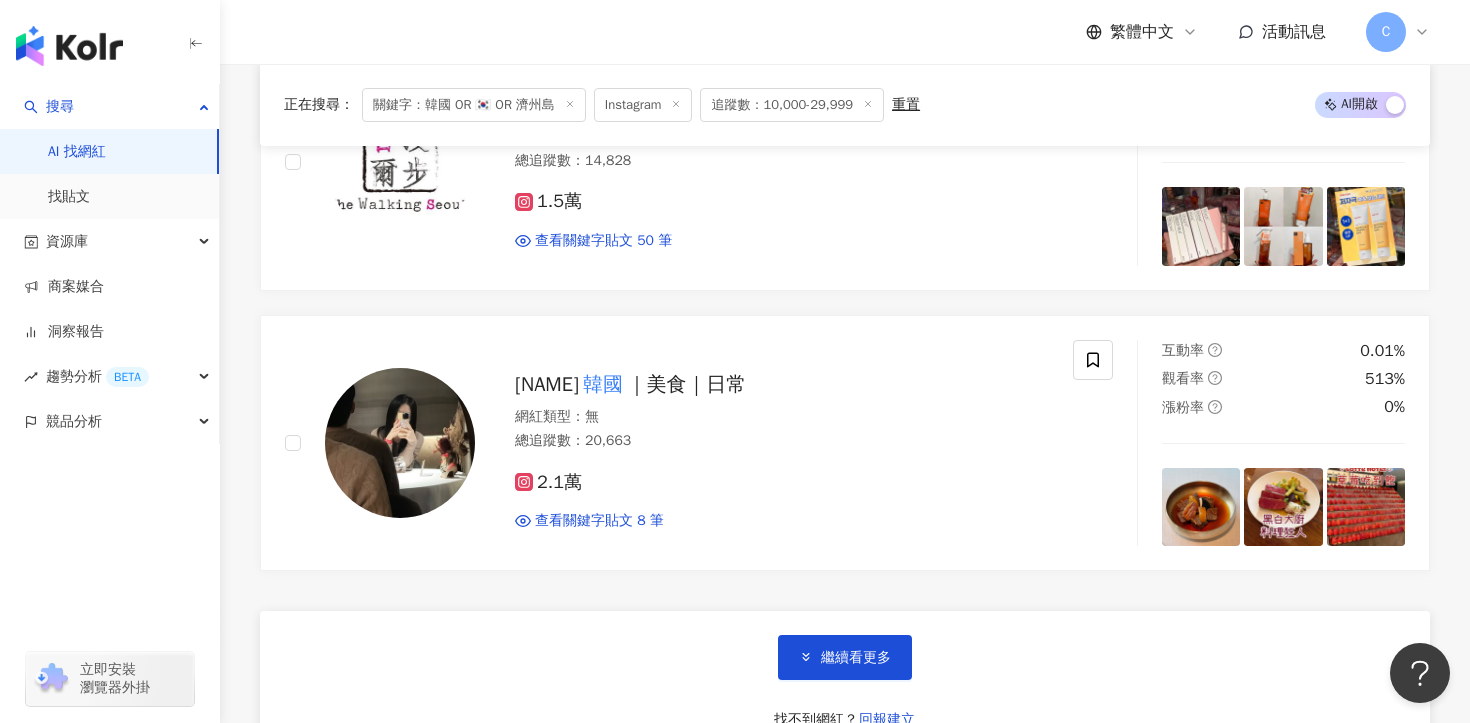 scroll, scrollTop: 10448, scrollLeft: 0, axis: vertical 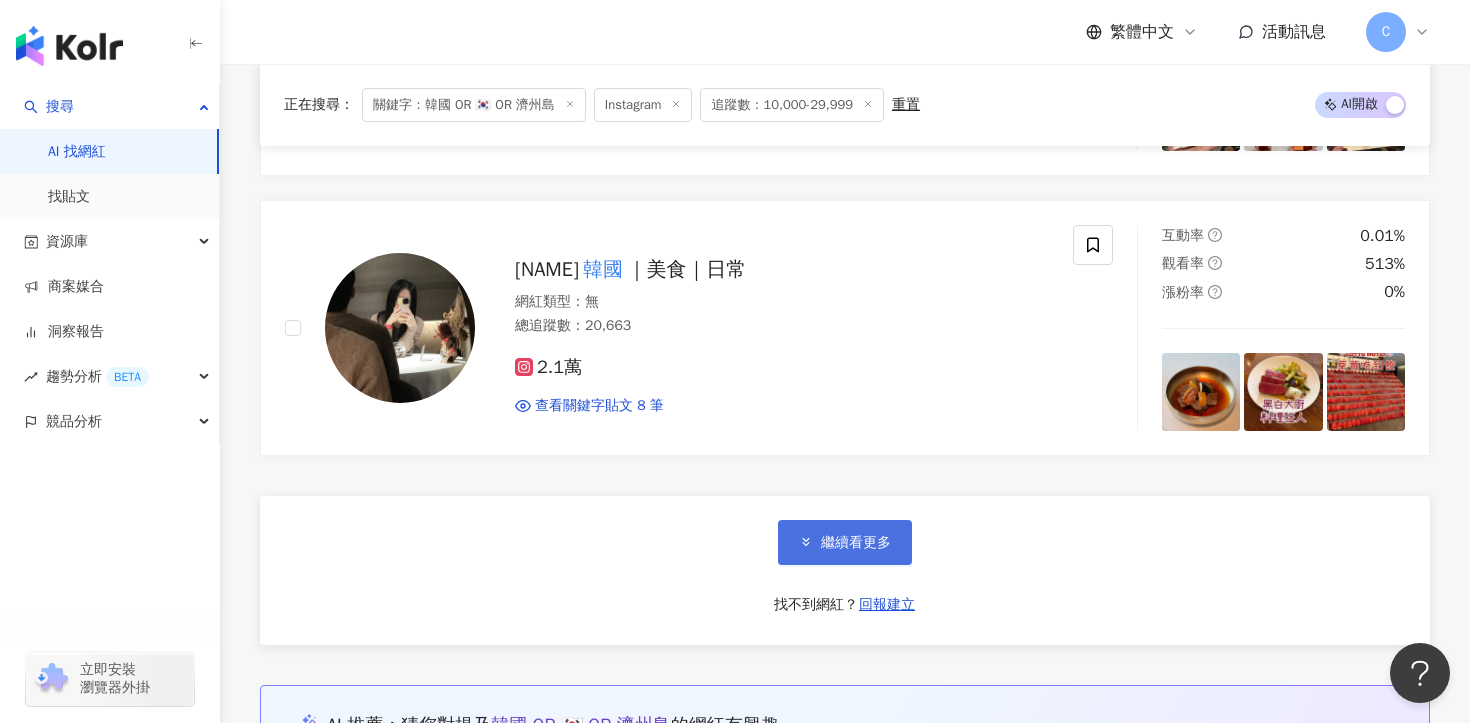 click on "繼續看更多" at bounding box center [856, 543] 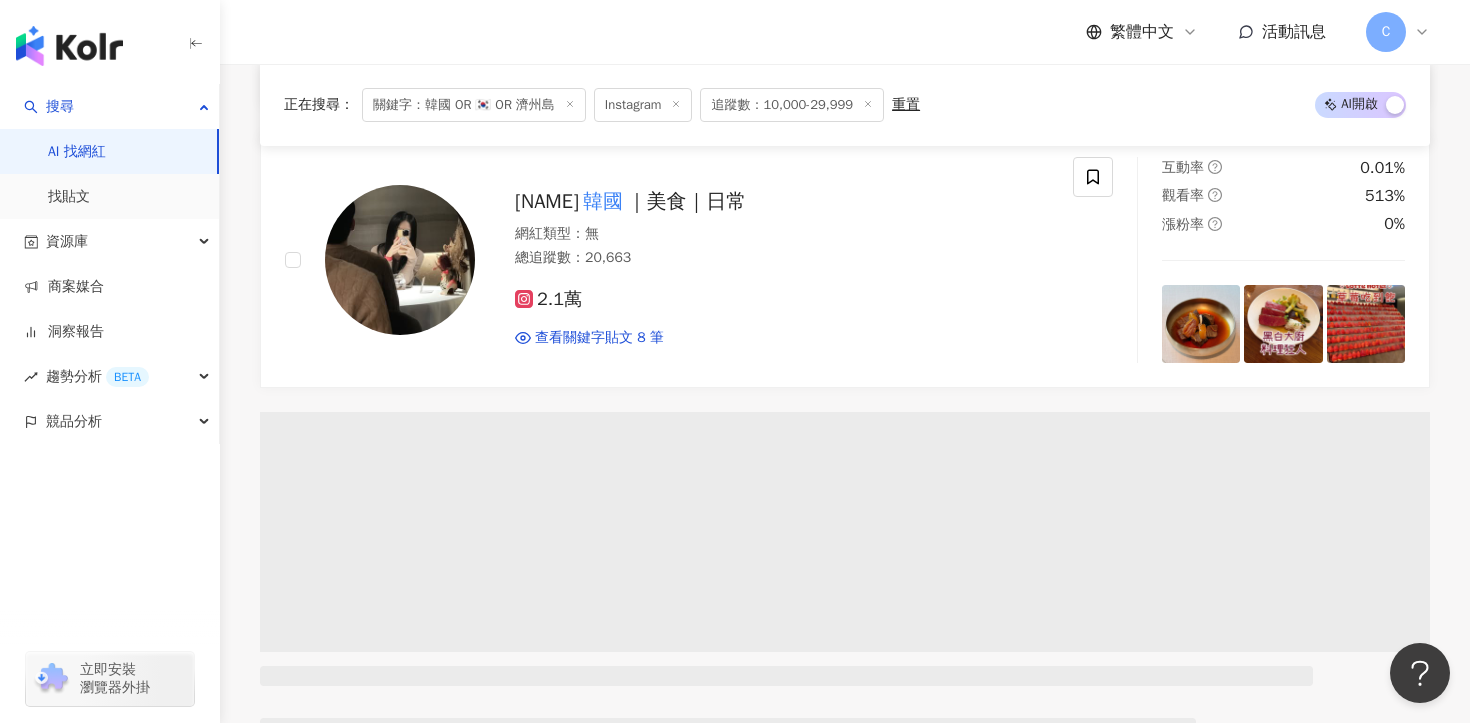 scroll, scrollTop: 10435, scrollLeft: 0, axis: vertical 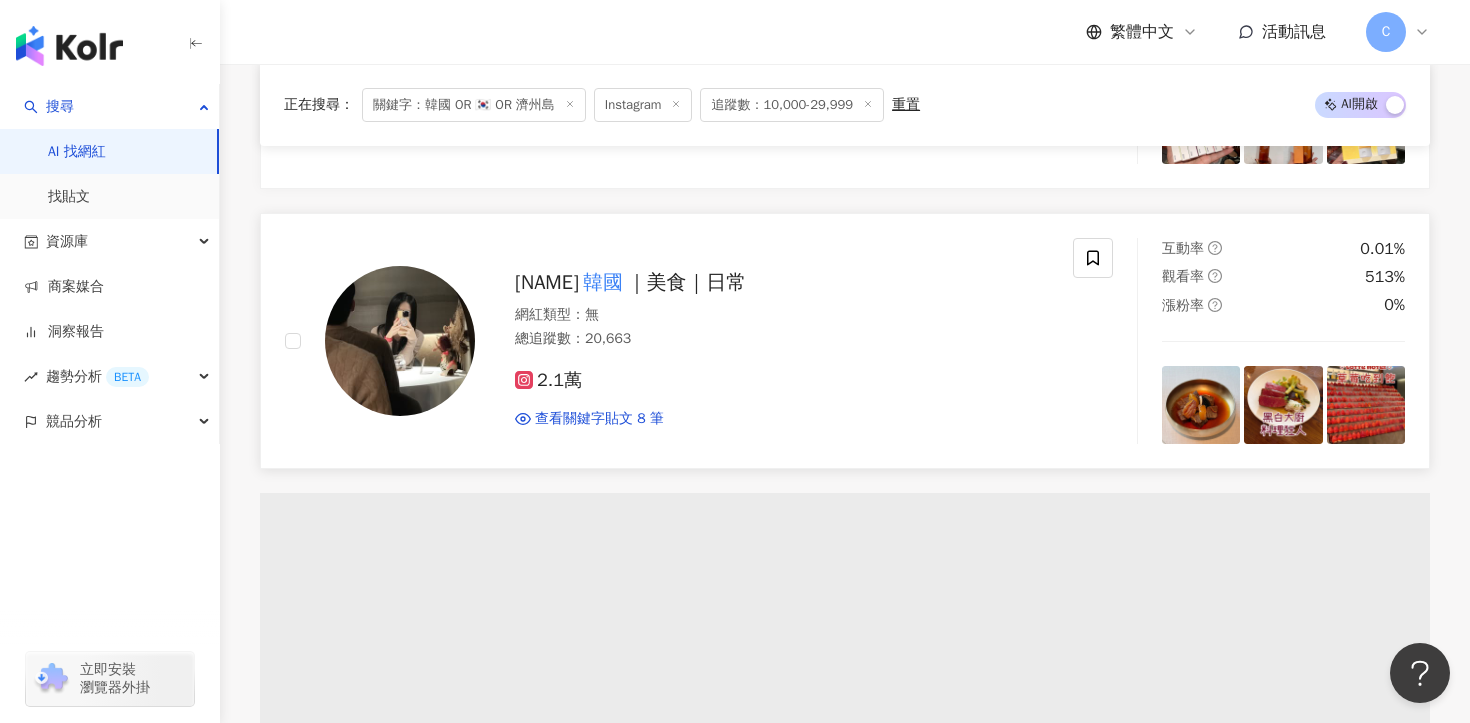 click on "Kaeun" at bounding box center (547, 282) 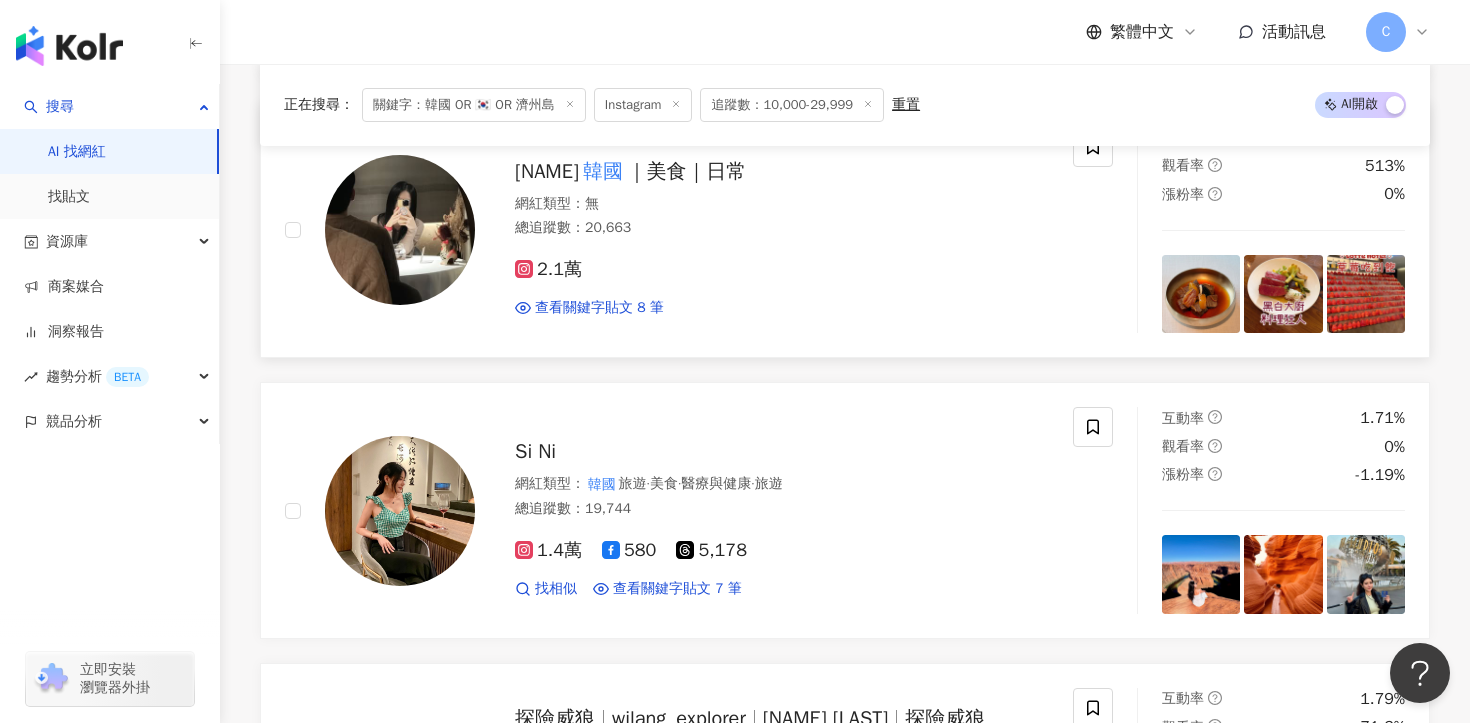 scroll, scrollTop: 10631, scrollLeft: 0, axis: vertical 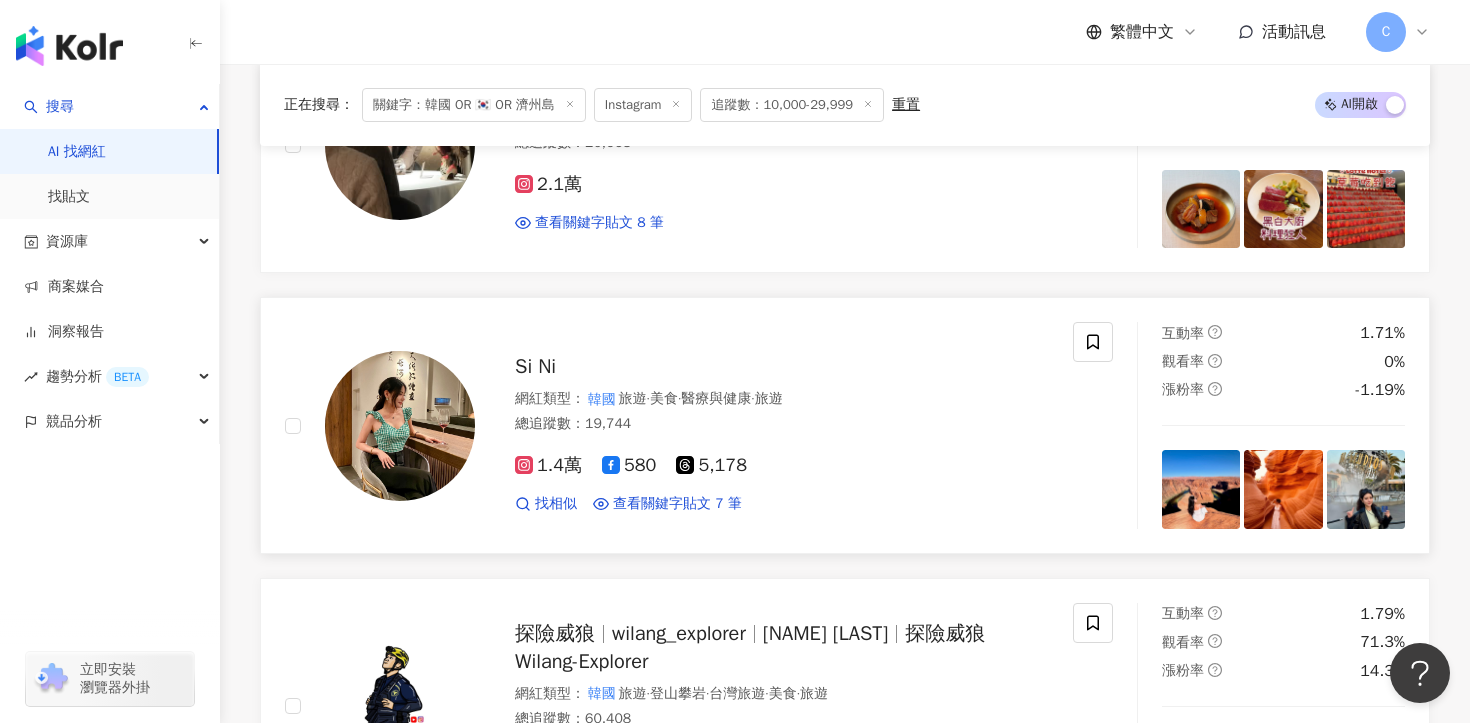 click on "Si Ni" at bounding box center [782, 367] 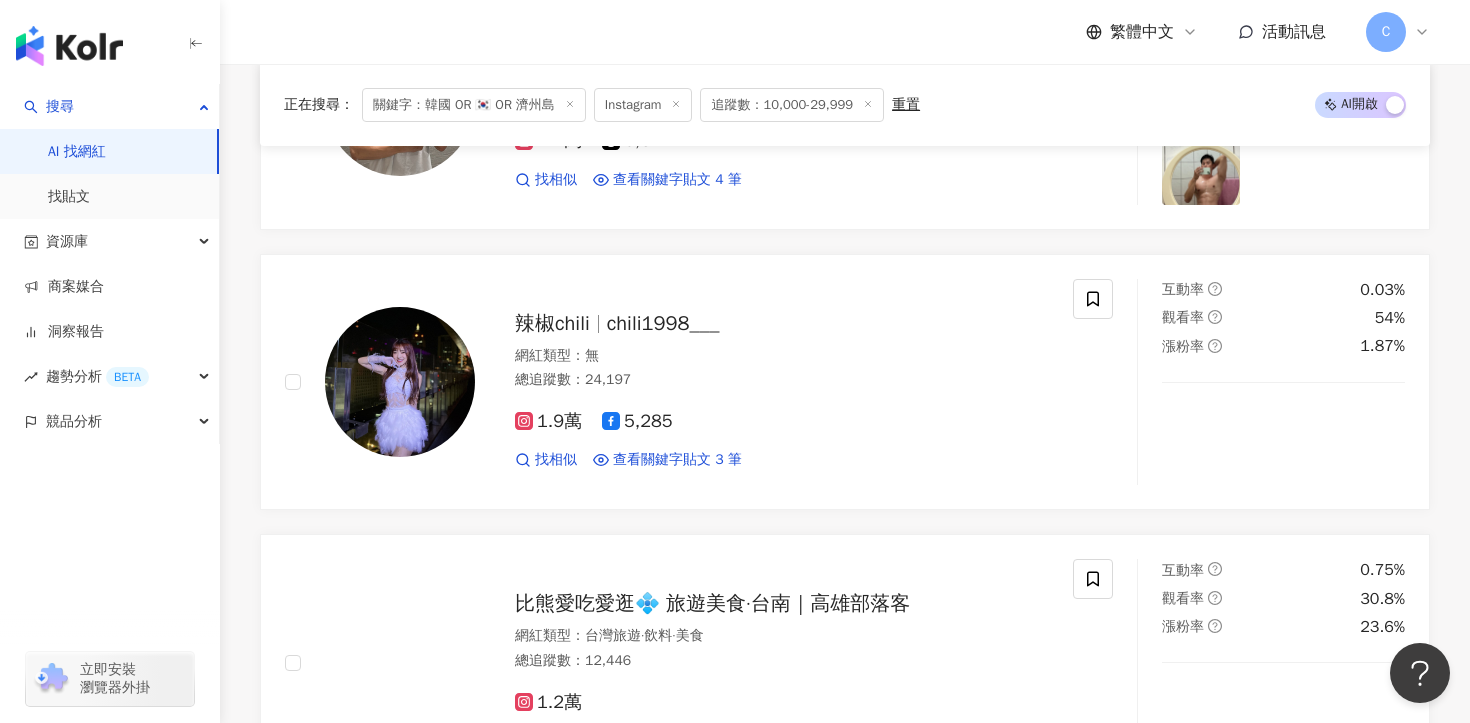 scroll, scrollTop: 11832, scrollLeft: 0, axis: vertical 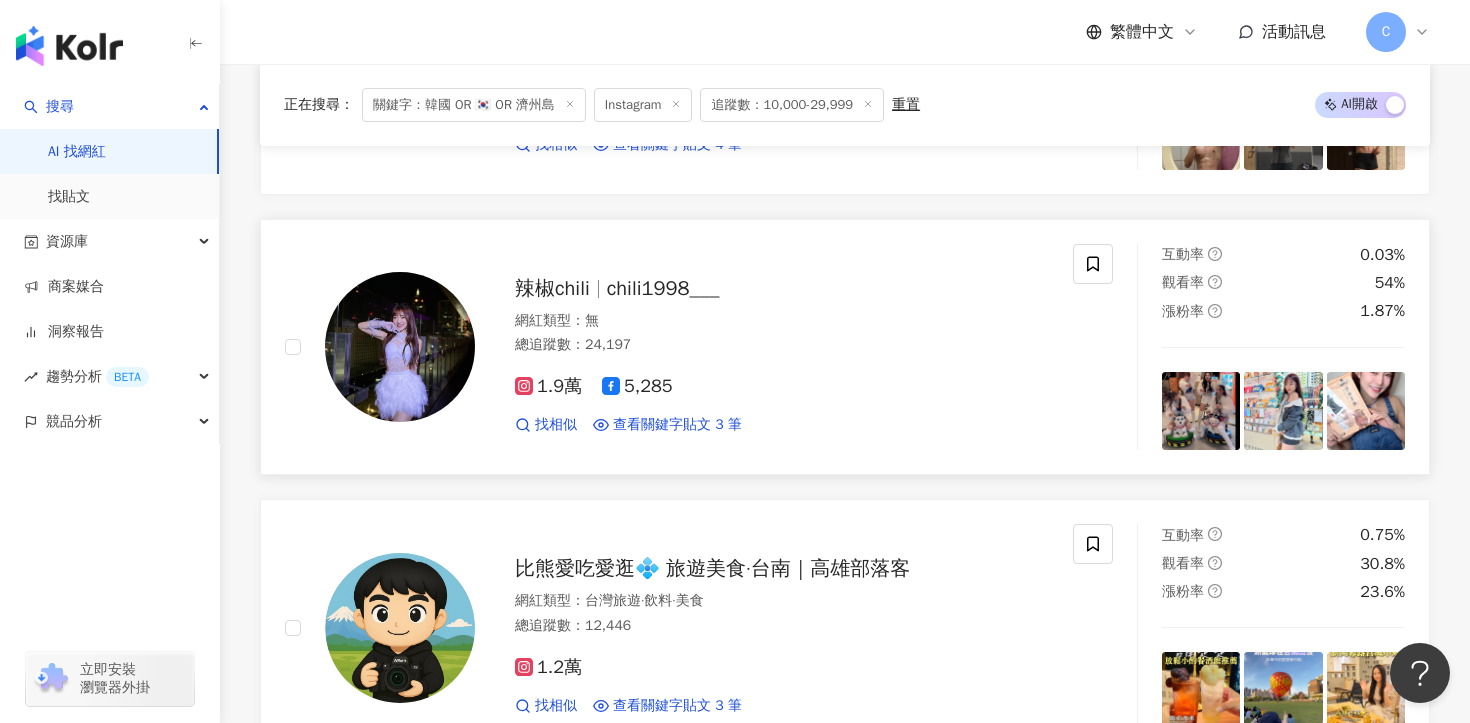 click on "辣椒chili chili1998___" at bounding box center [782, 289] 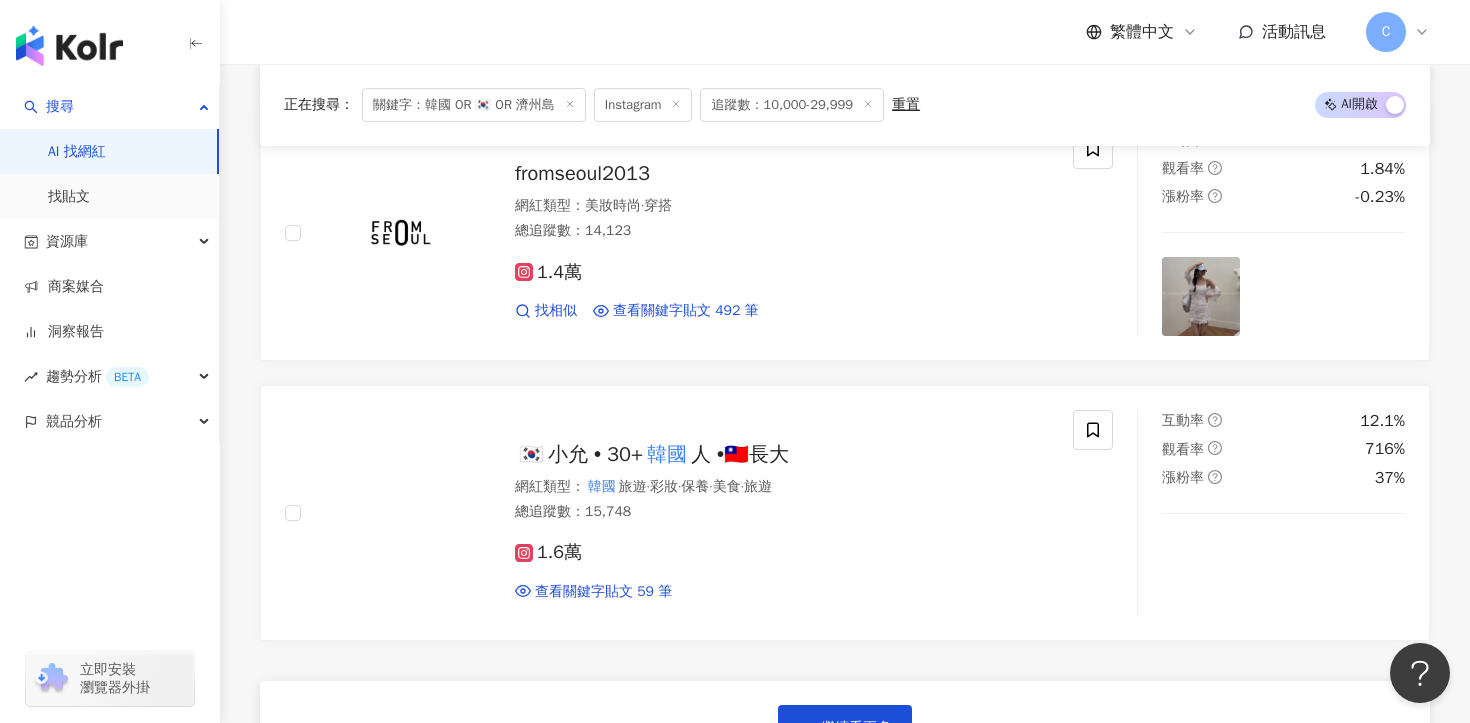 scroll, scrollTop: 13880, scrollLeft: 0, axis: vertical 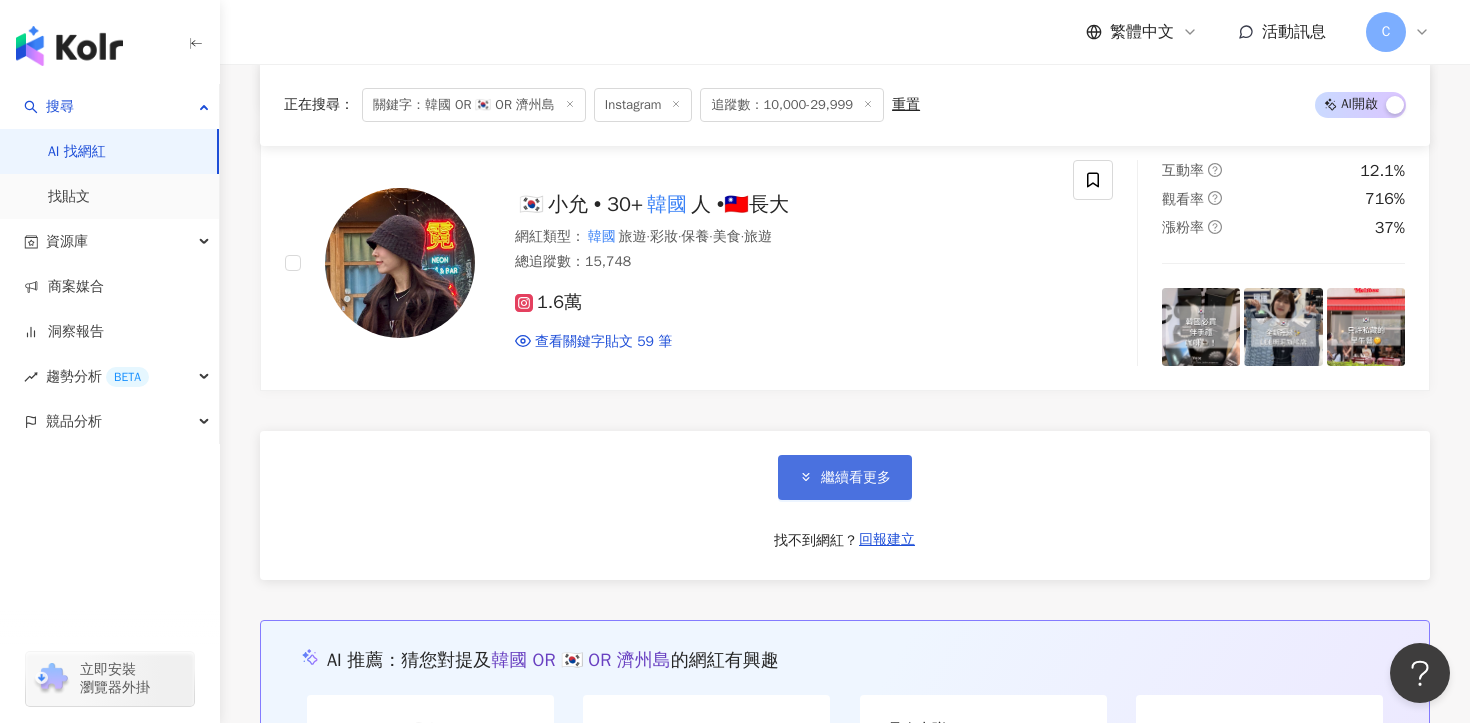 click on "繼續看更多" at bounding box center (856, 478) 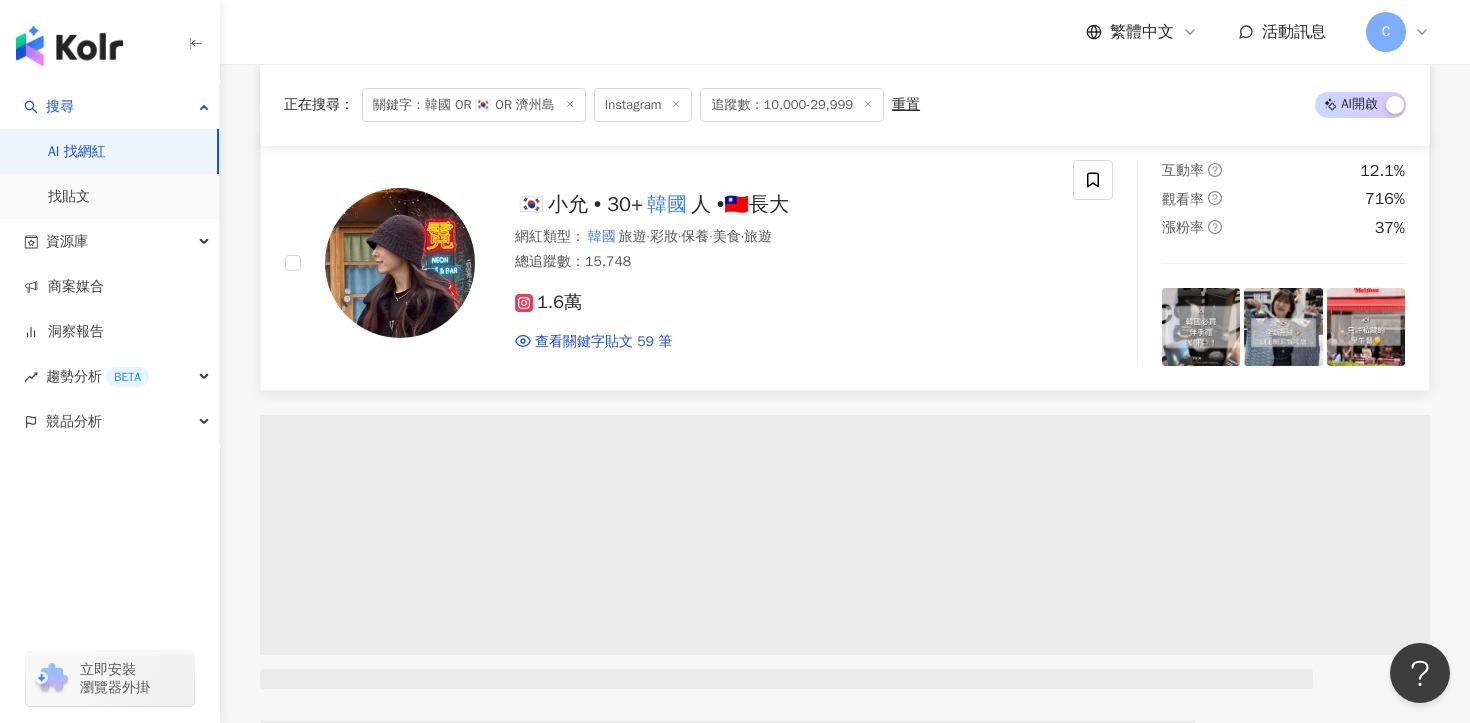 click on "韓國" at bounding box center [667, 204] 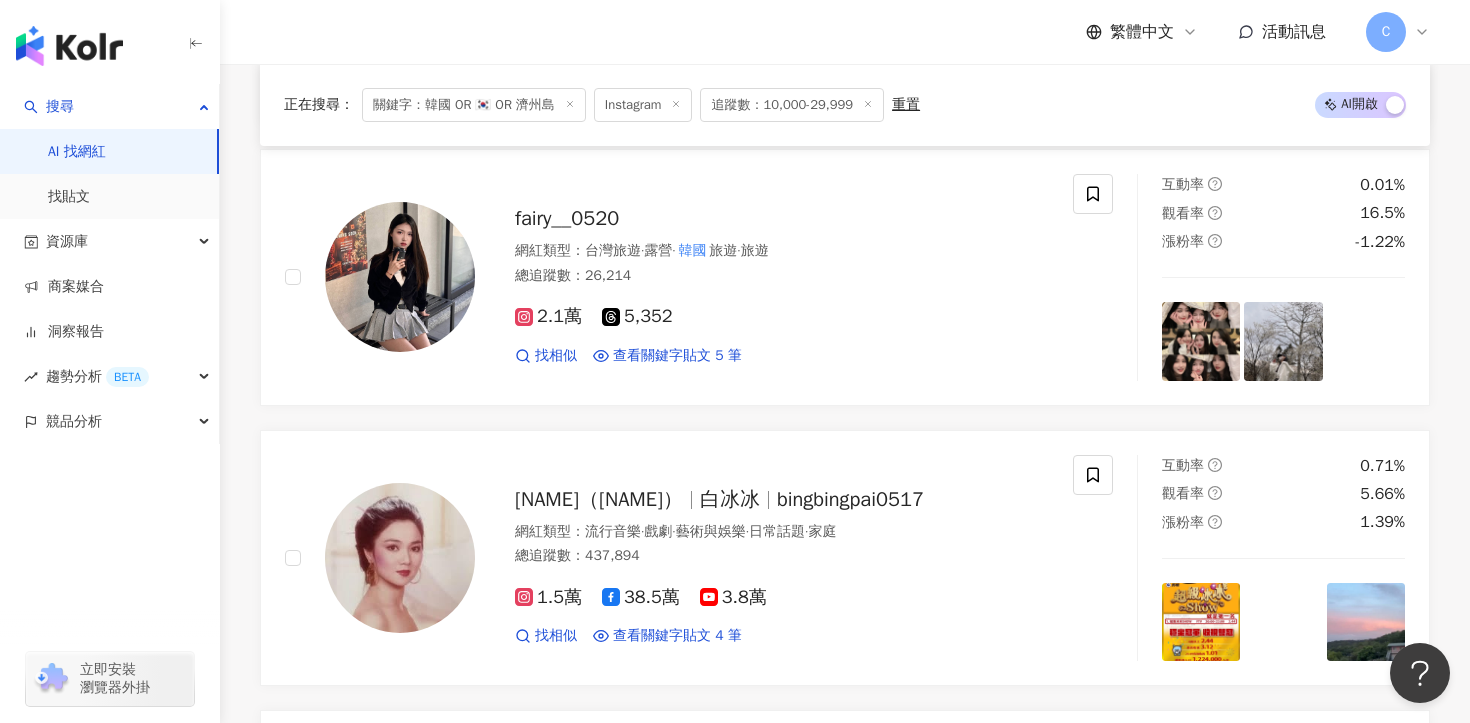scroll, scrollTop: 14426, scrollLeft: 0, axis: vertical 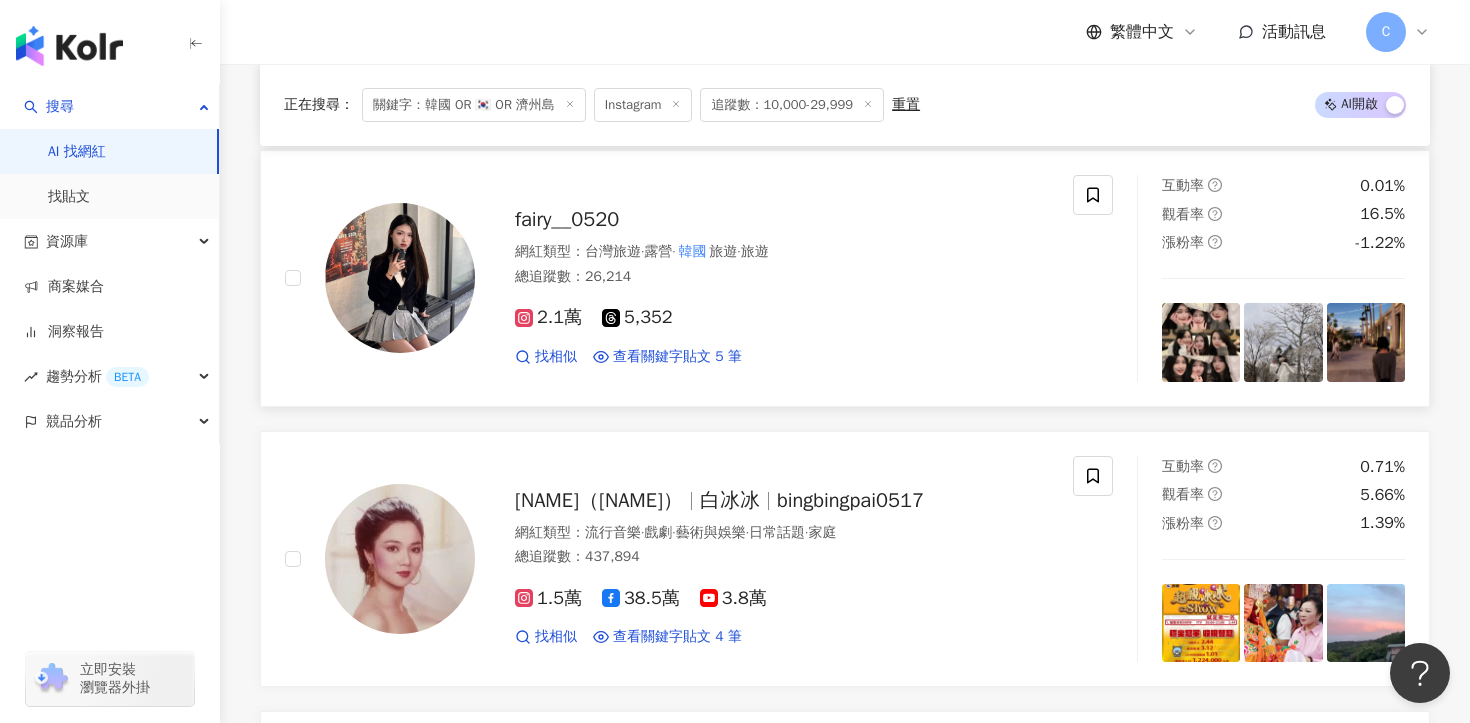 click on "fairy__0520" at bounding box center (567, 219) 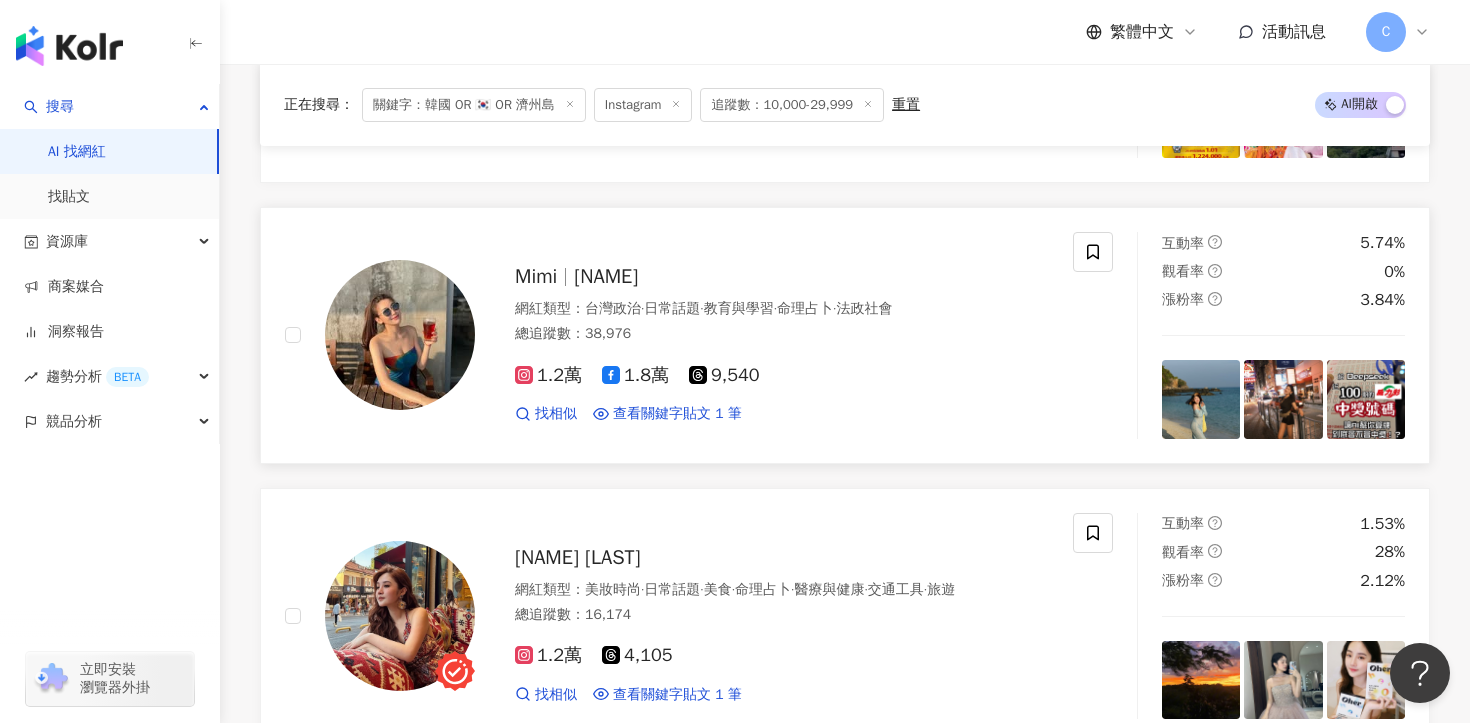 scroll, scrollTop: 14931, scrollLeft: 0, axis: vertical 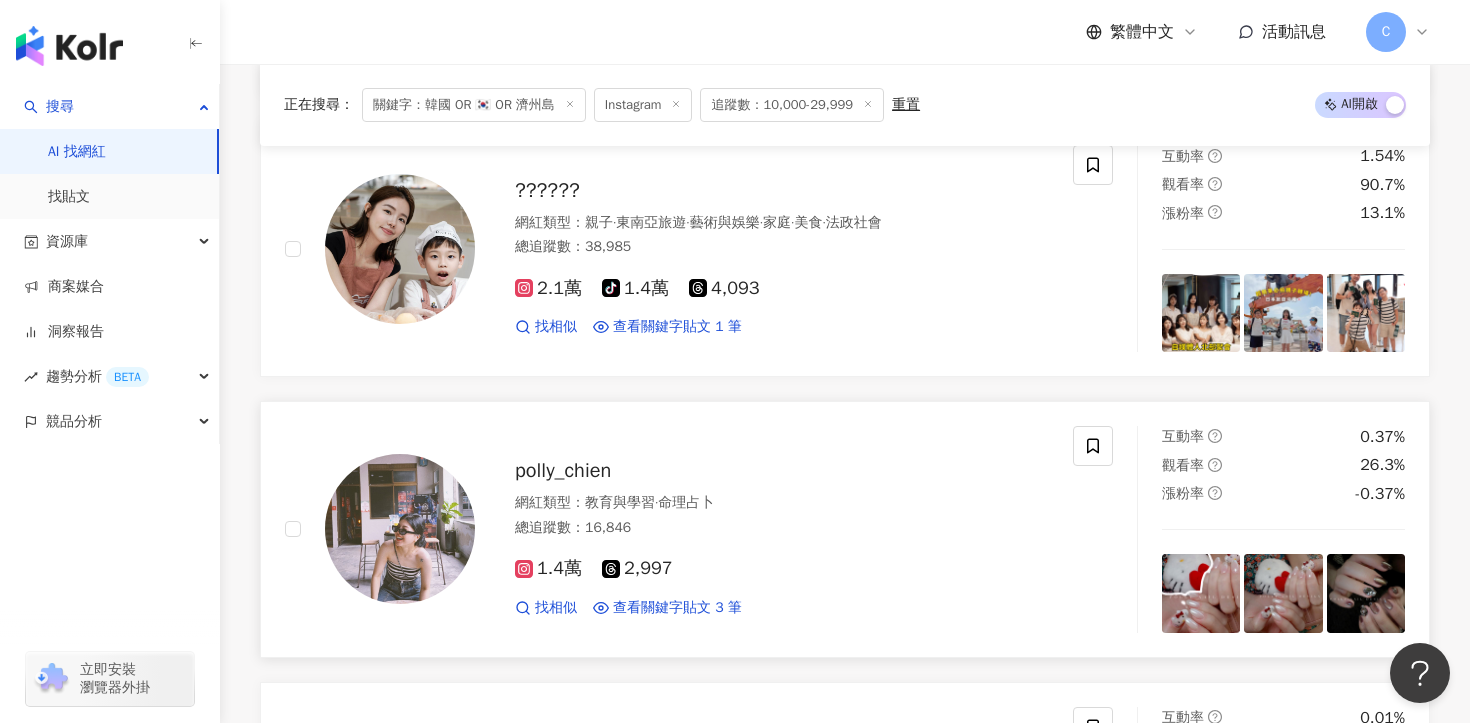 click on "polly_chien" at bounding box center [563, 470] 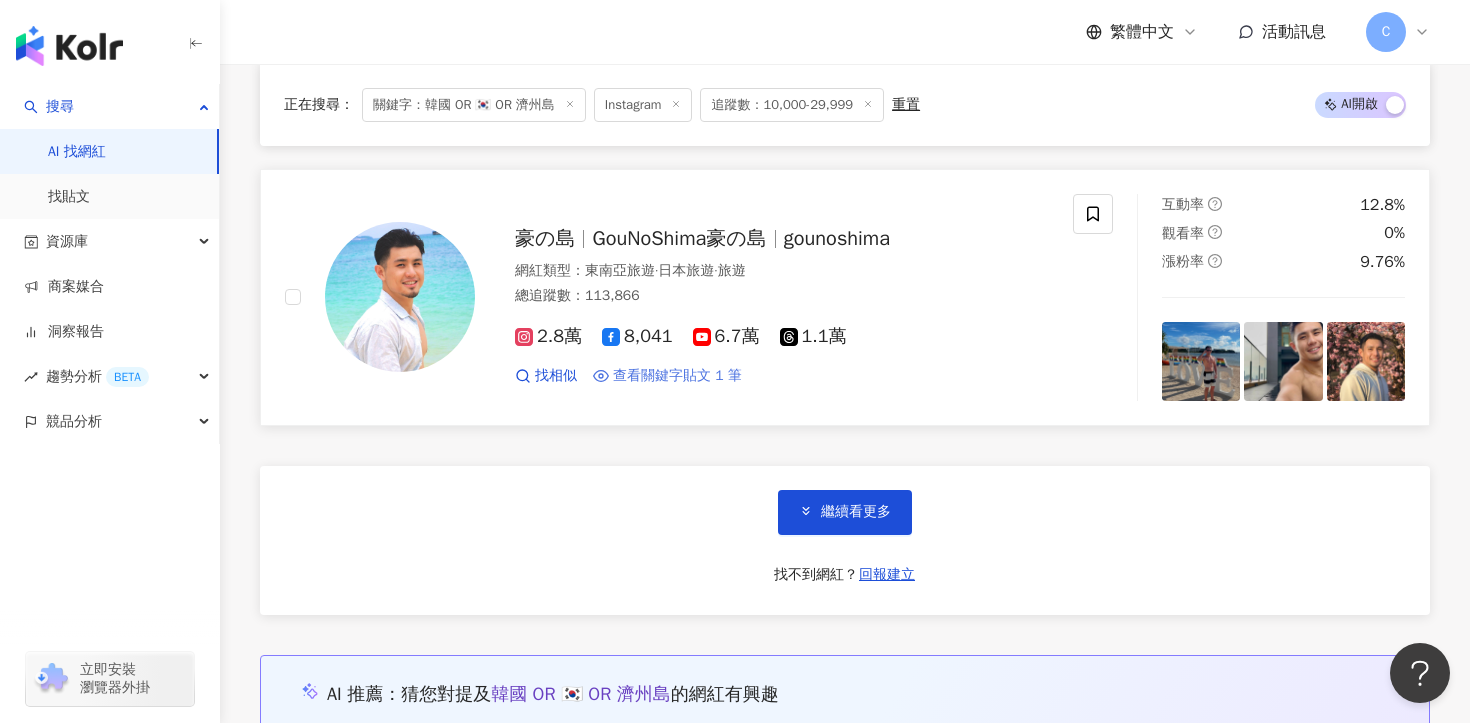scroll, scrollTop: 17215, scrollLeft: 0, axis: vertical 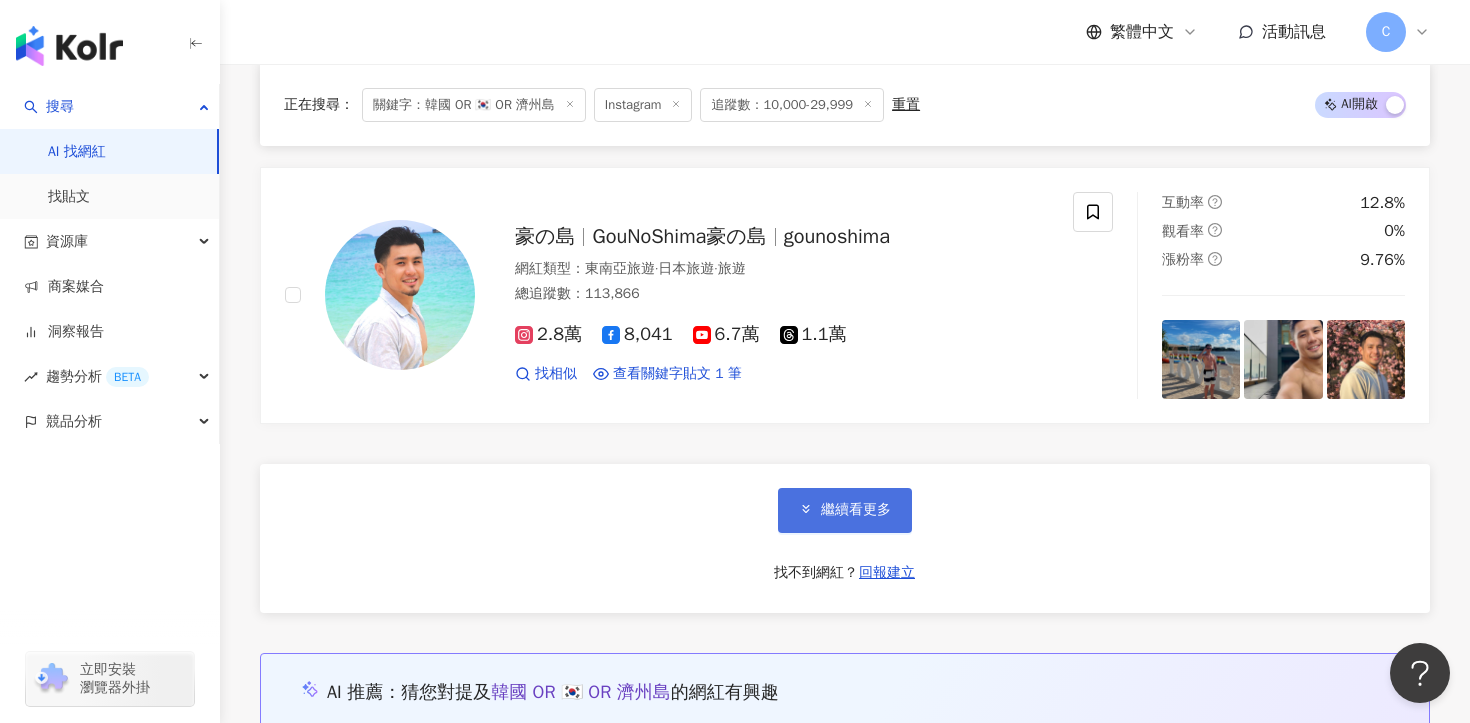 click on "繼續看更多" at bounding box center [856, 510] 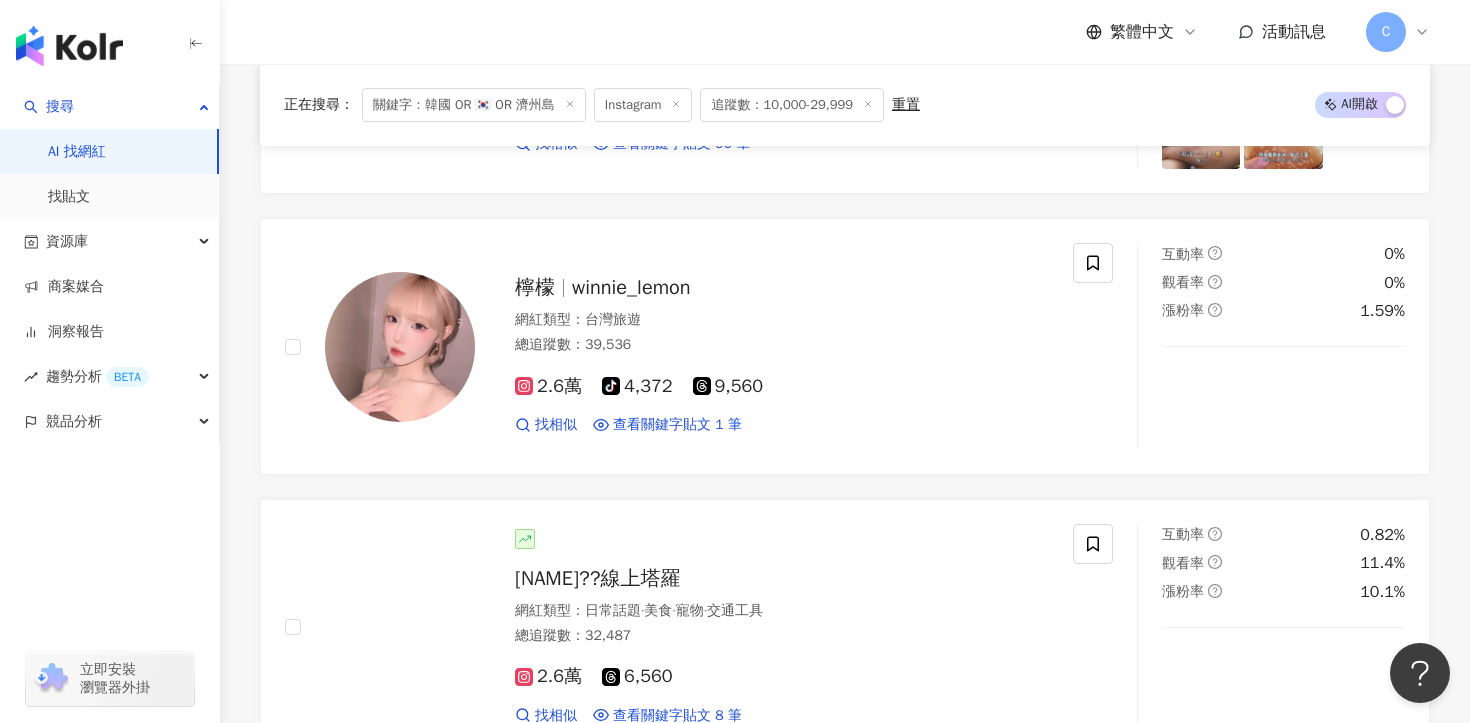 scroll, scrollTop: 19694, scrollLeft: 0, axis: vertical 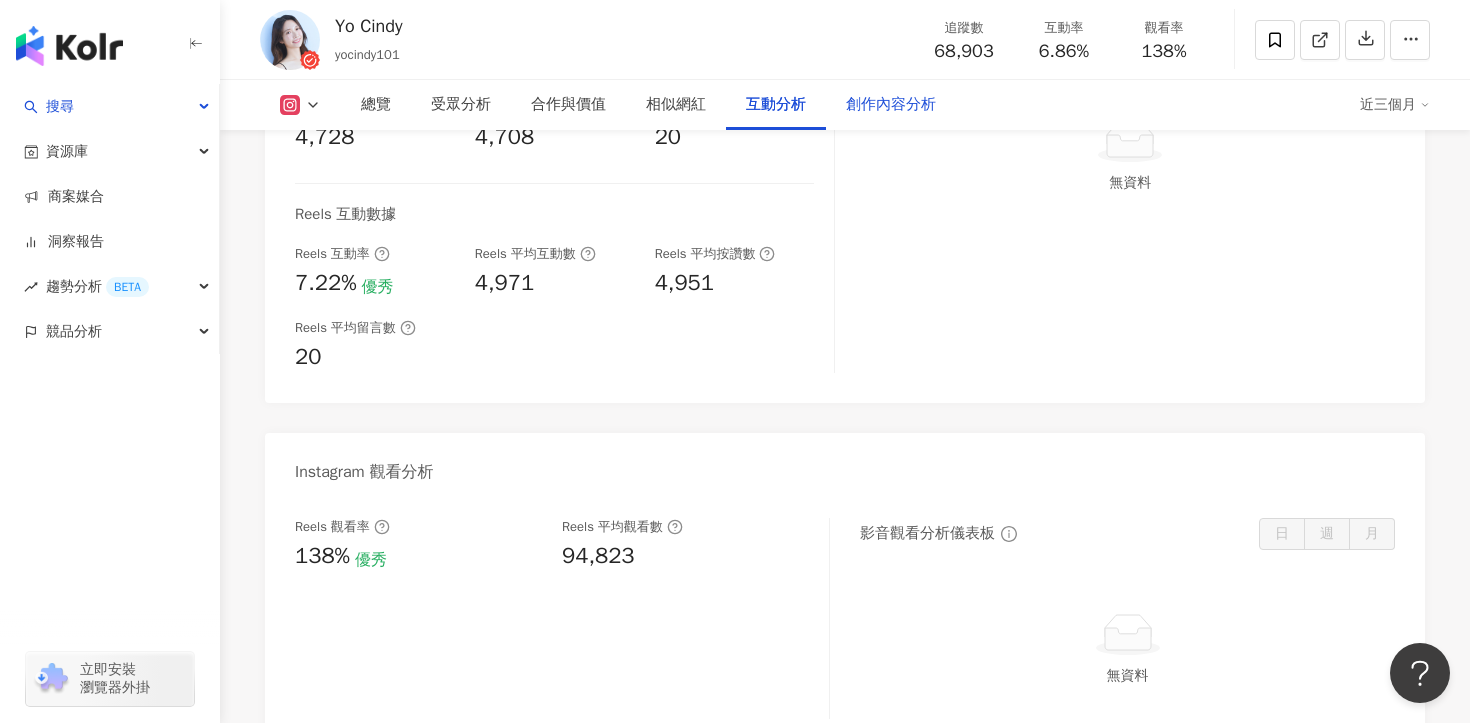 click on "創作內容分析" at bounding box center [891, 105] 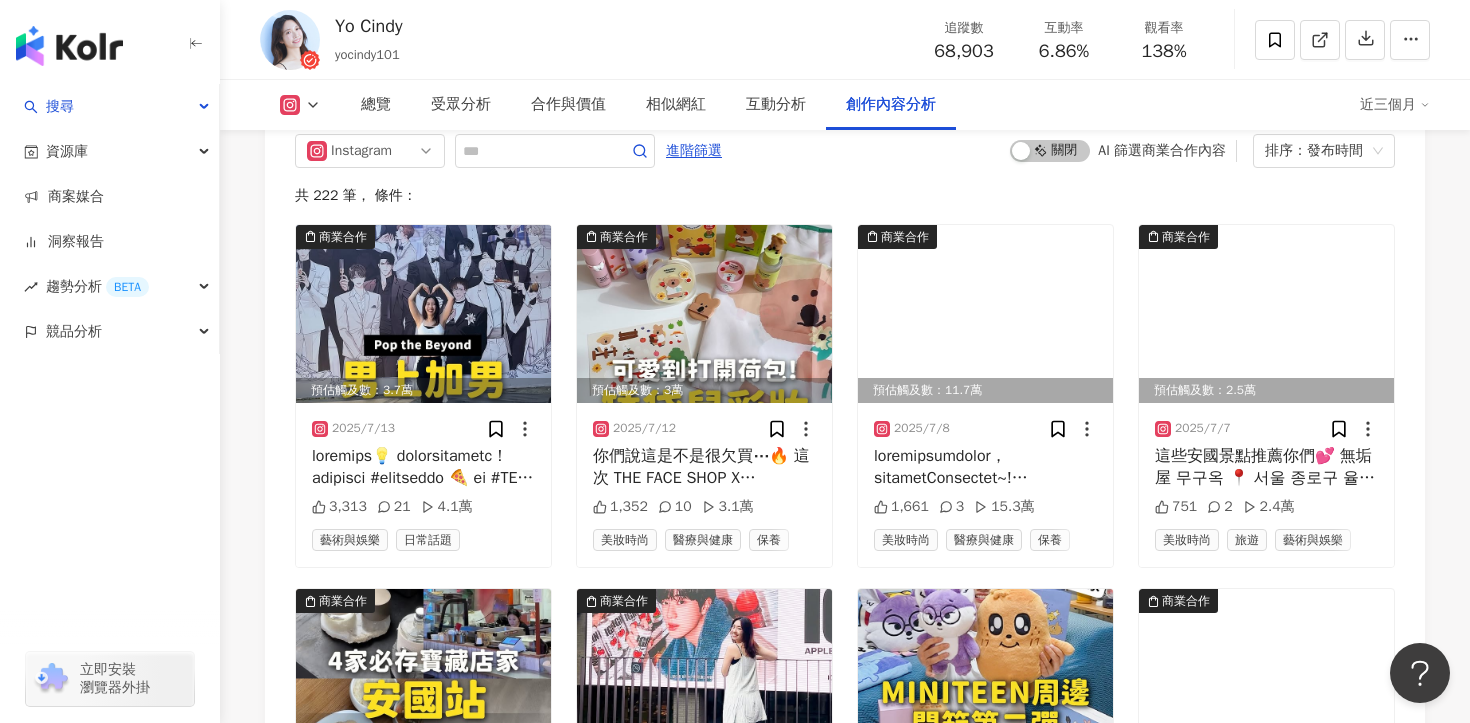 scroll, scrollTop: 5367, scrollLeft: 0, axis: vertical 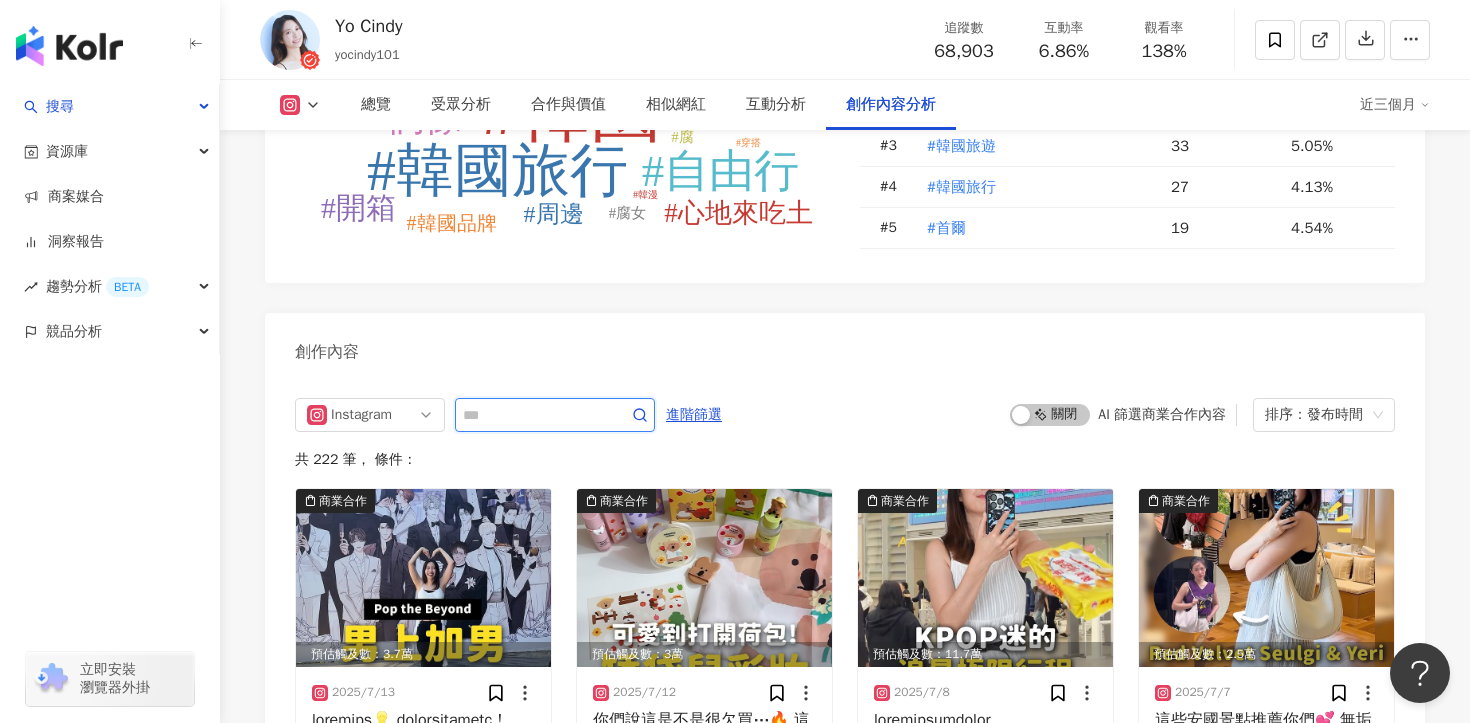click at bounding box center (533, 415) 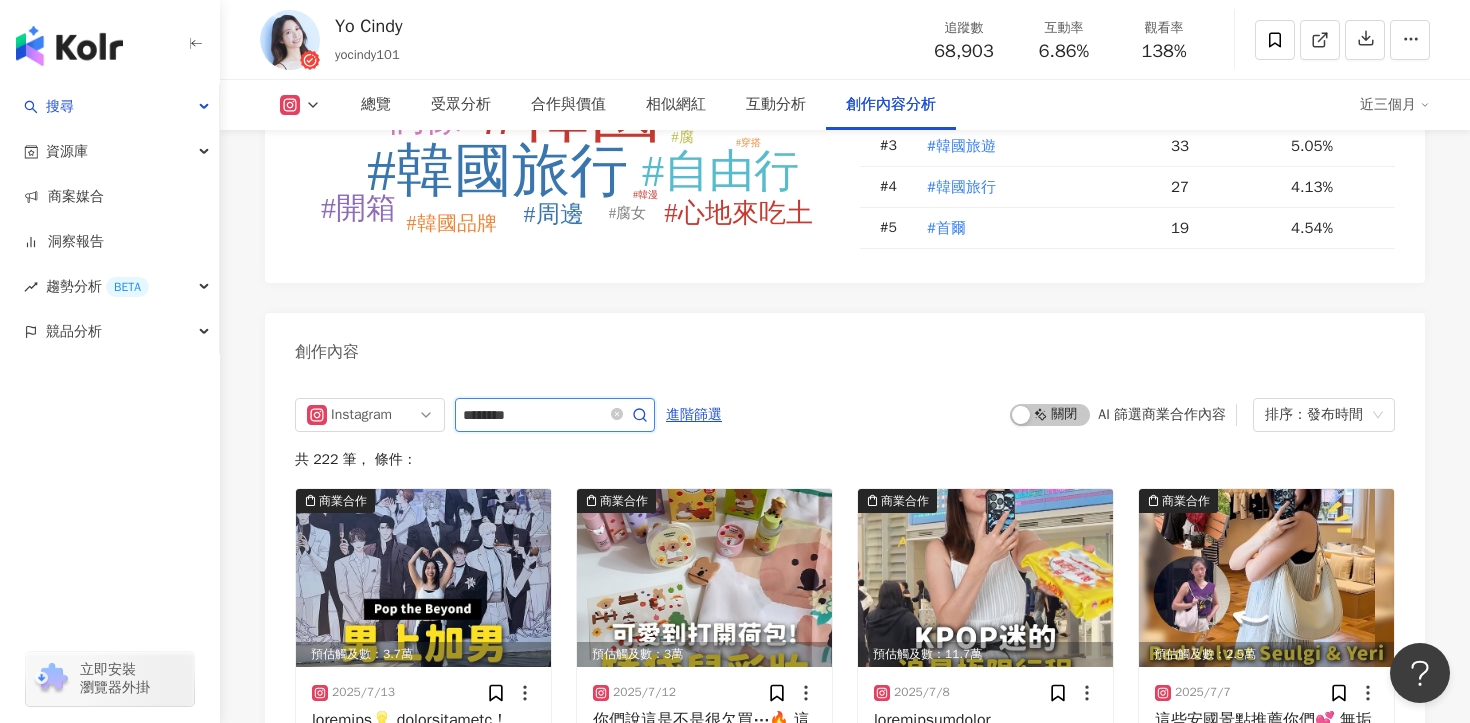 type on "********" 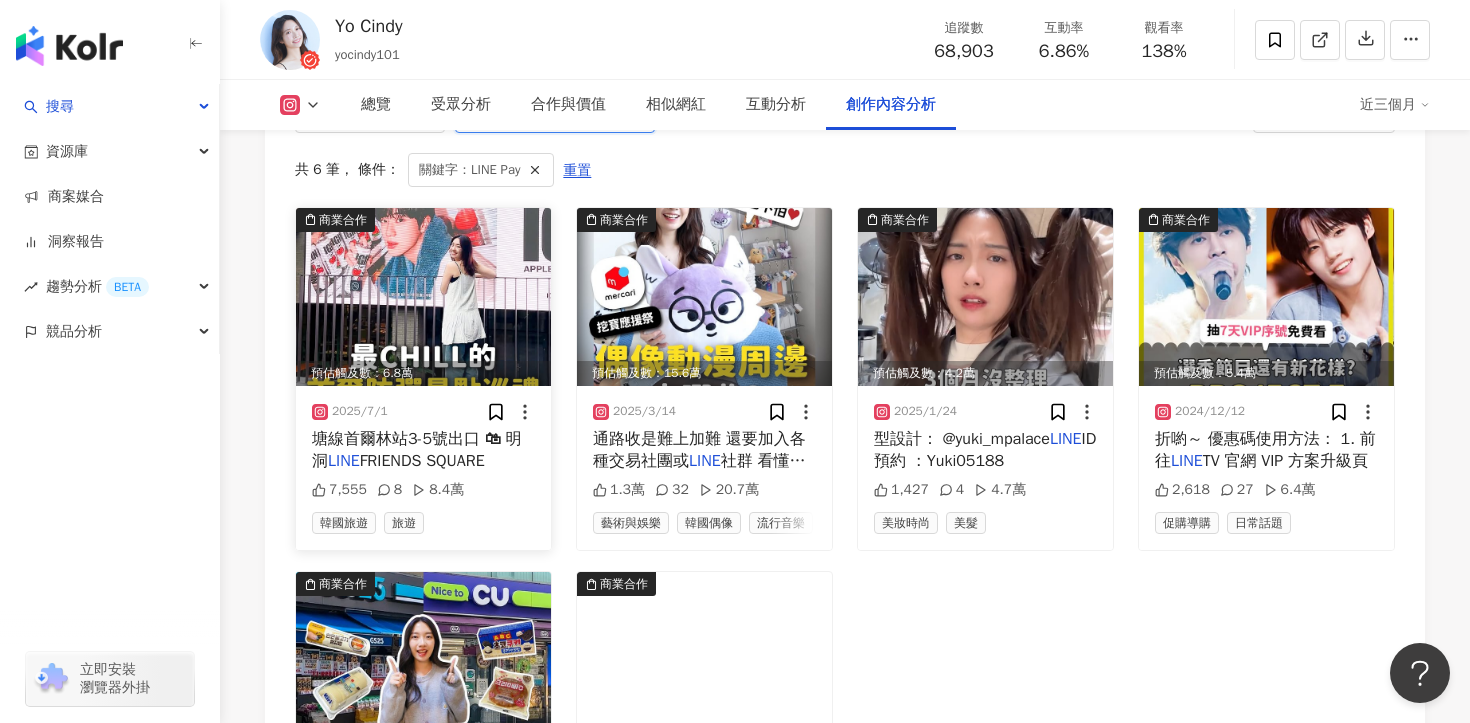 scroll, scrollTop: 5668, scrollLeft: 0, axis: vertical 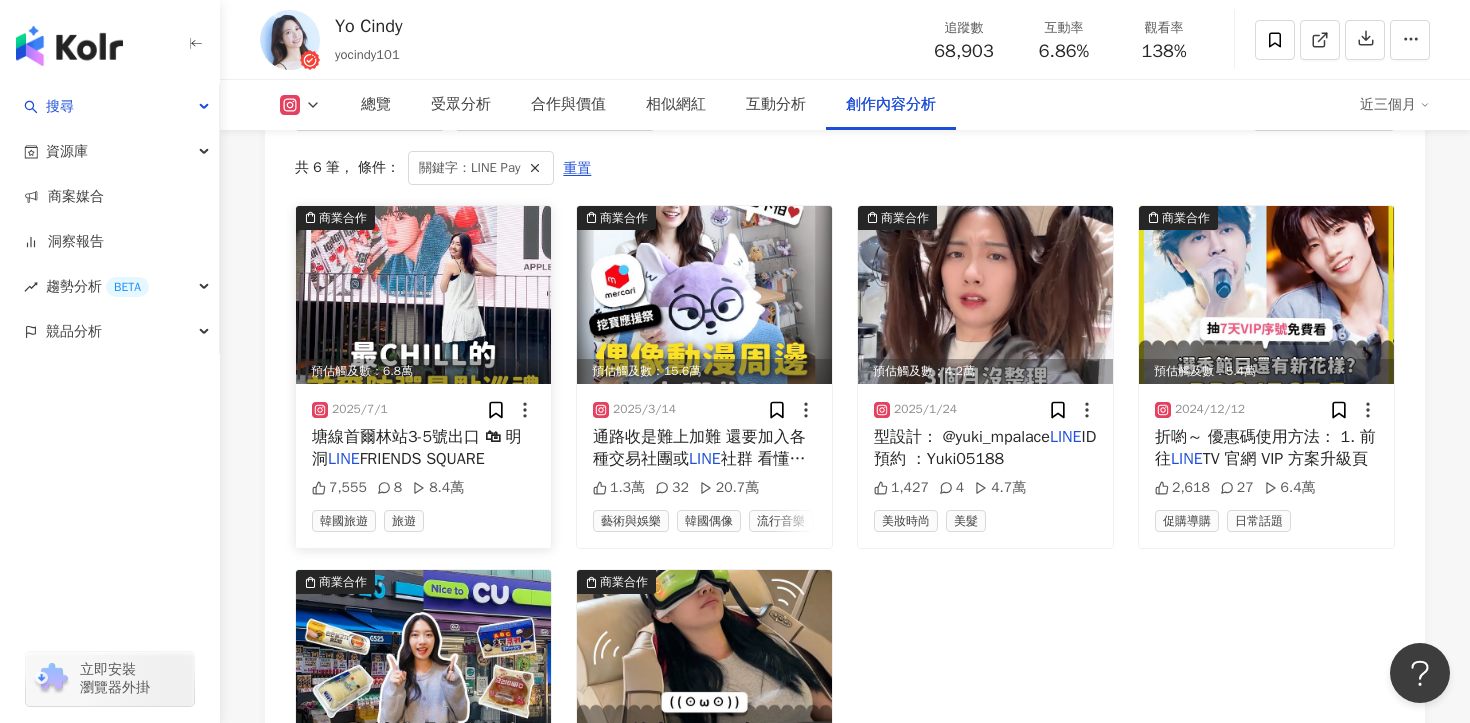 click on "FRIENDS SQUARE" at bounding box center [422, 459] 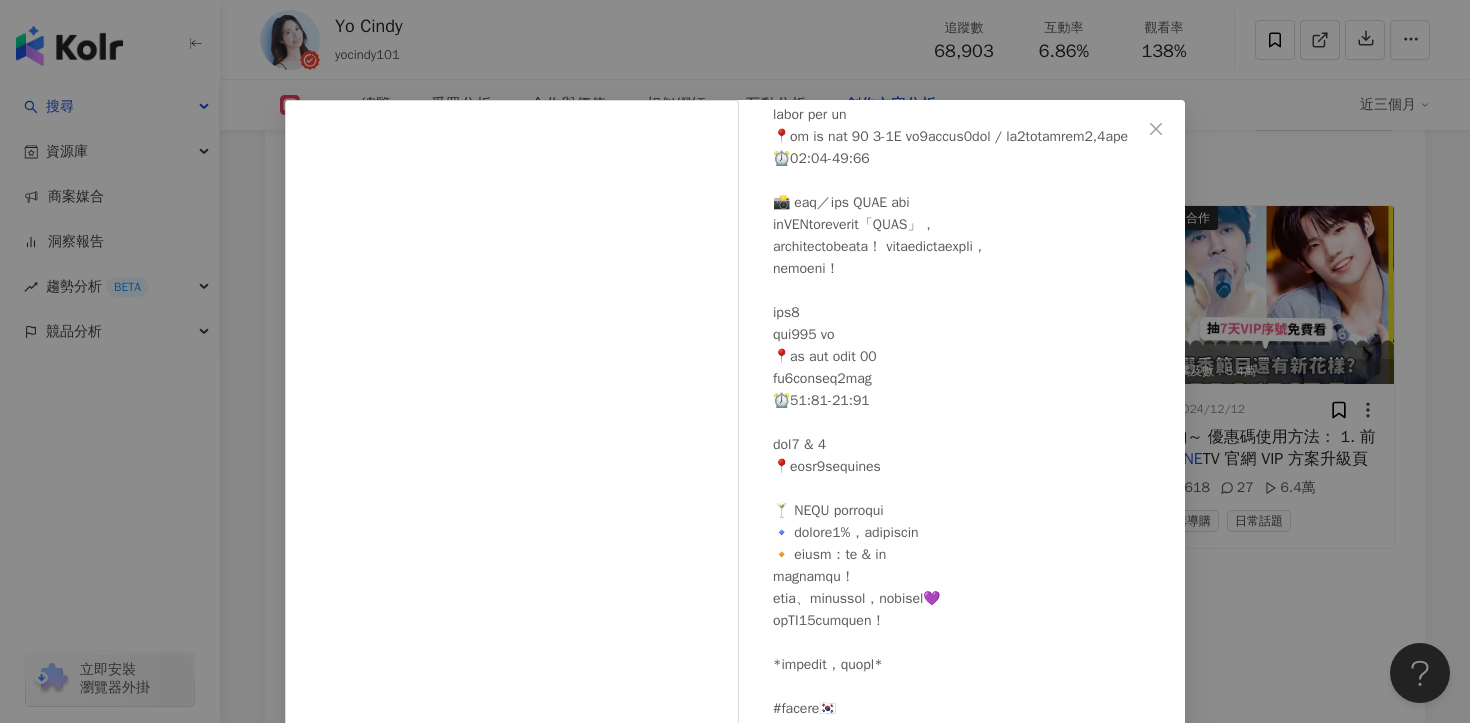 scroll, scrollTop: 587, scrollLeft: 0, axis: vertical 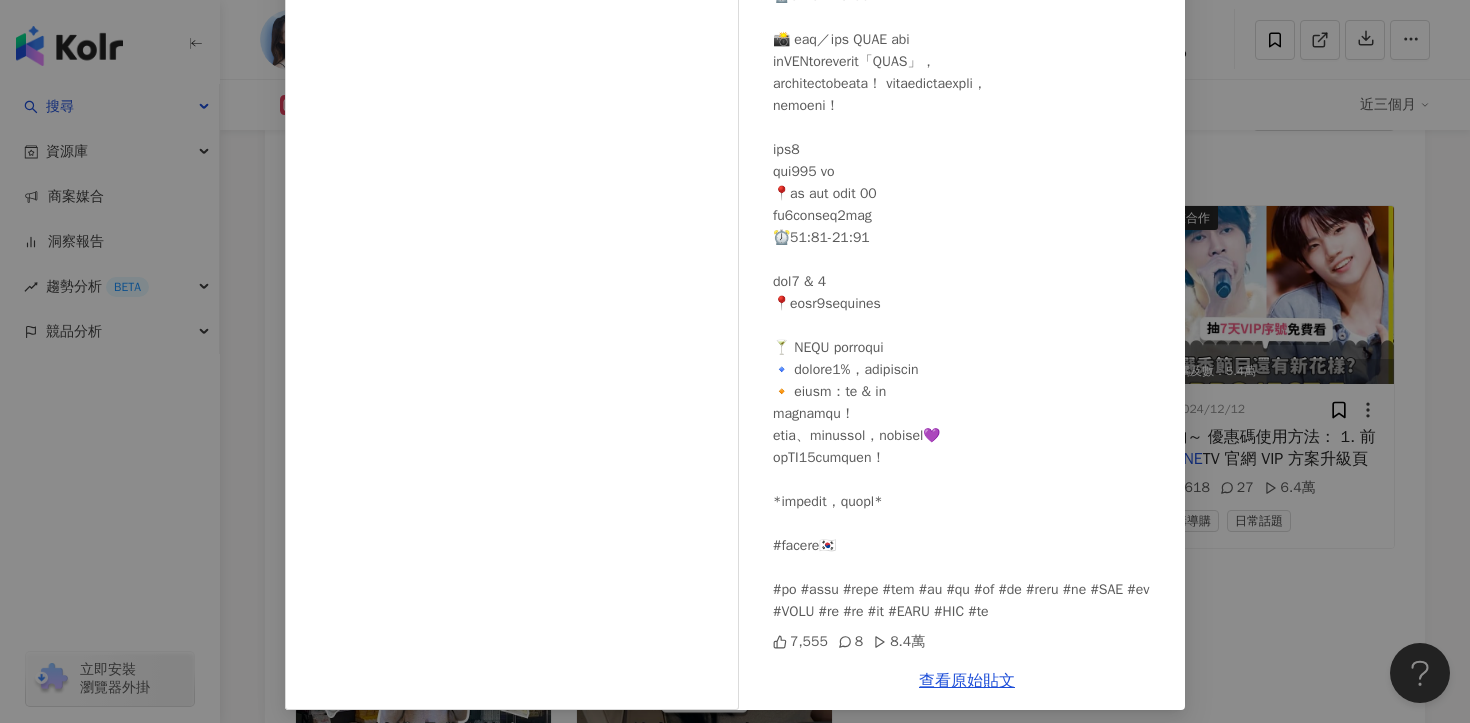 click on "Yo Cindy 2025/7/1 7,555 8 8.4萬 查看原始貼文" at bounding box center (735, 361) 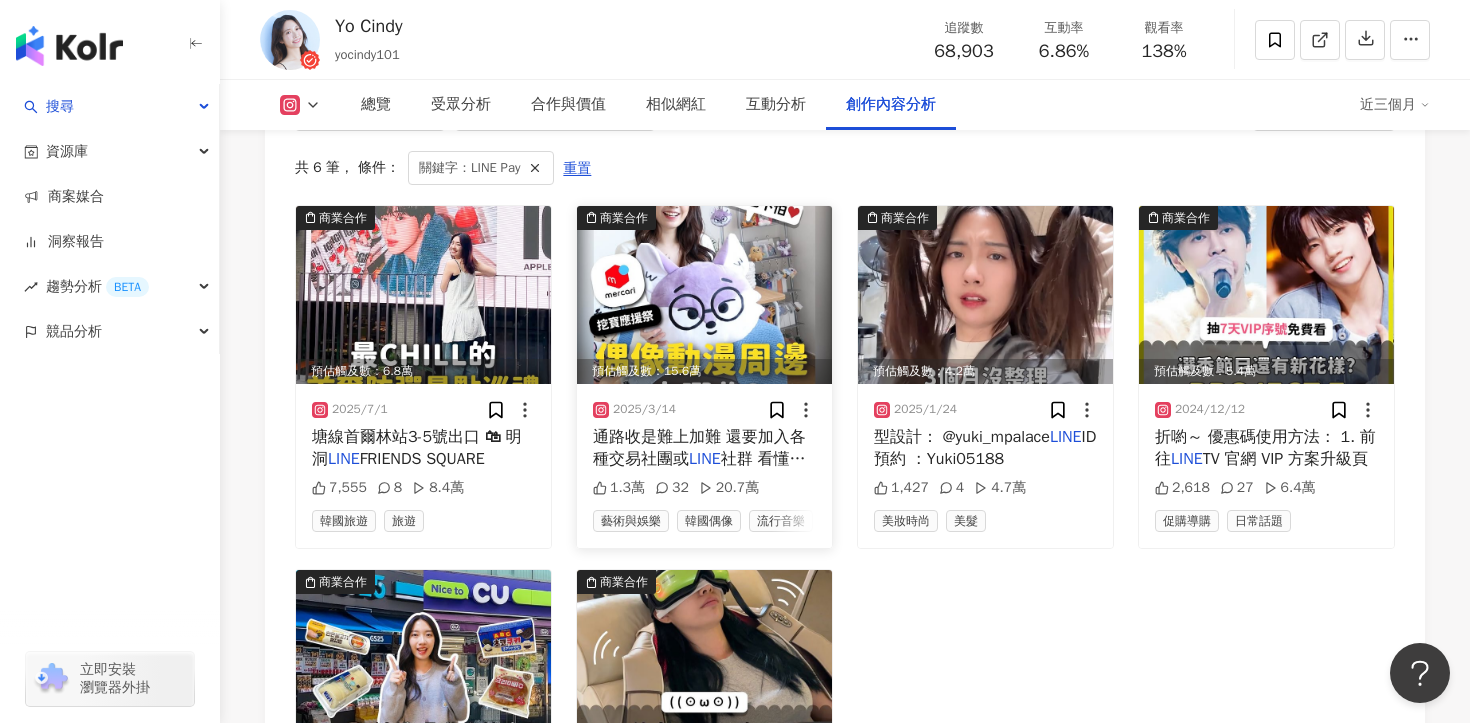 click on "LINE" at bounding box center [705, 459] 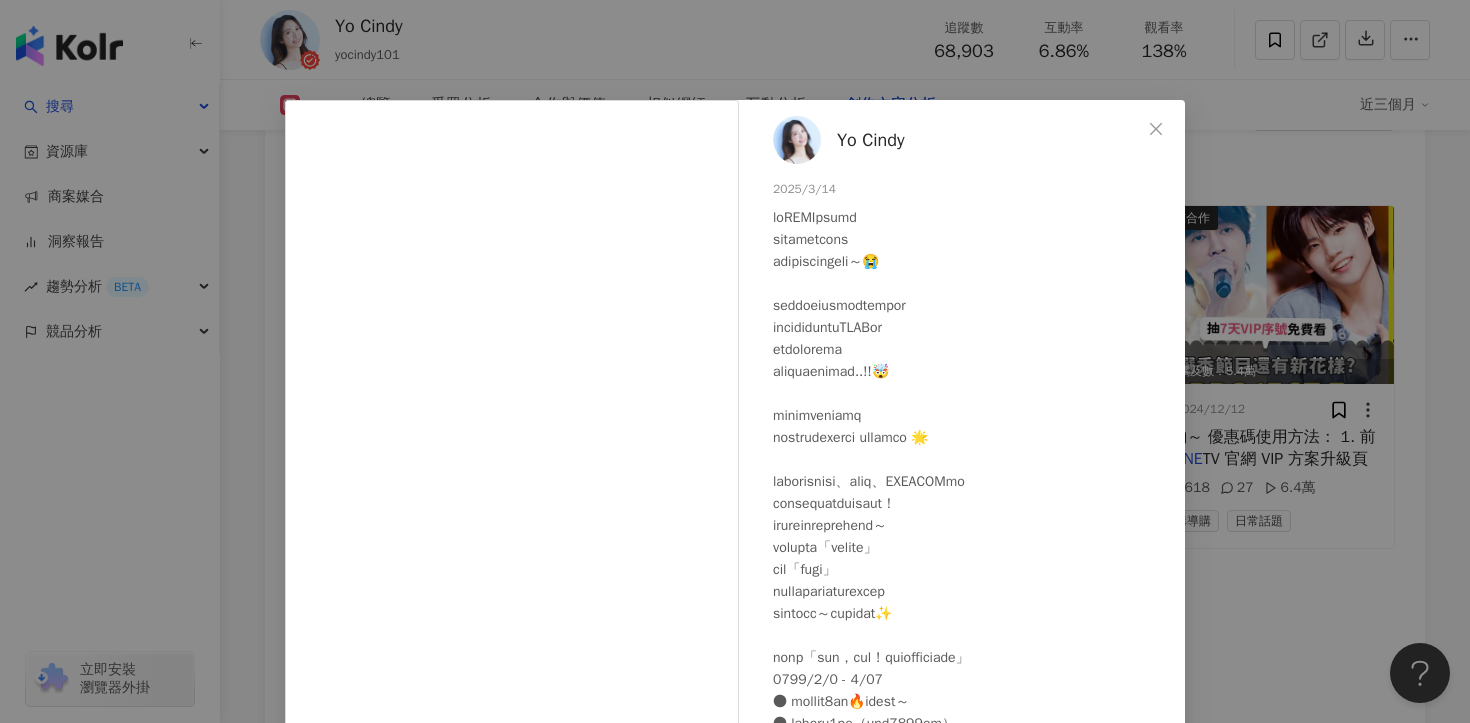 scroll, scrollTop: 81, scrollLeft: 0, axis: vertical 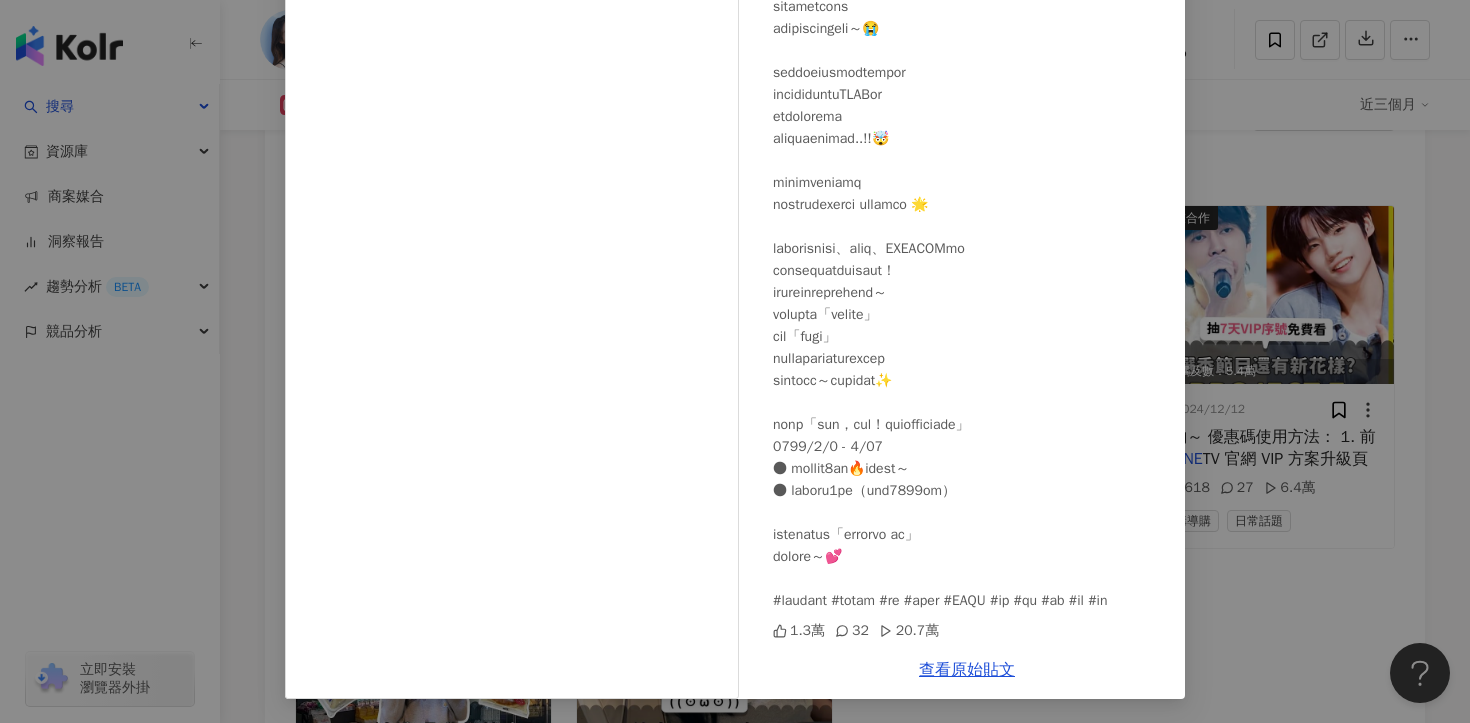 click on "Yo Cindy 2025/3/14 1.3萬 32 20.7萬 查看原始貼文" at bounding box center [735, 361] 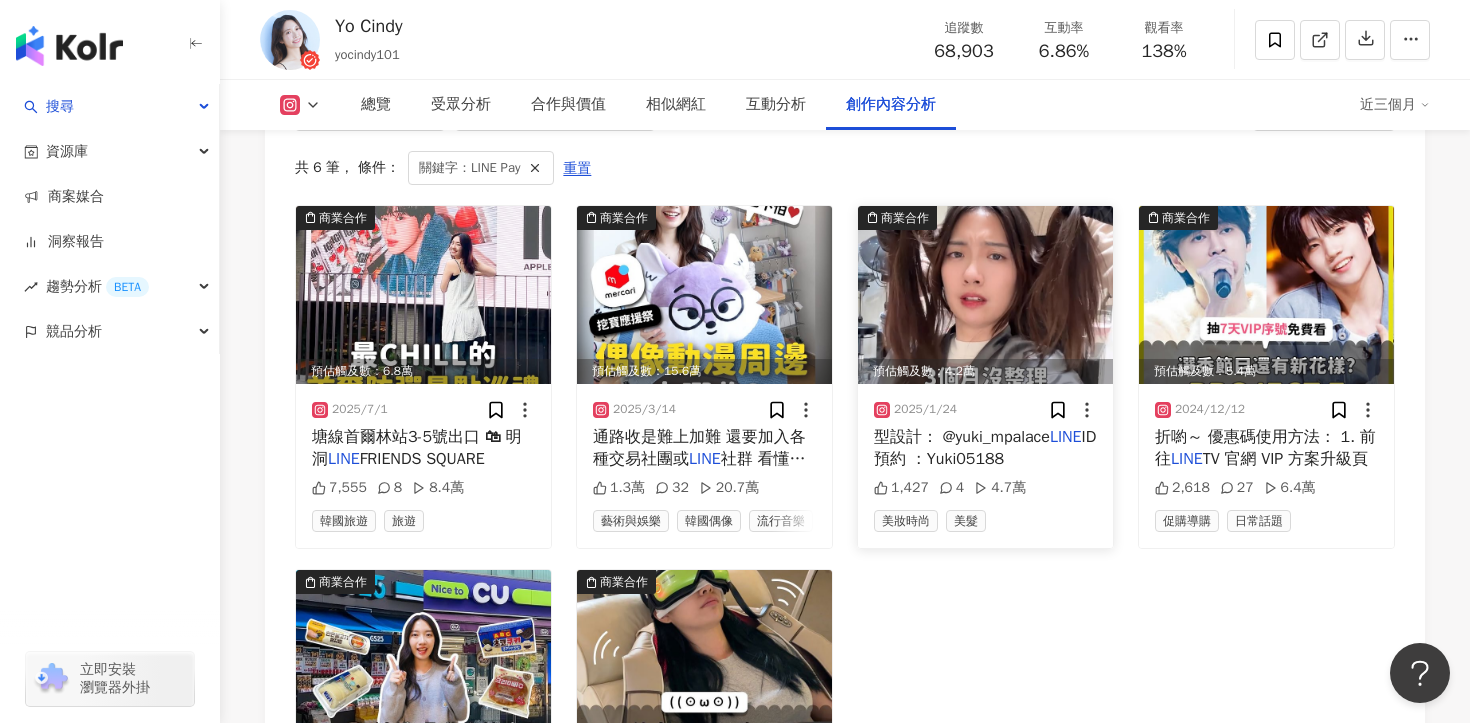 click on "型設計： @yuki_mpalace
LINE  ID預約 ：Yuki05188" at bounding box center [985, 448] 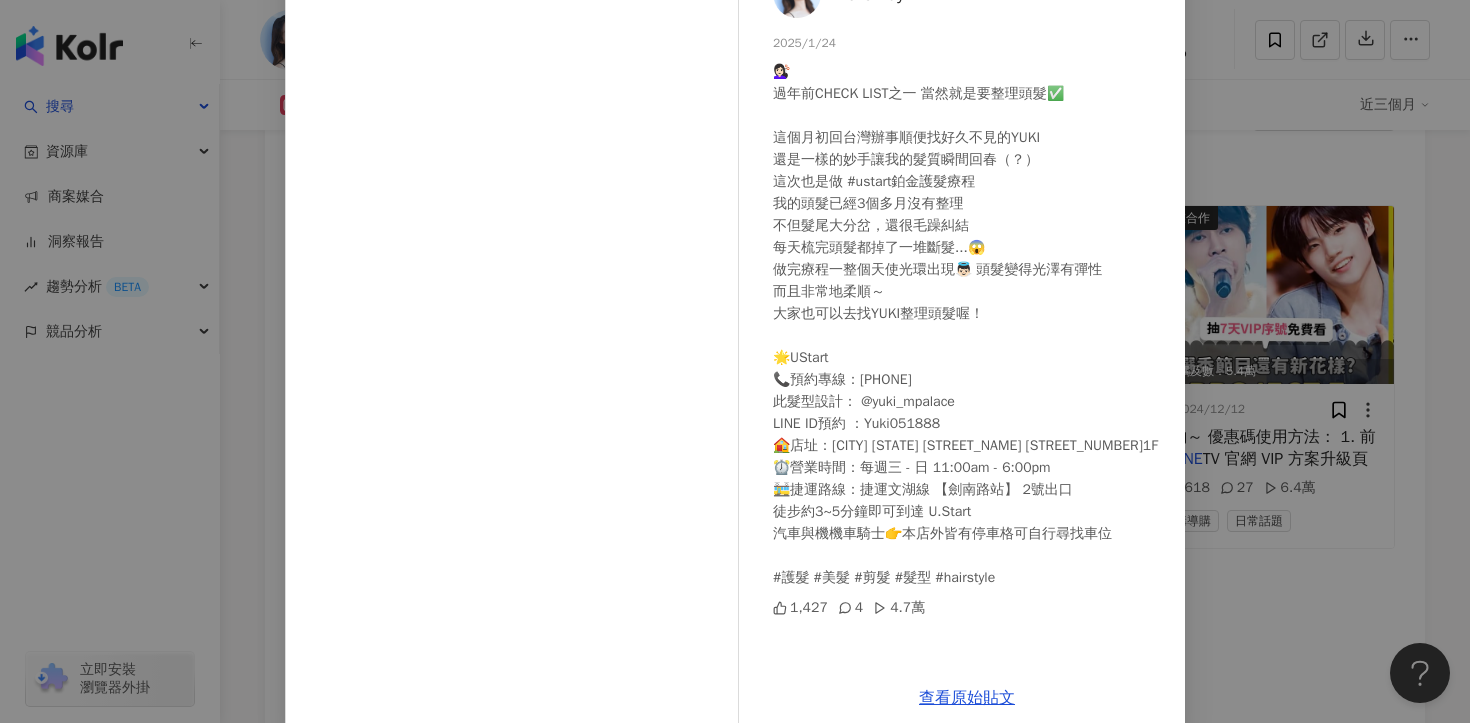 scroll, scrollTop: 174, scrollLeft: 0, axis: vertical 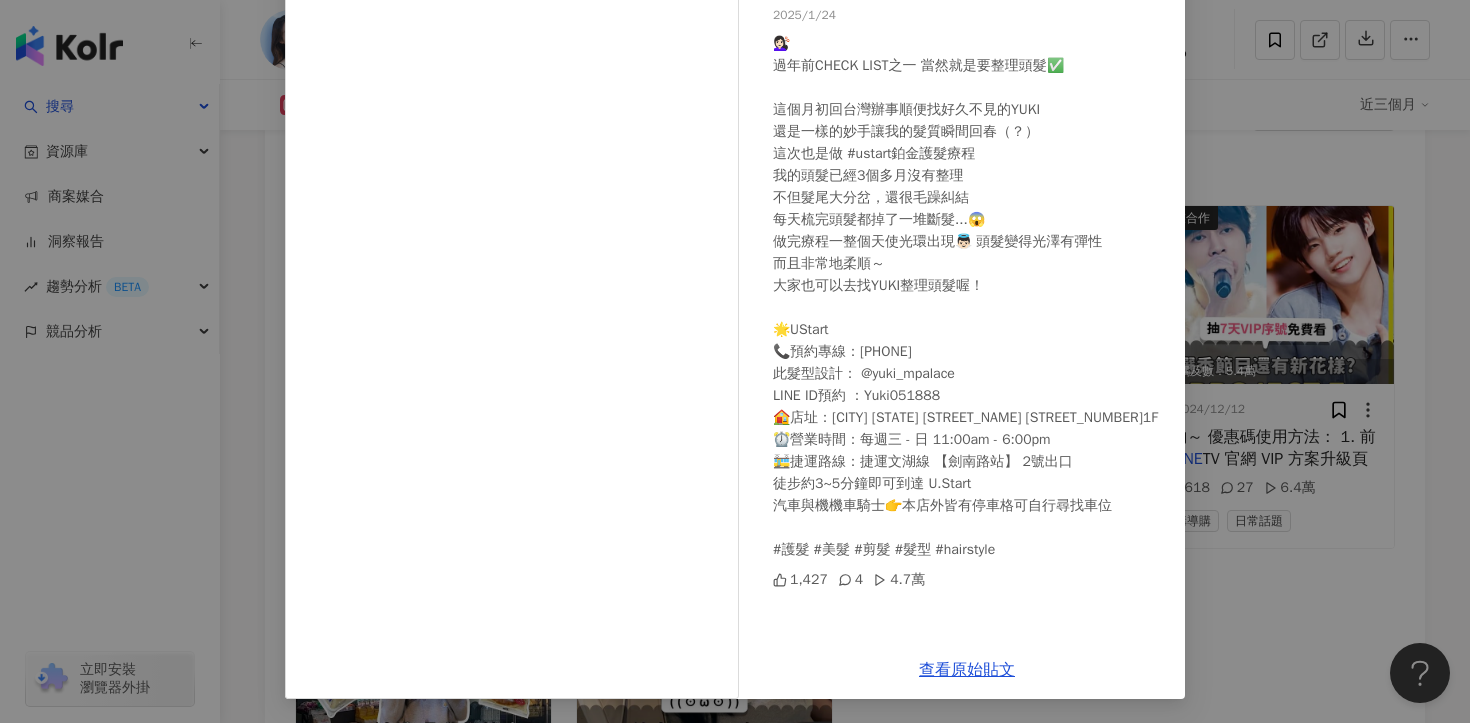 click on "Yo Cindy 2025/1/24 💇🏻‍♀️
過年前CHECK LIST之一 當然就是要整理頭髮✅
這個月初回台灣辦事順便找好久不見的YUKI
還是一樣的妙手讓我的髮質瞬間回春（？）
這次也是做 #ustart鉑金護髮療程
我的頭髮已經3個多月沒有整理
不但髮尾大分岔，還很毛躁糾結
每天梳完頭髮都掉了一堆斷髮...😱
做完療程一整個天使光環出現👼🏻 頭髮變得光澤有彈性
而且非常地柔順～
大家也可以去找YUKI整理頭髮喔！
🌟UStart
📞預約專線：02-85015477
此髮型設計： @yuki_mpalace
LINE ID預約 ：Yuki051888
🏠店址：台北市中山區敬業一路128巷49號1F
⏰營業時間：每週三 - 日 11:00am - 6:00pm
🚋捷運路線：捷運文湖線 【劍南路站】 2號出口
徒步約3~5分鐘即可到達 U.Start
汽車與機車騎士👉本店外皆有停車格可自行尋找車位
#護髮 #美髮 #剪髮 #髮型 #hairstyle 1,427 4 4.7萬 查看原始貼文" at bounding box center (735, 361) 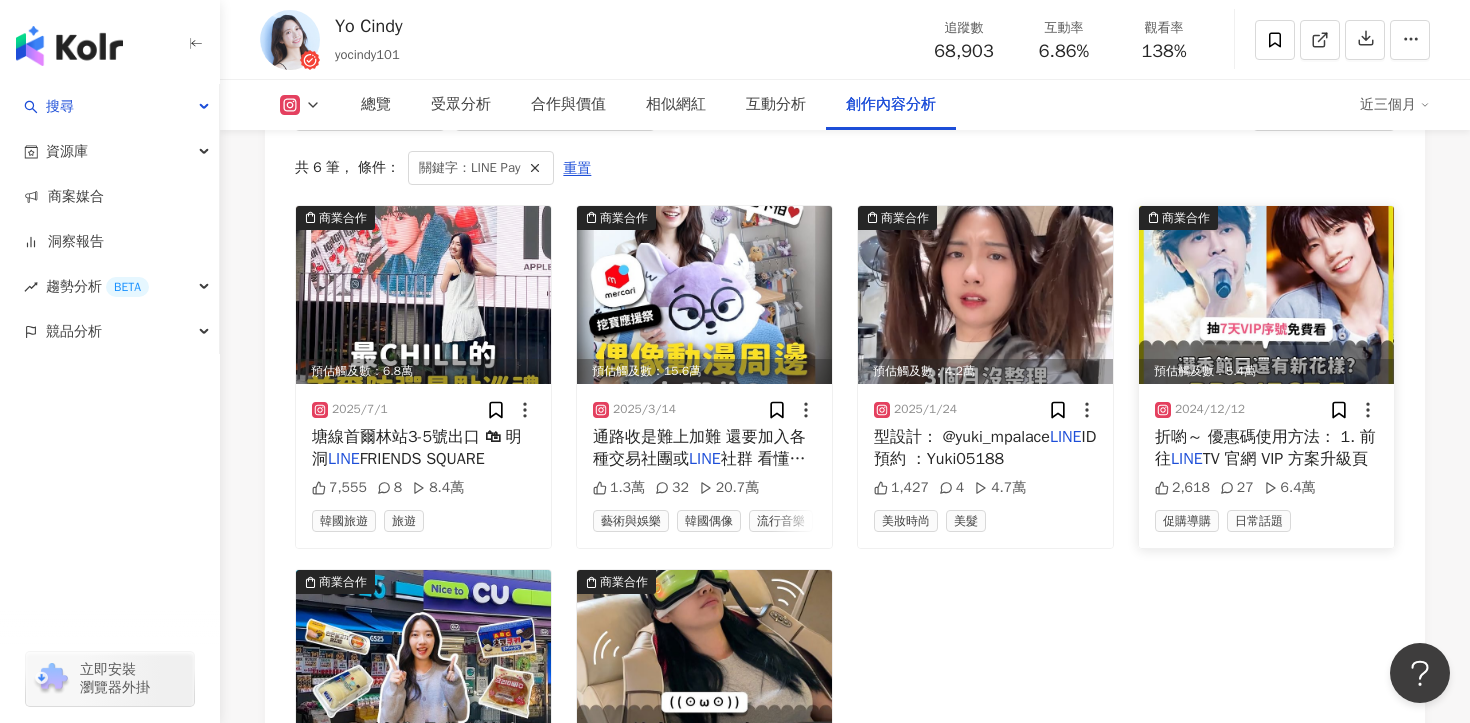click on "折喲～
優惠碼使用方法：
1. 前往  LINE  TV 官網 VIP 方案升級頁" at bounding box center (1266, 448) 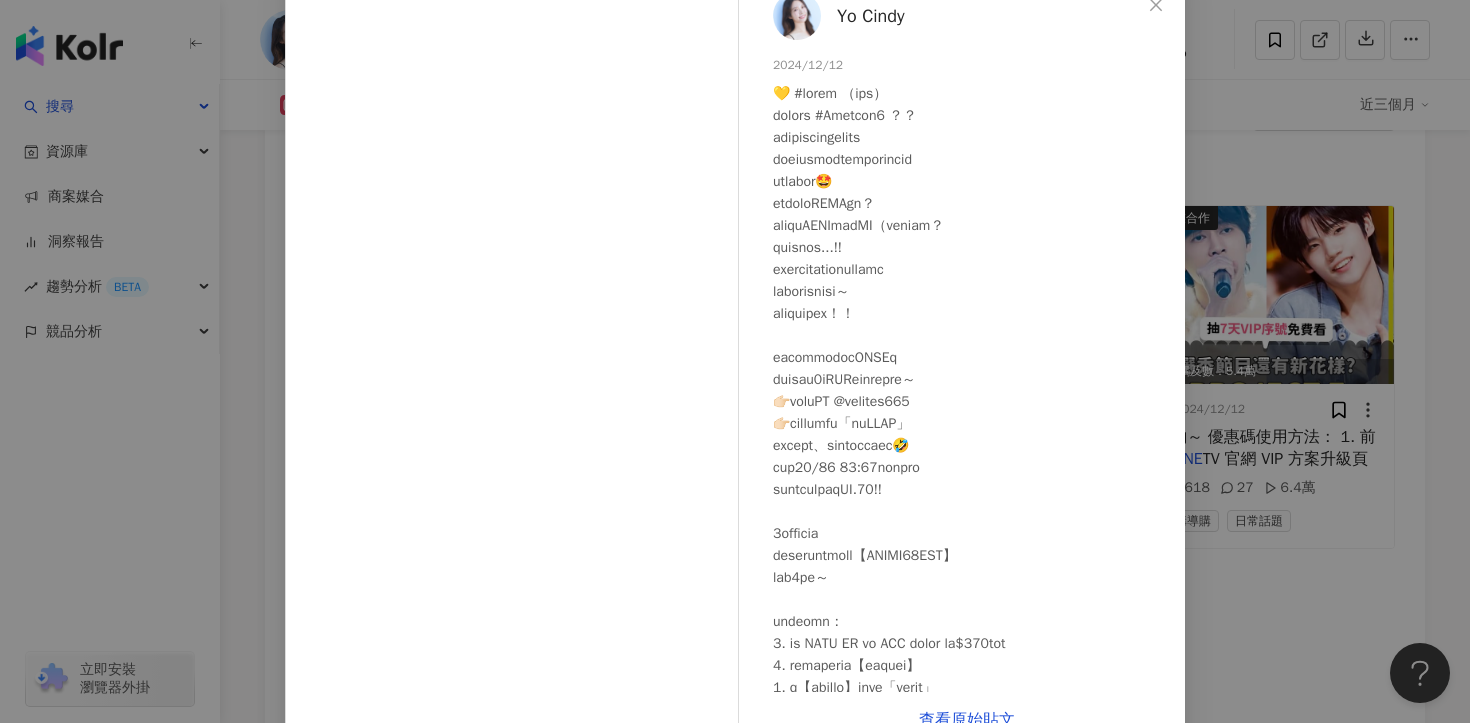 scroll, scrollTop: 174, scrollLeft: 0, axis: vertical 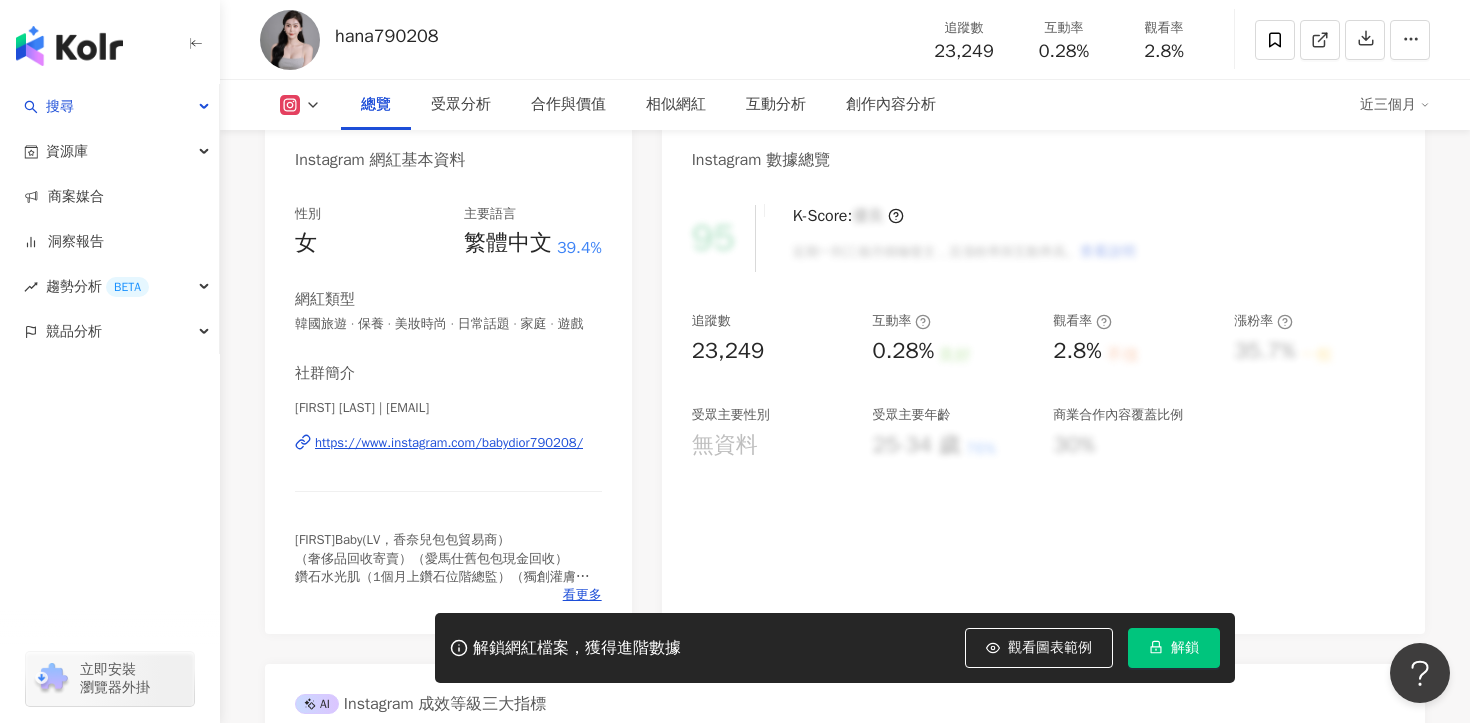 click on "https://www.instagram.com/babydior790208/" at bounding box center (449, 443) 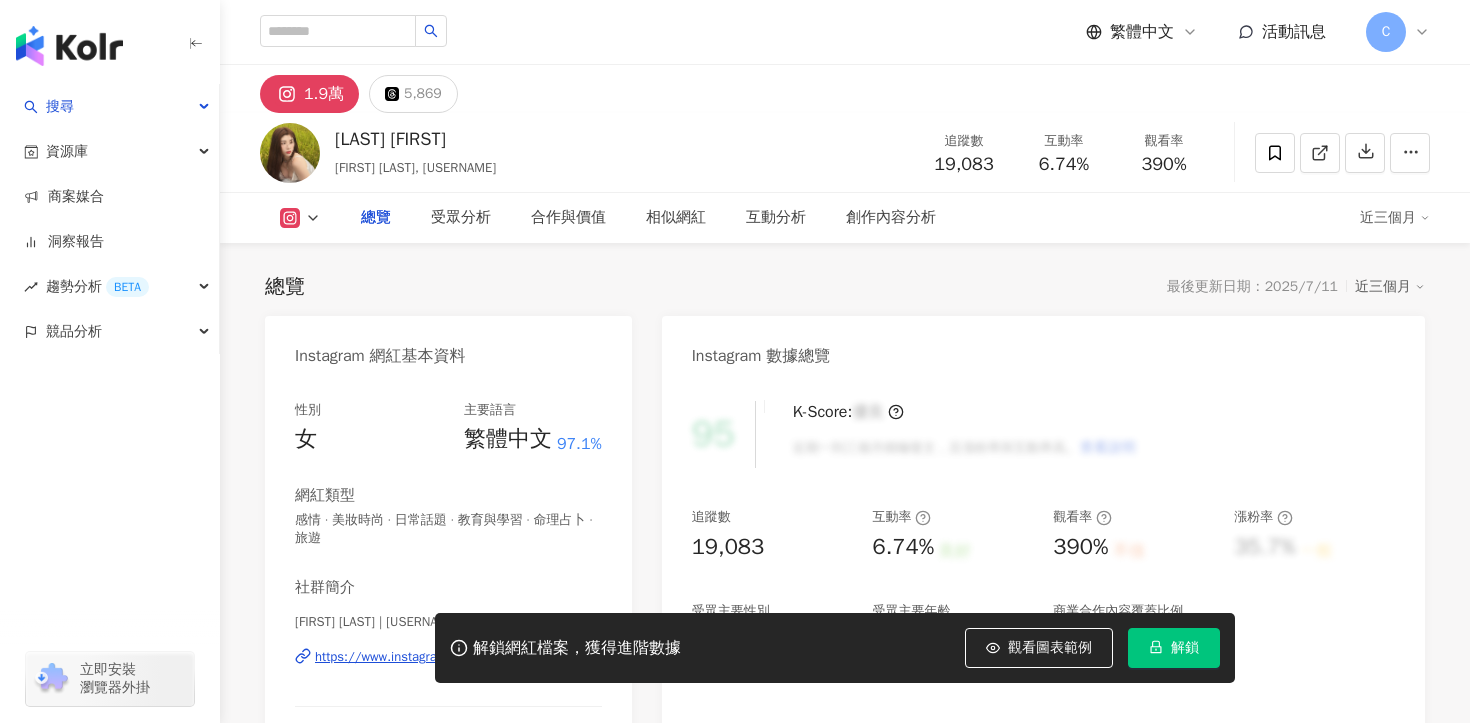 scroll, scrollTop: 0, scrollLeft: 0, axis: both 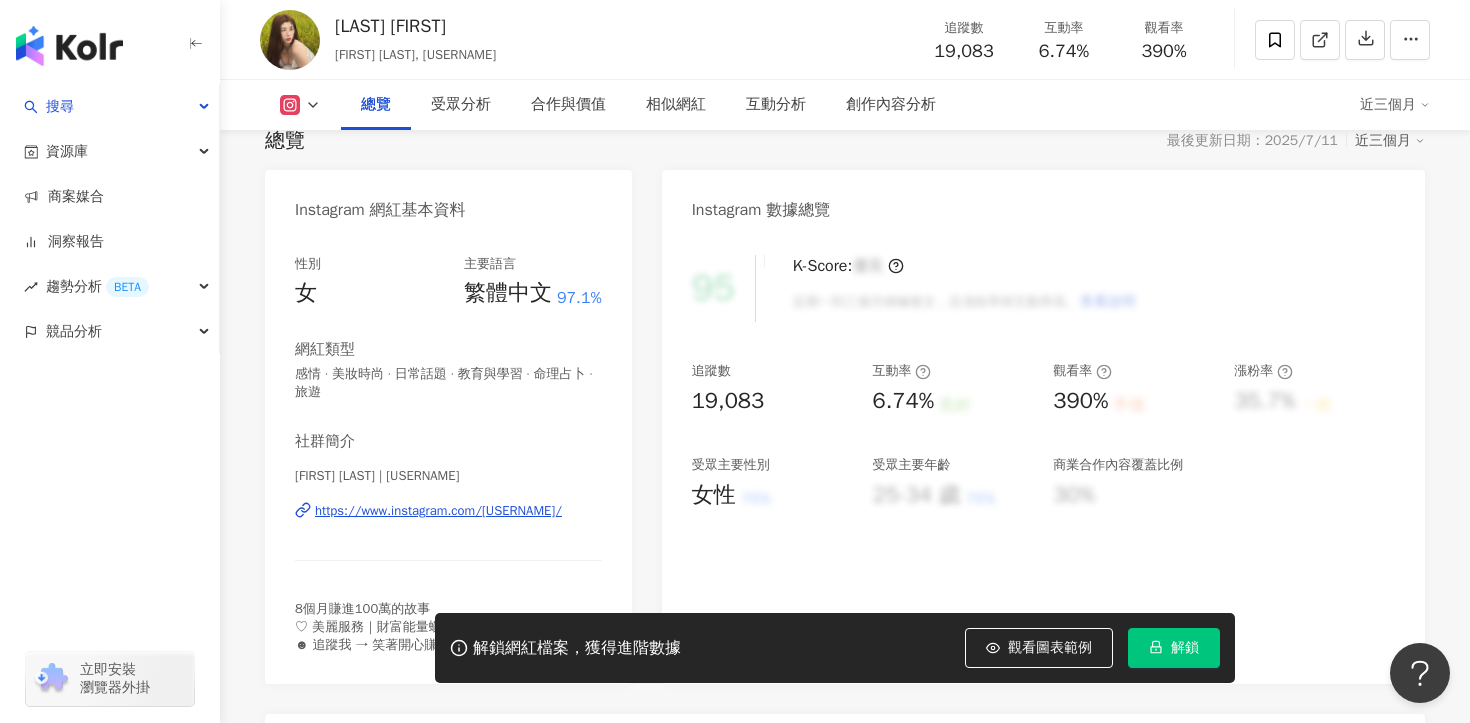 click on "https://www.instagram.com/lovely.dollyyy/" at bounding box center [438, 511] 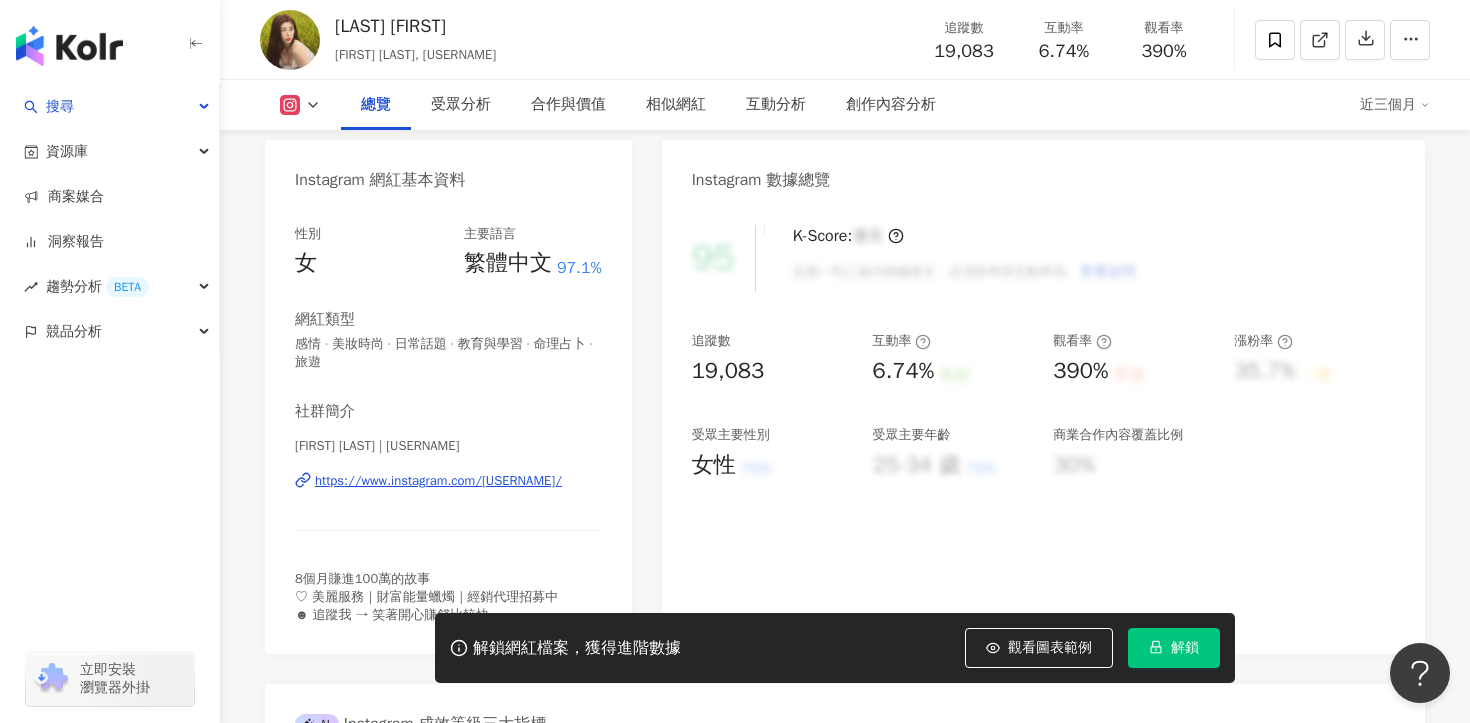 scroll, scrollTop: 388, scrollLeft: 0, axis: vertical 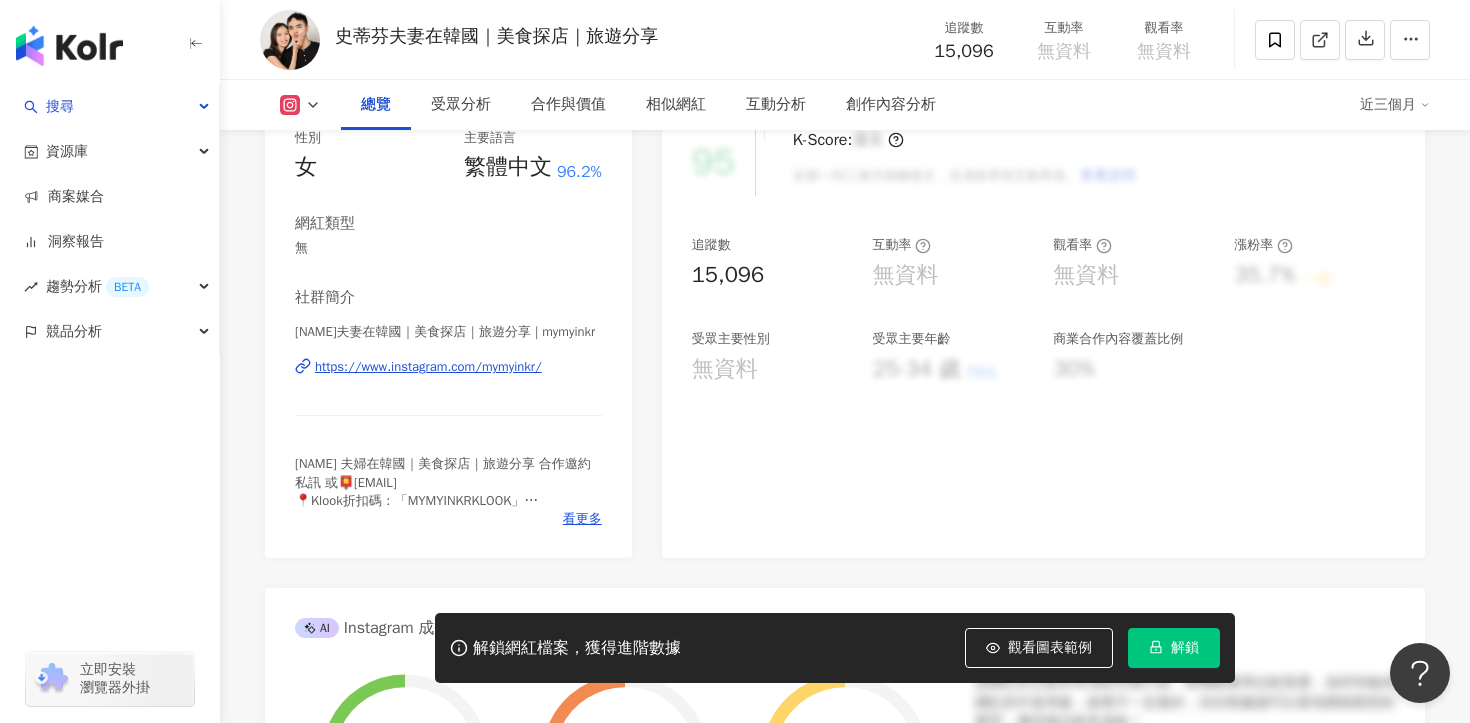click on "https://www.instagram.com/mymyinkr/" at bounding box center (428, 367) 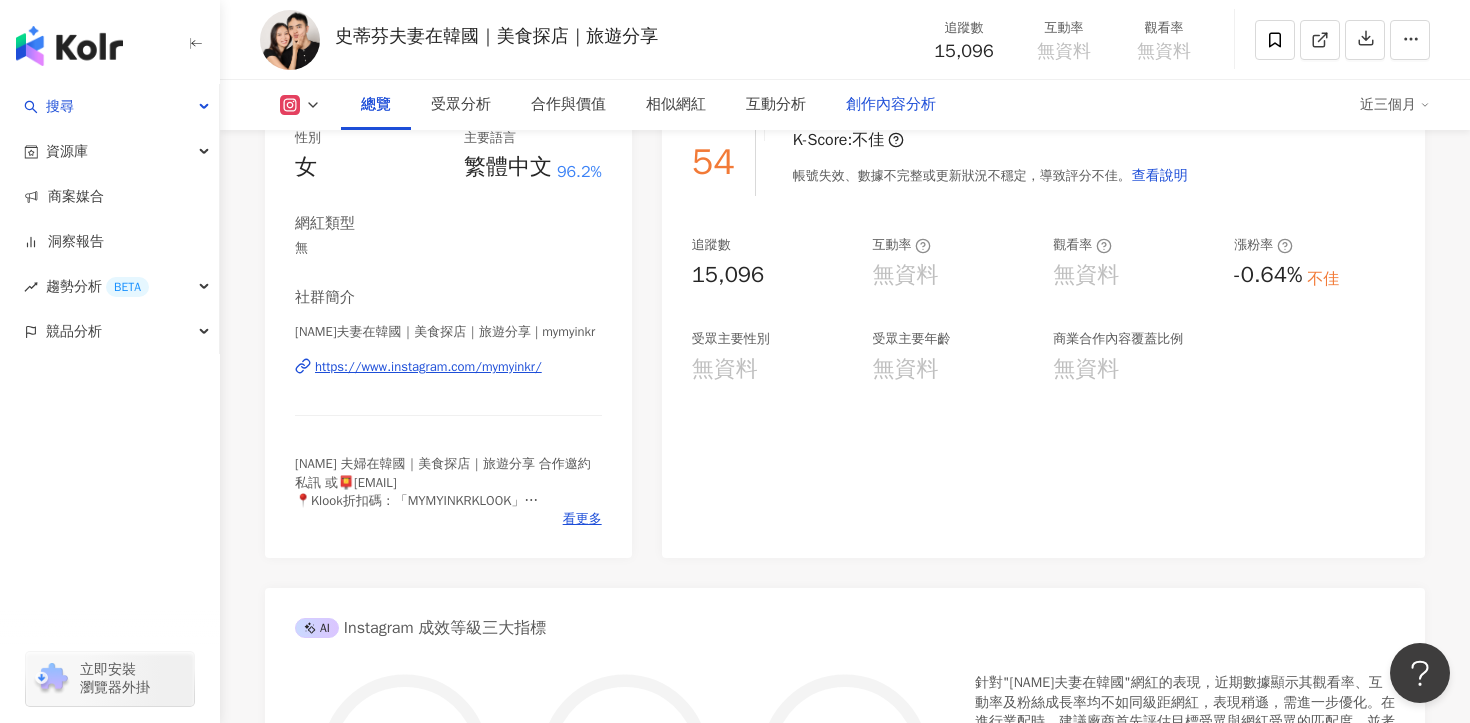 click on "創作內容分析" at bounding box center [891, 105] 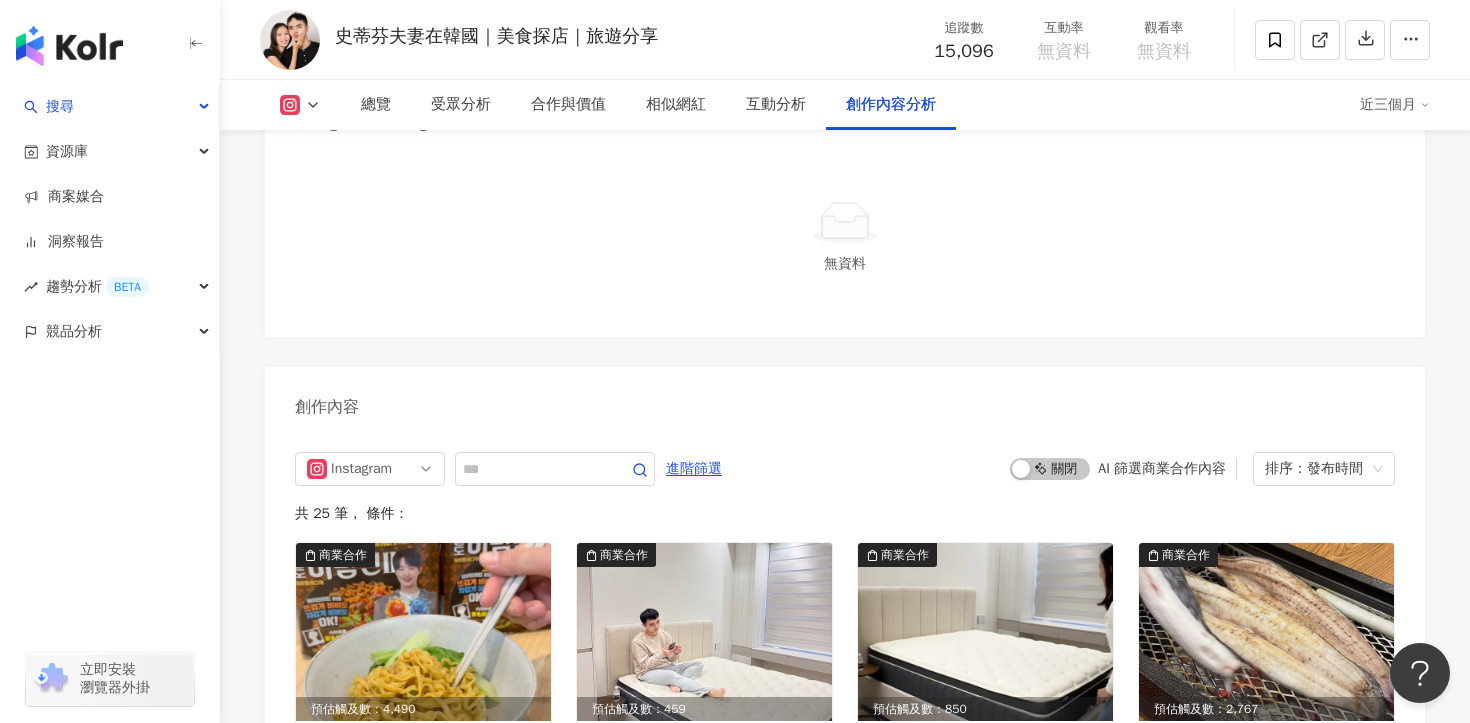 scroll, scrollTop: 5271, scrollLeft: 0, axis: vertical 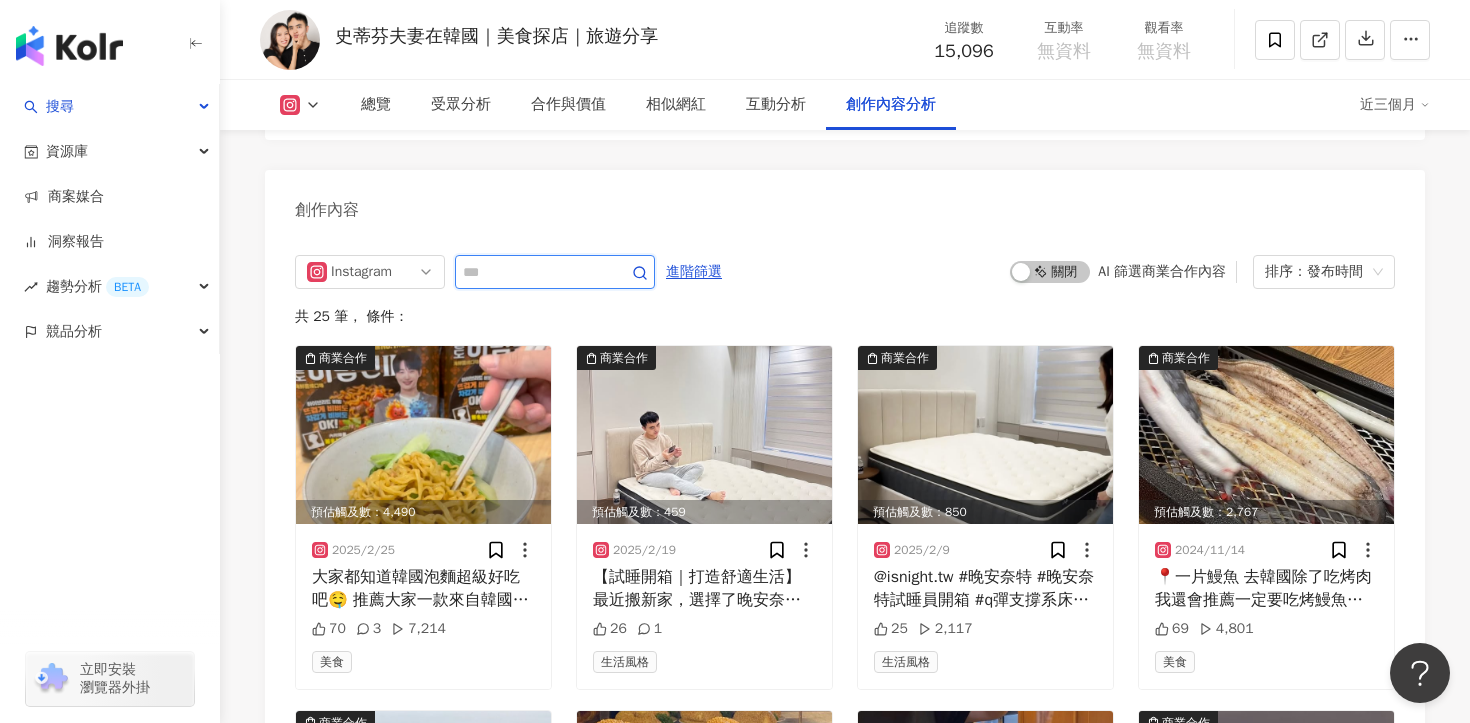 click at bounding box center (533, 272) 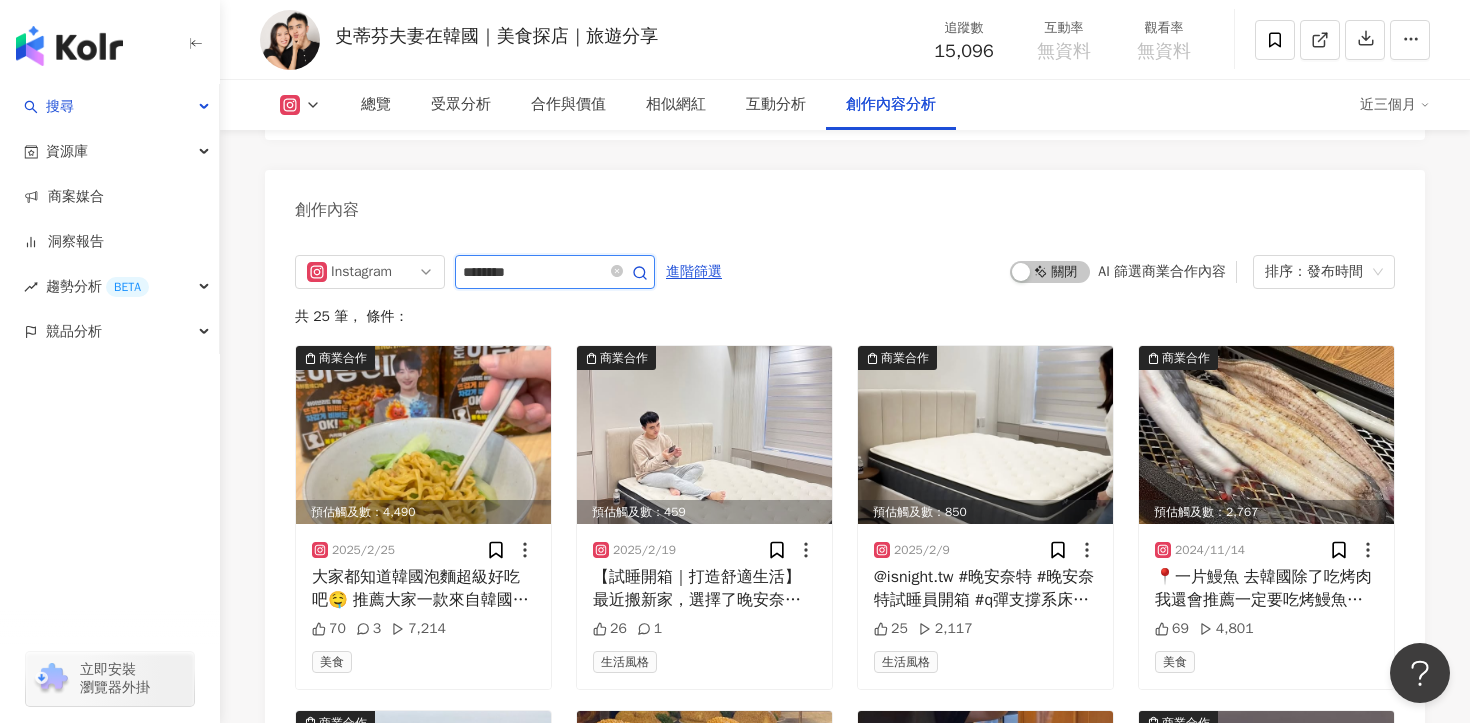 type on "********" 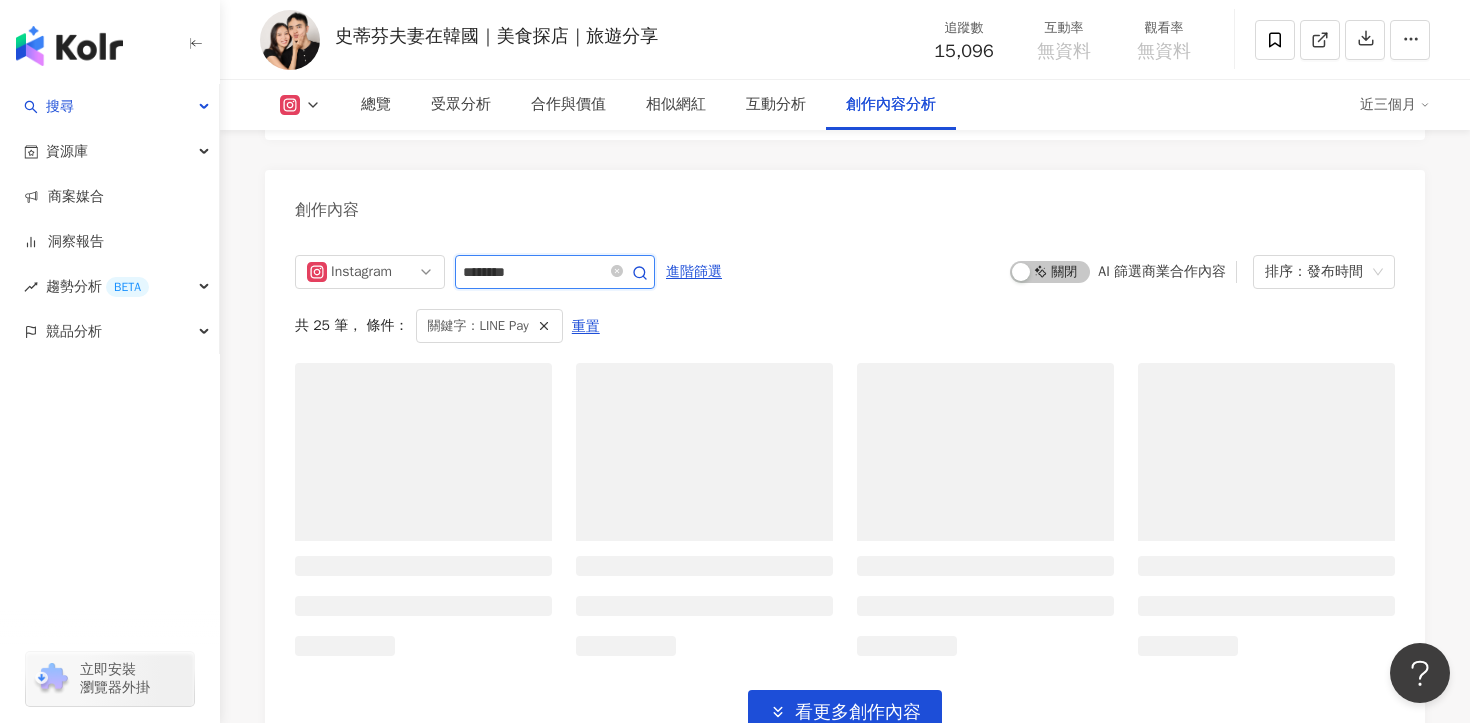 scroll, scrollTop: 5314, scrollLeft: 0, axis: vertical 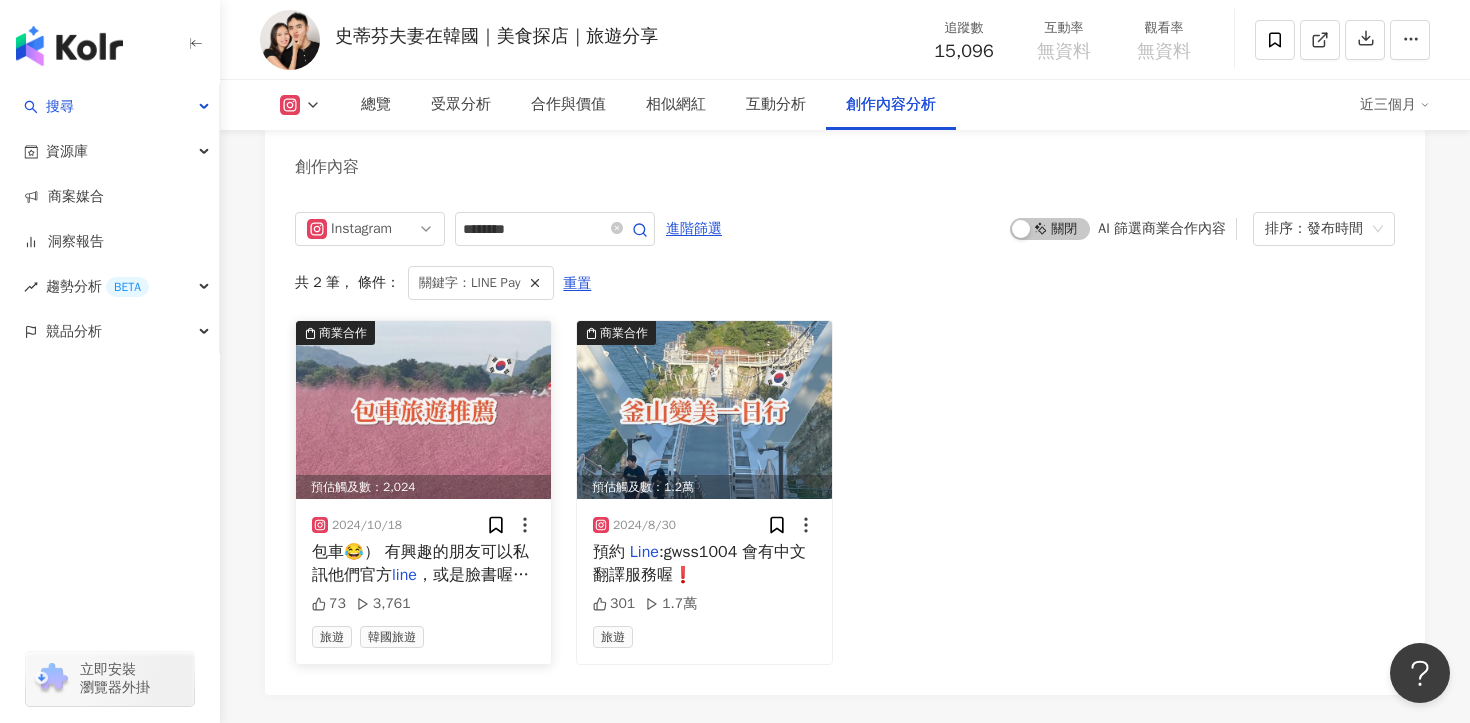 click on "包車😂）
有興趣的朋友可以私訊他們官方" at bounding box center (420, 563) 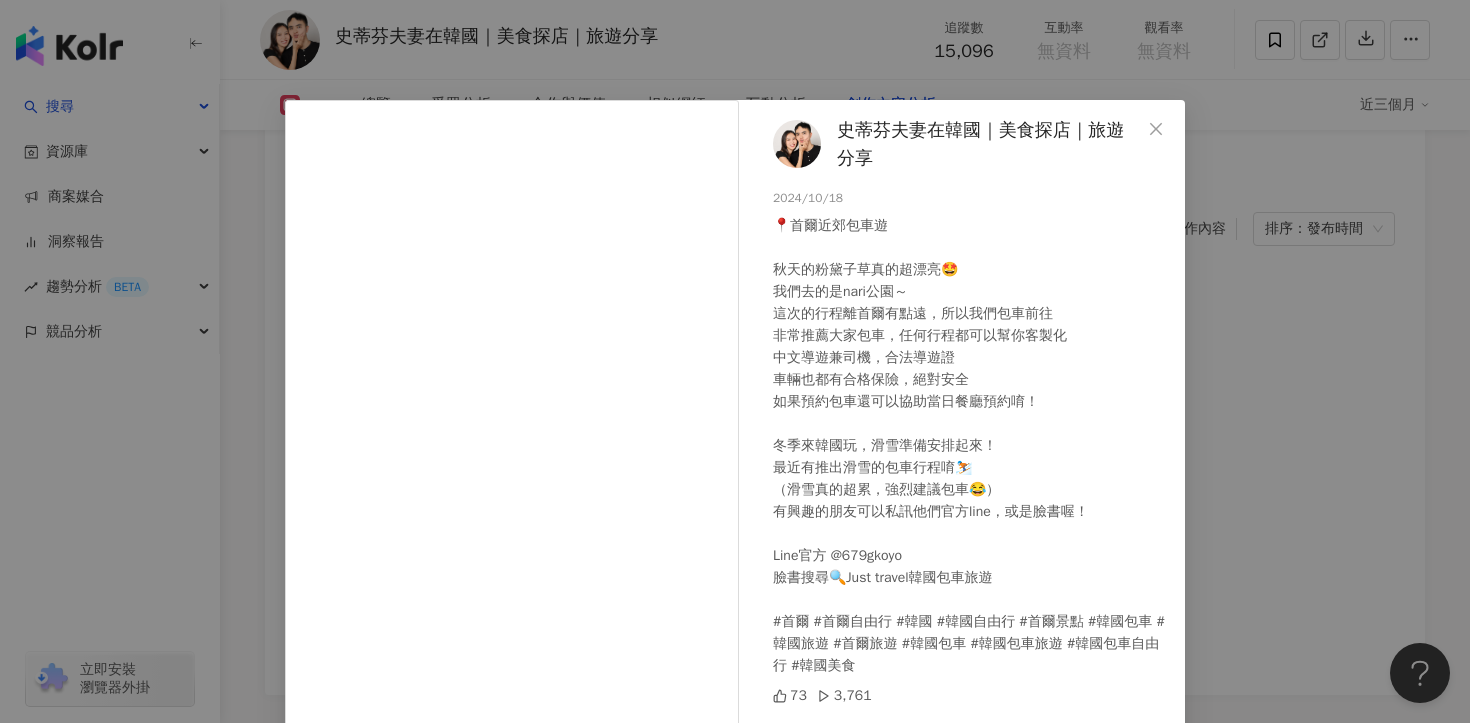 click on "史蒂芬夫妻在韓國｜美食探店｜旅遊分享 2024/10/18 📍首爾近郊包車遊
秋天的粉黛子草真的超漂亮🤩
我們去的是nari公園～
這次的行程離首爾有點遠，所以我們包車前往
非常推薦大家包車，任何行程都可以幫你客製化
中文導遊兼司機，合法導遊證
車輛也都有合格保險，絕對安全
如果預約包車還可以協助當日餐廳預約唷！
冬季來韓國玩，滑雪準備安排起來！
最近有推出滑雪的包車行程唷⛷️
（滑雪真的超累，強烈建議包車😂）
有興趣的朋友可以私訊他們官方line，或是臉書喔！
Line官方 @679gkoyo
臉書搜尋🔍Just travel韓國包車旅遊
#首爾 #首爾自由行 #韓國 #韓國自由行 #首爾景點 #韓國包車 #韓國旅遊 #首爾旅遊 #韓國包車 #韓國包車旅遊 #韓國包車自由行 #韓國美食 73 3,761 查看原始貼文" at bounding box center (735, 361) 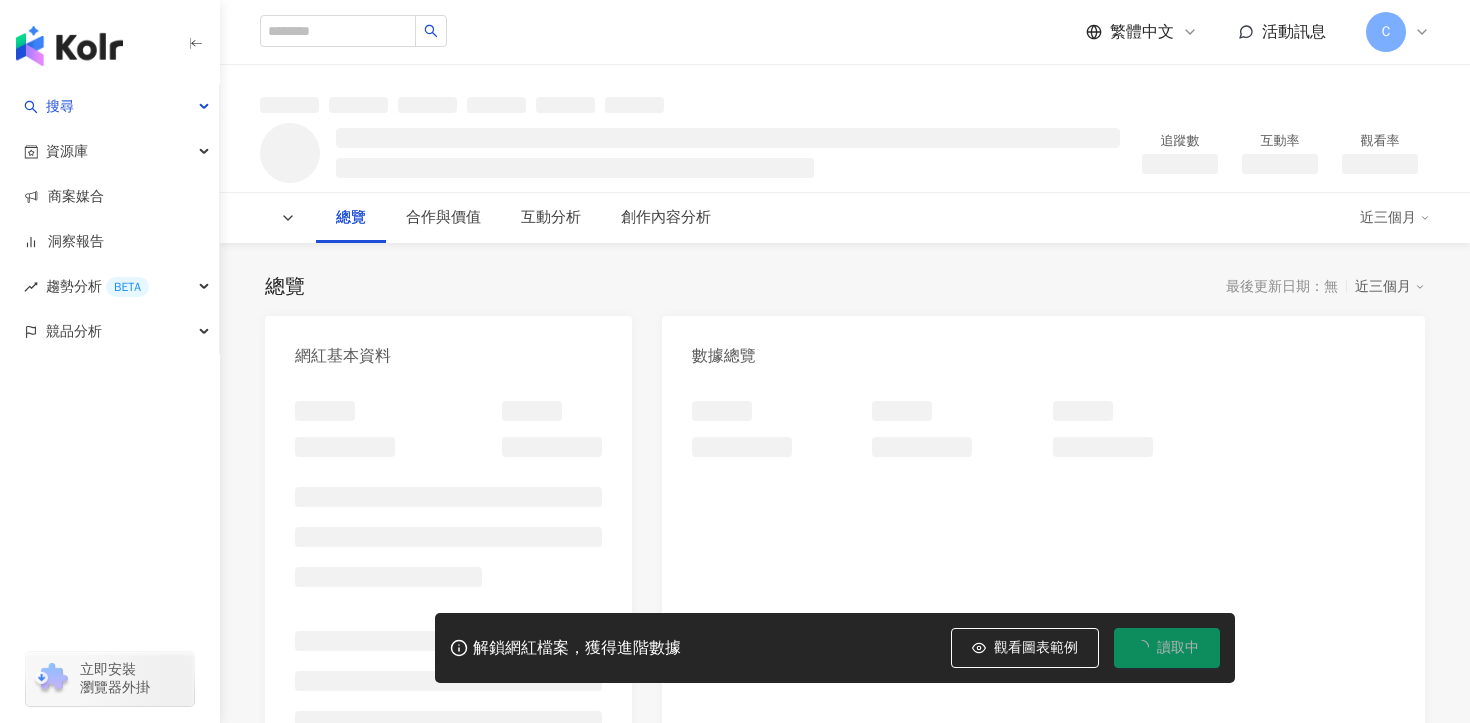 scroll, scrollTop: 0, scrollLeft: 0, axis: both 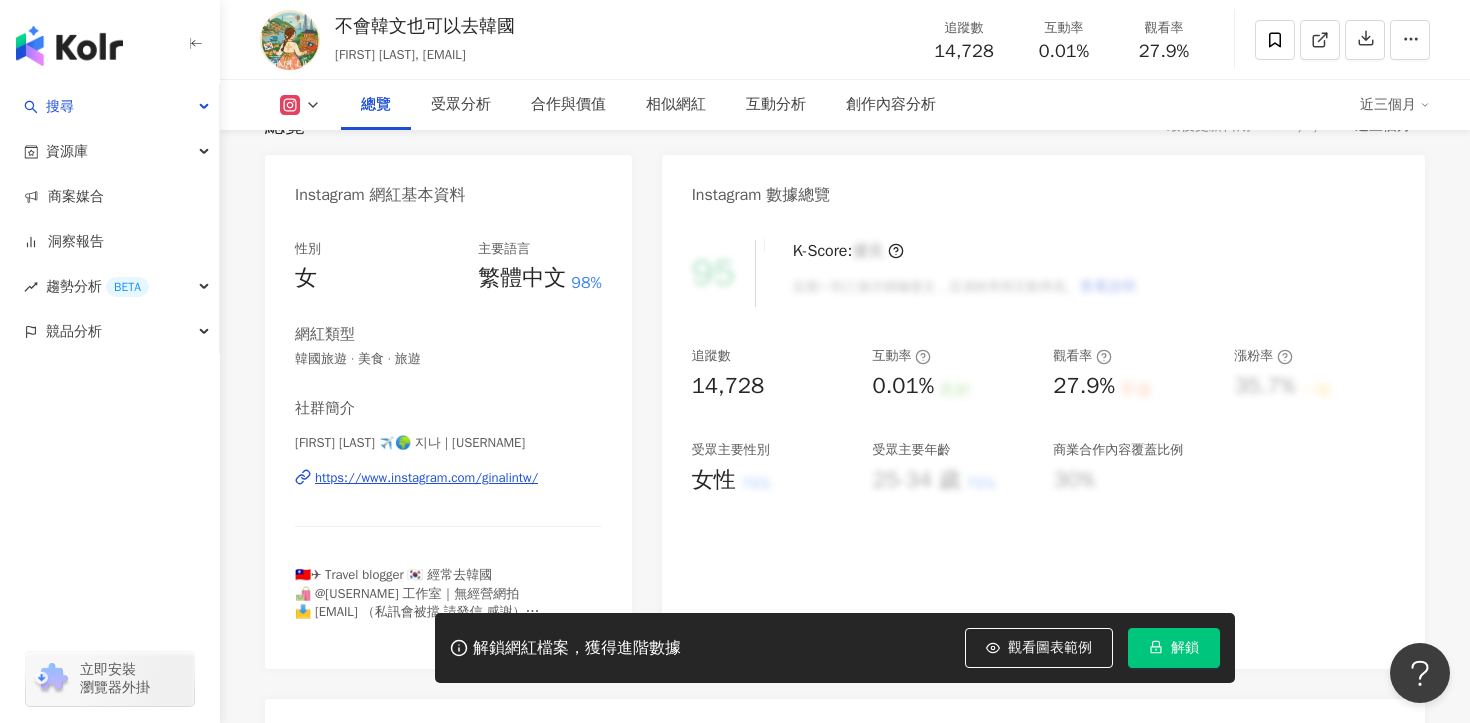 click on "https://www.instagram.com/ginalintw/" at bounding box center (426, 478) 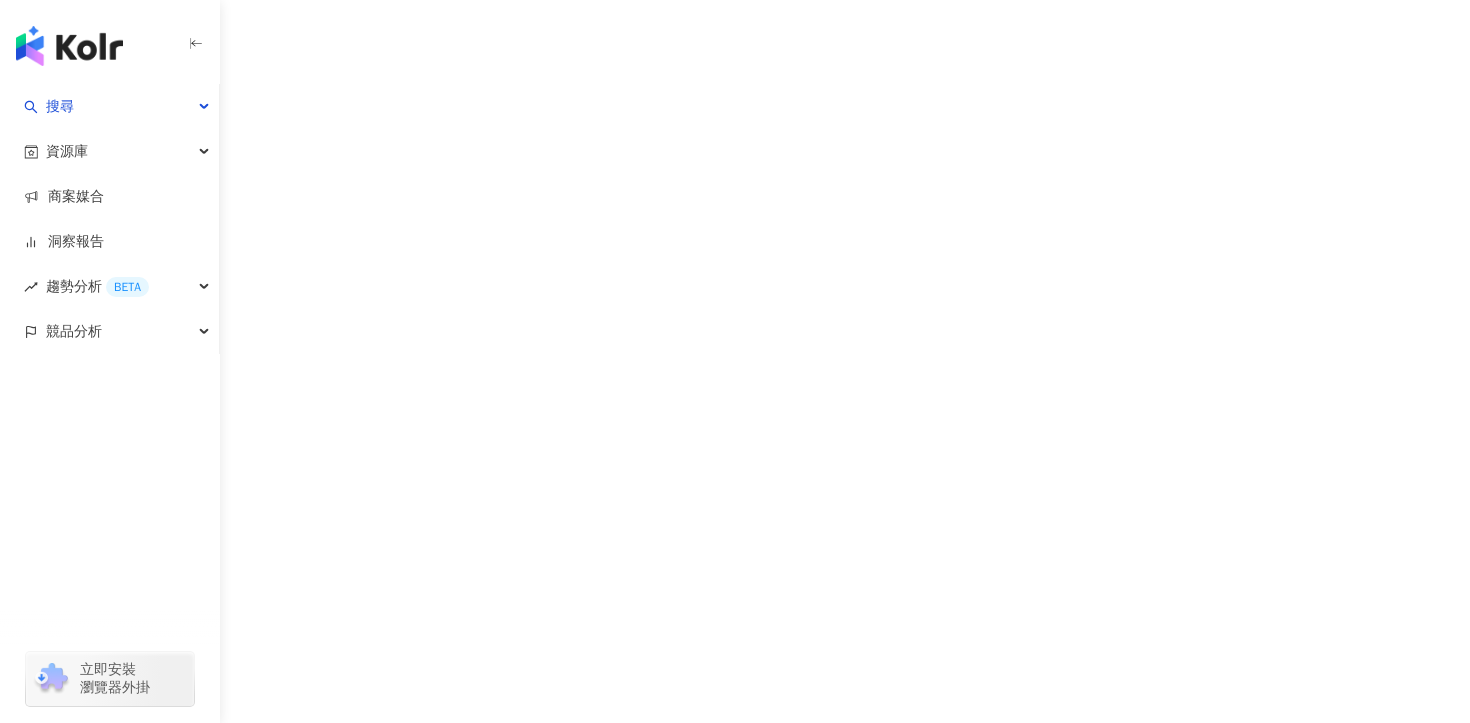 scroll, scrollTop: 0, scrollLeft: 0, axis: both 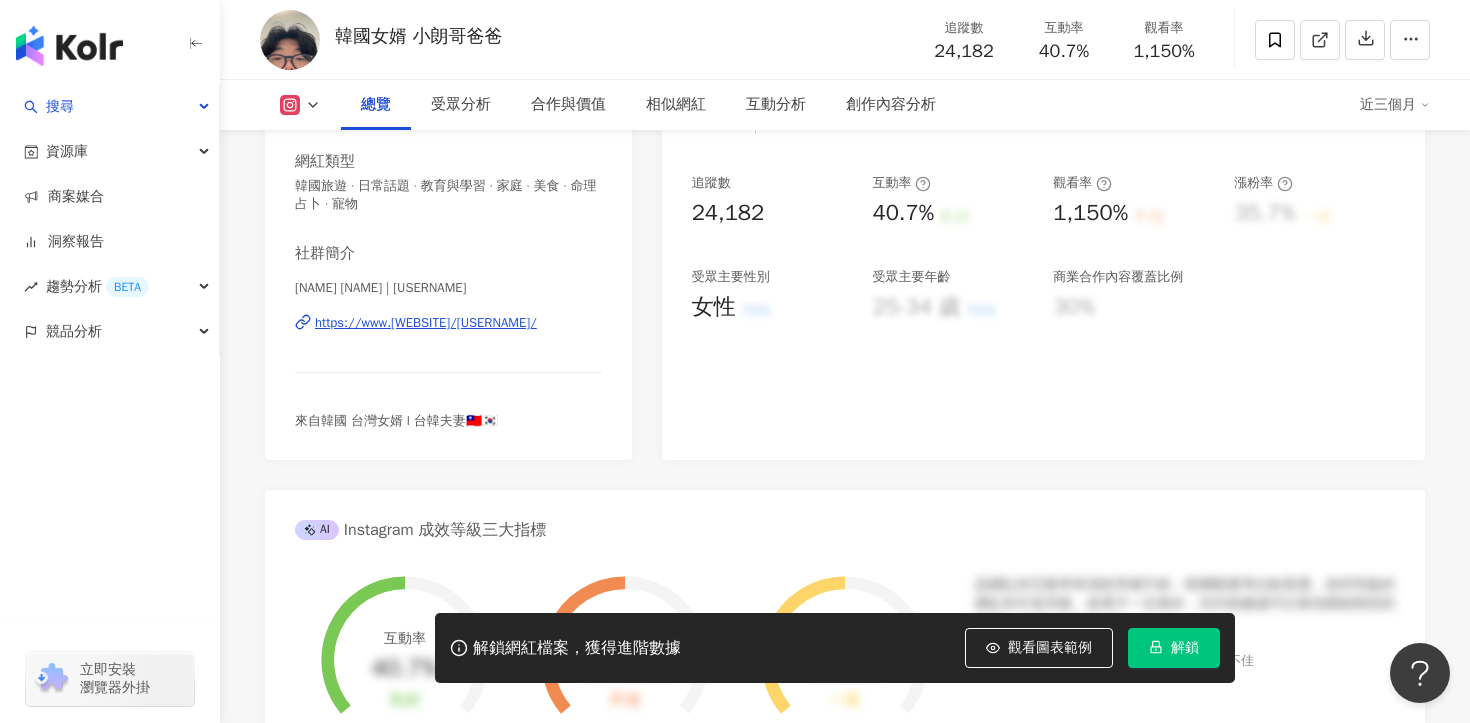 click on "https://www.[WEBSITE]/[USERNAME]/" at bounding box center [426, 323] 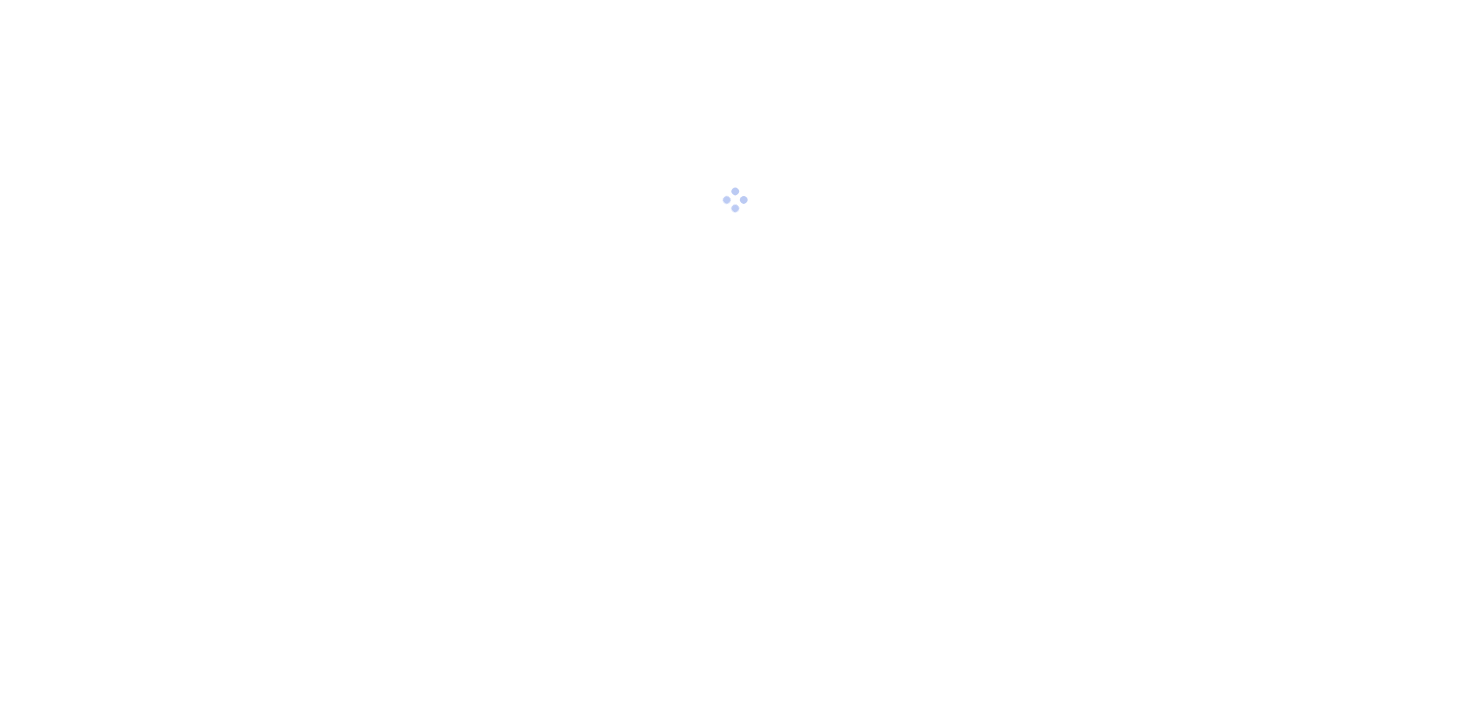 scroll, scrollTop: 0, scrollLeft: 0, axis: both 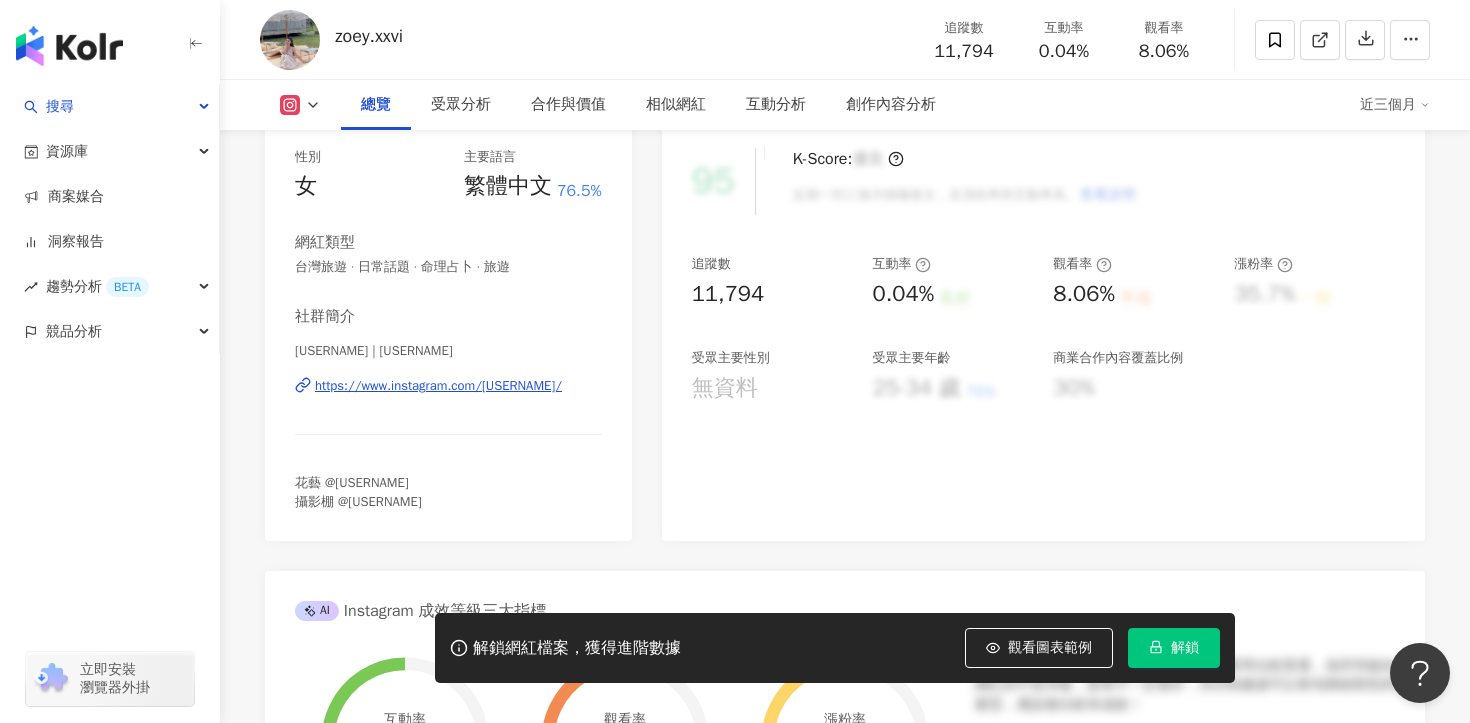 click on "https://www.instagram.com/[USERNAME]/" at bounding box center [438, 386] 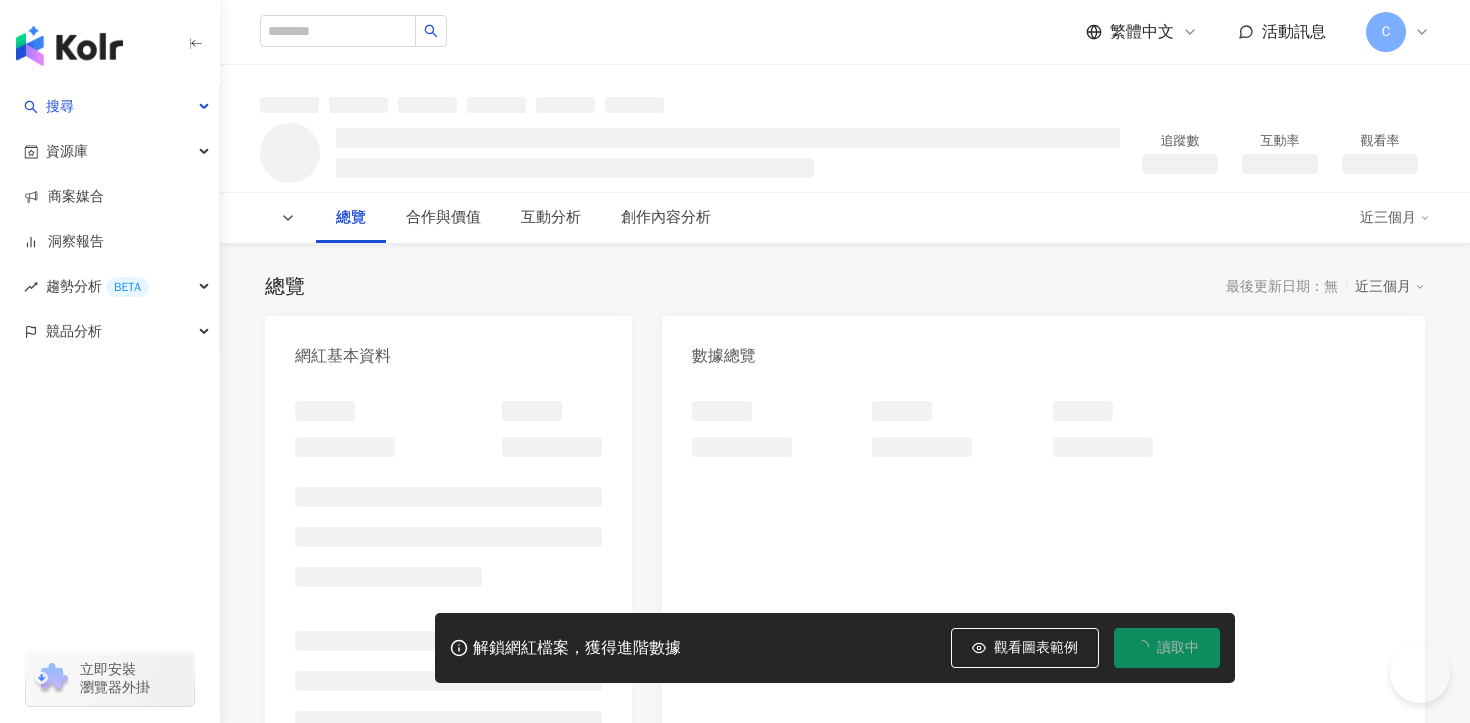 scroll, scrollTop: 0, scrollLeft: 0, axis: both 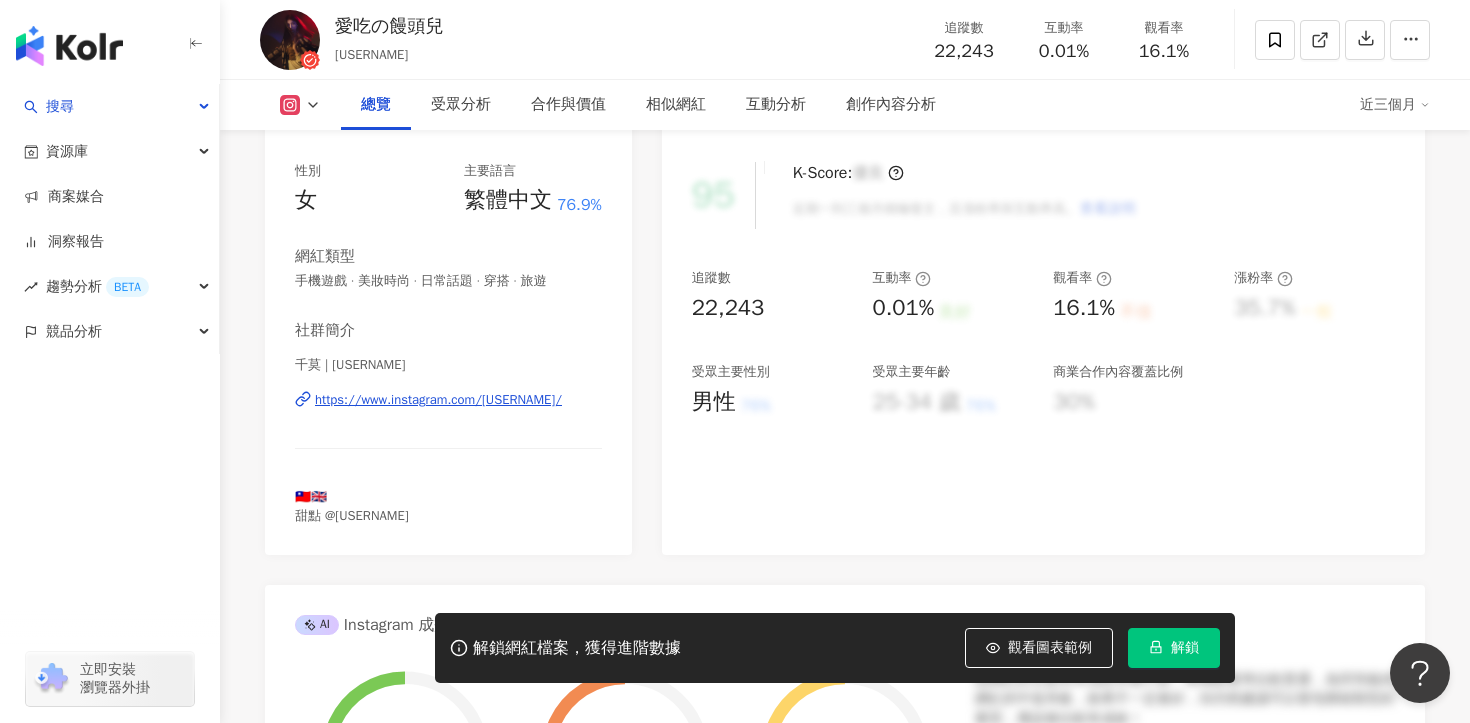 click on "https://www.instagram.com/jenallylala/" at bounding box center [438, 400] 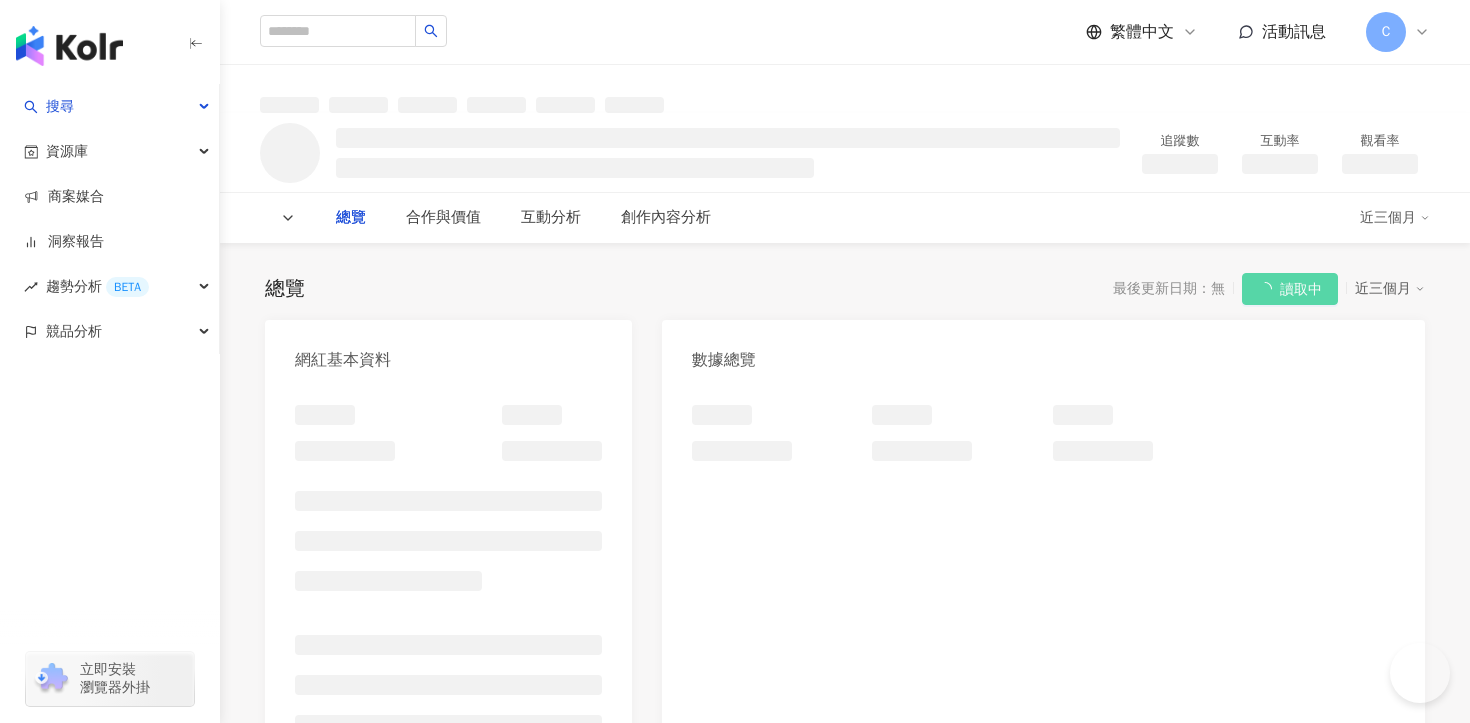 scroll, scrollTop: 0, scrollLeft: 0, axis: both 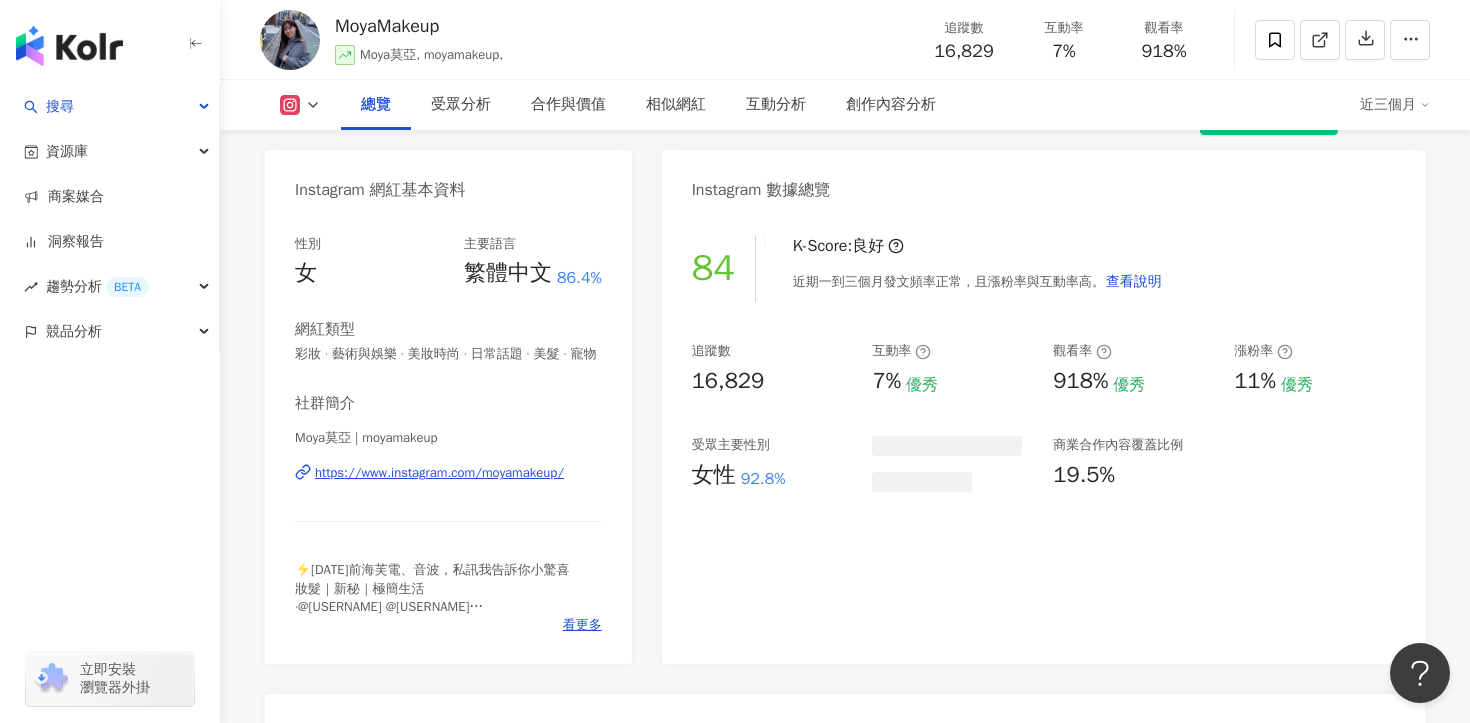 click on "https://www.instagram.com/moyamakeup/" at bounding box center [439, 473] 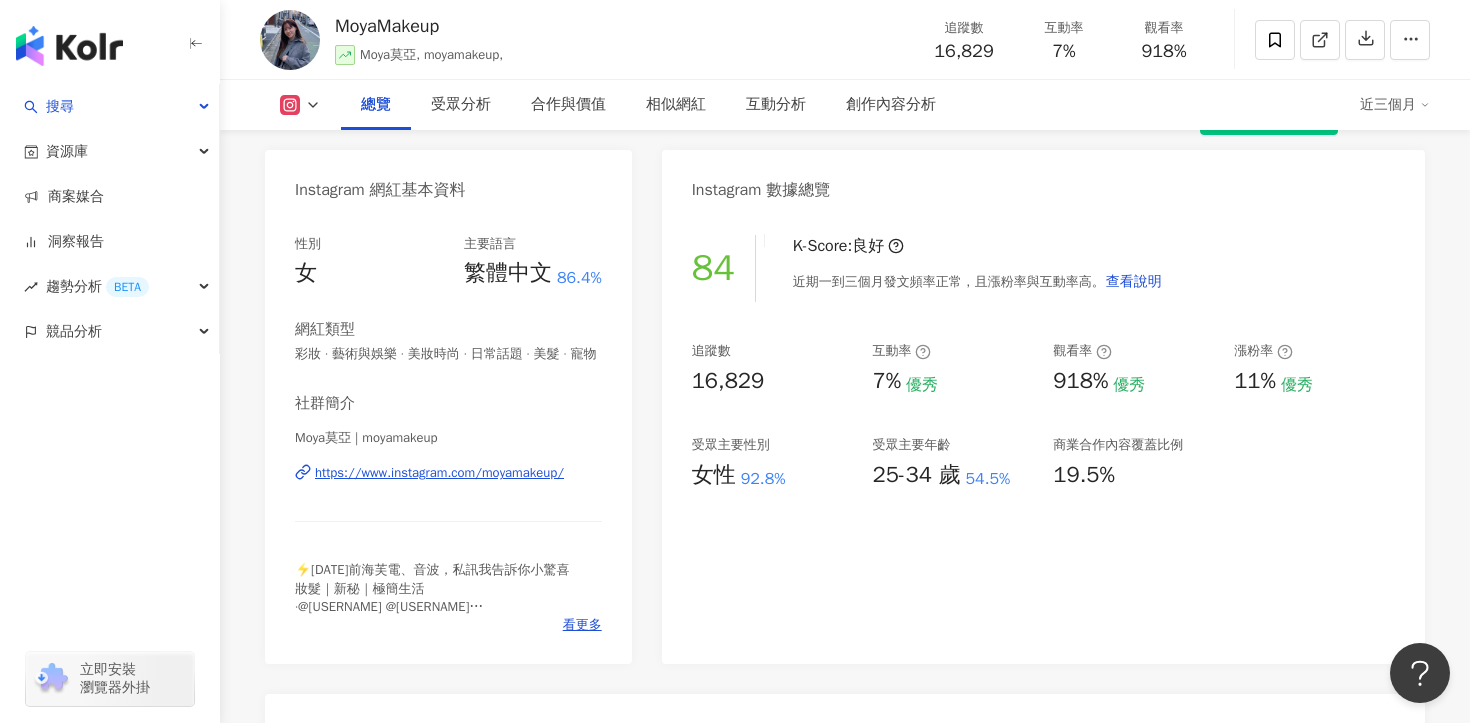 scroll, scrollTop: 0, scrollLeft: 0, axis: both 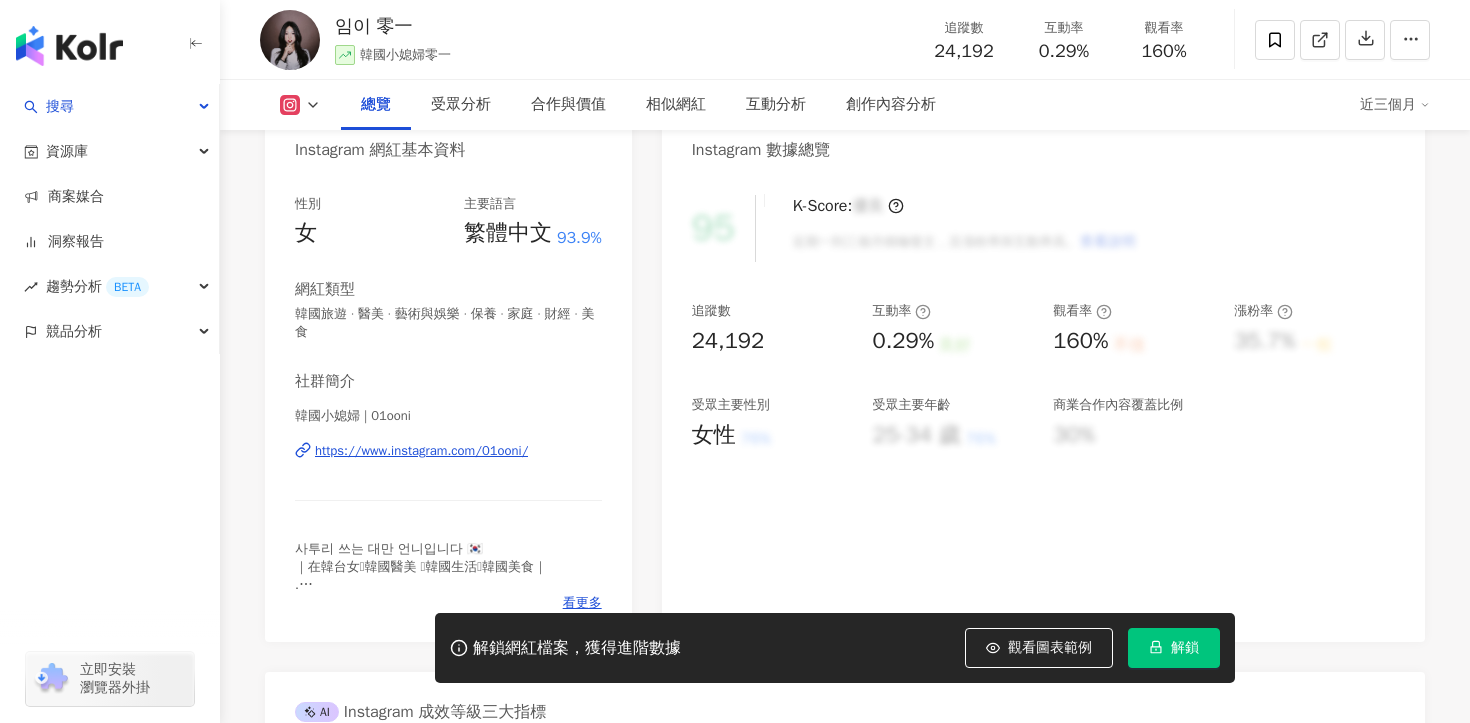 click on "https://www.instagram.com/01ooni/" at bounding box center (421, 451) 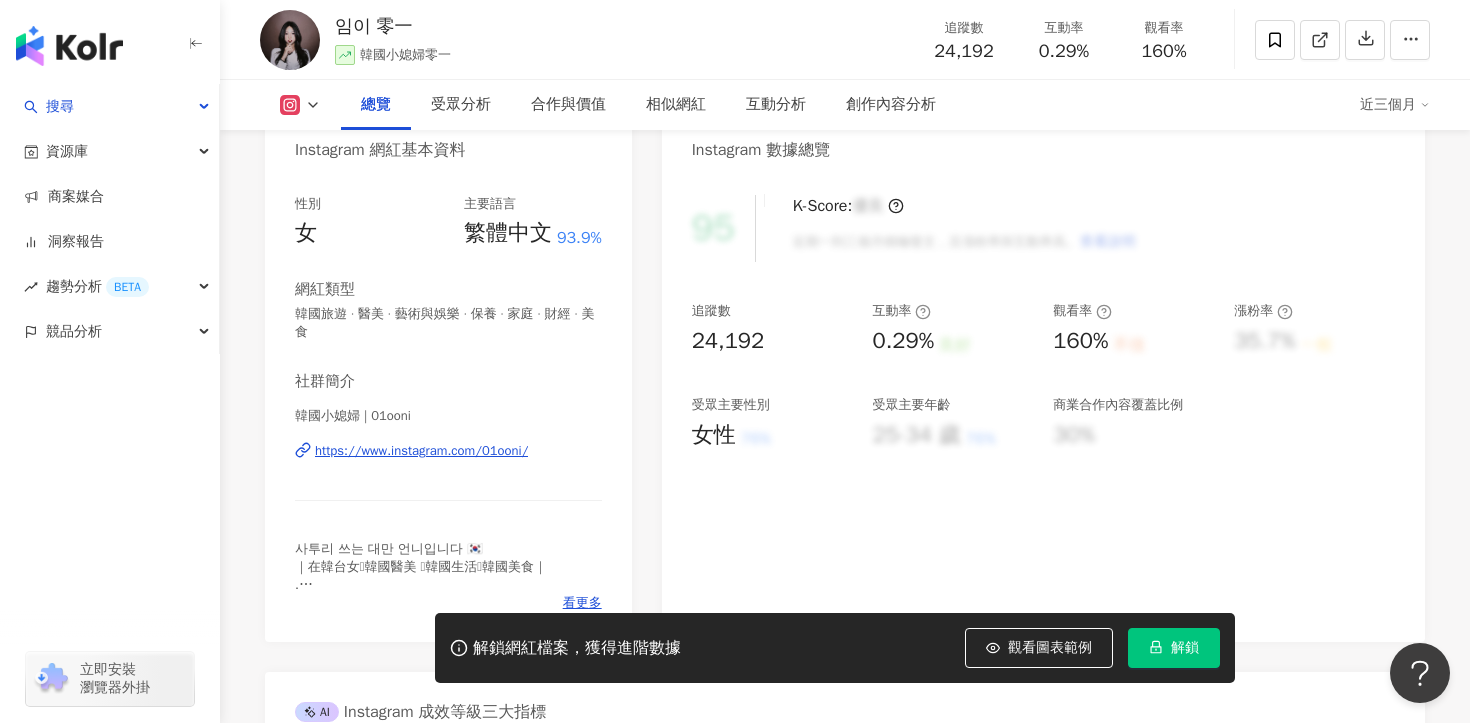 scroll, scrollTop: 0, scrollLeft: 0, axis: both 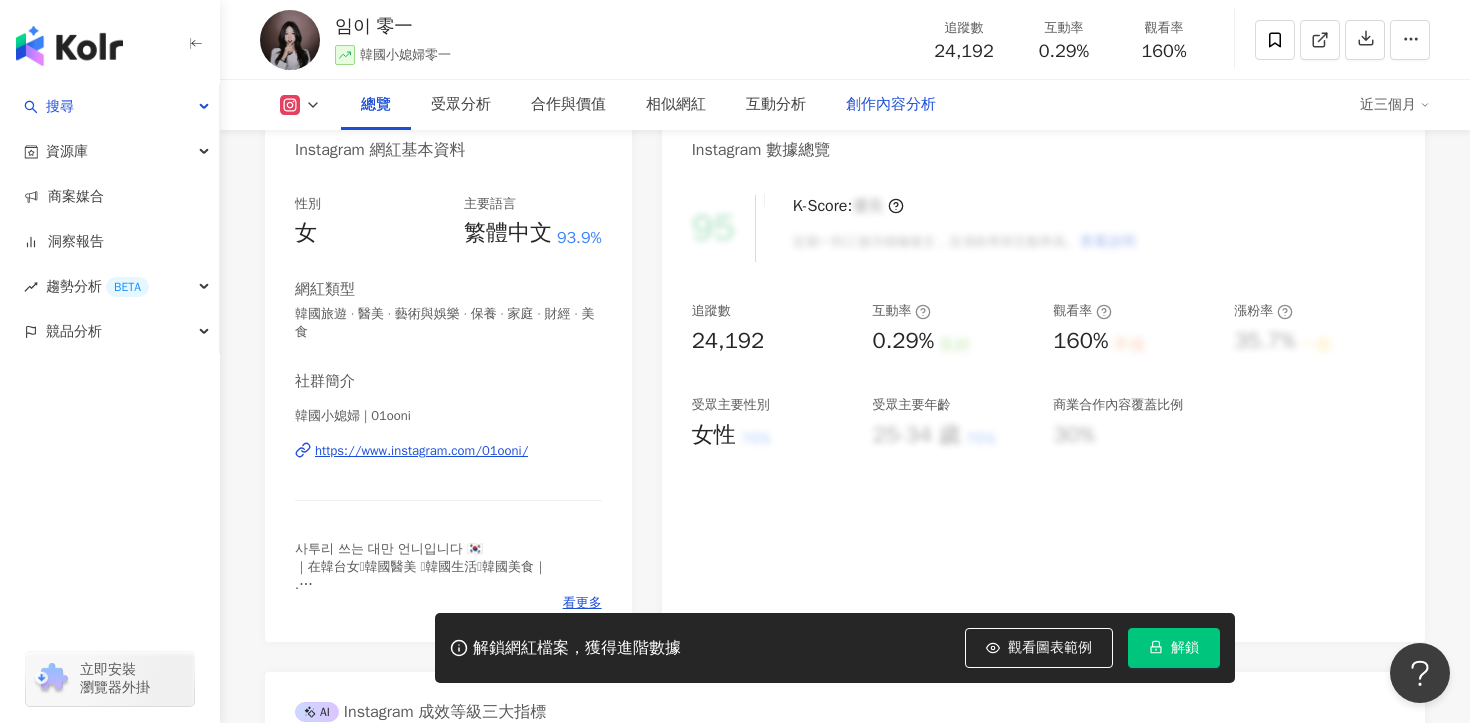 click on "創作內容分析" at bounding box center [891, 105] 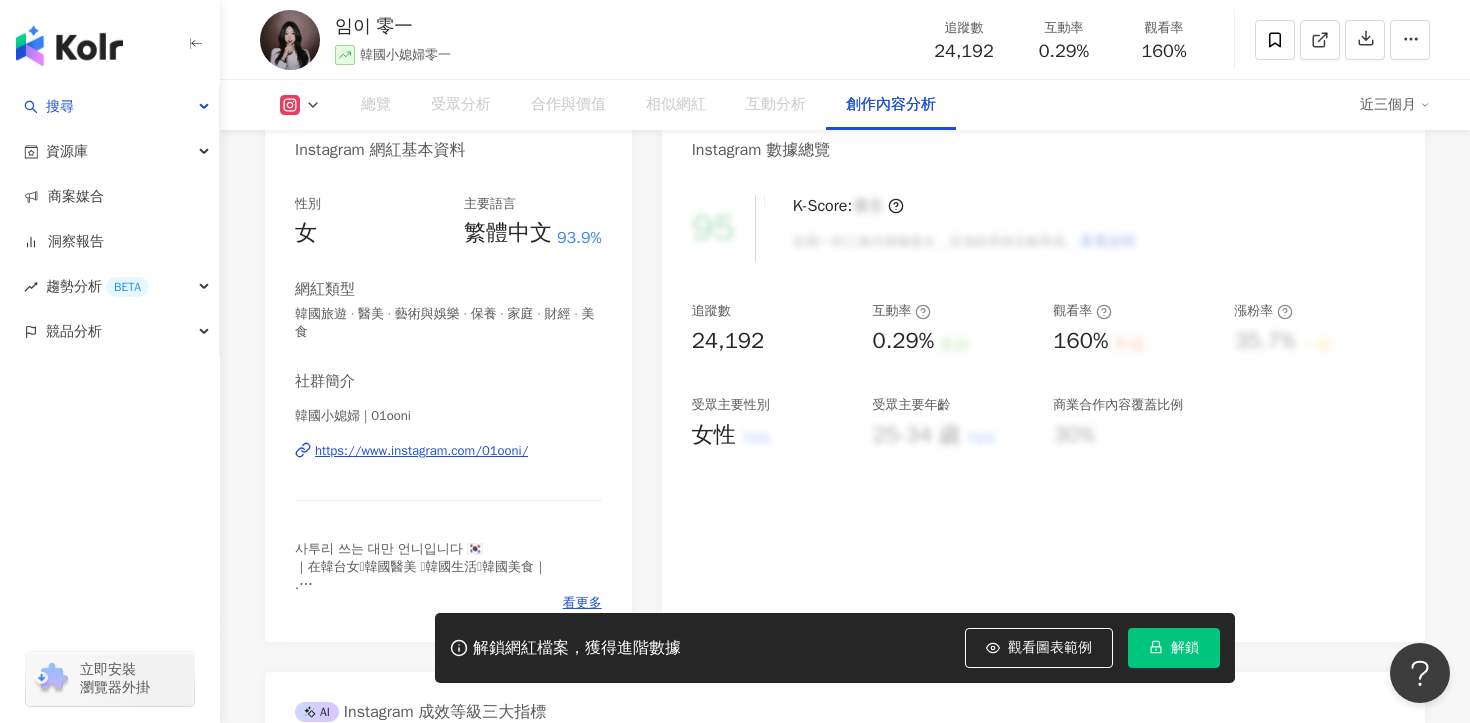 scroll, scrollTop: 5665, scrollLeft: 0, axis: vertical 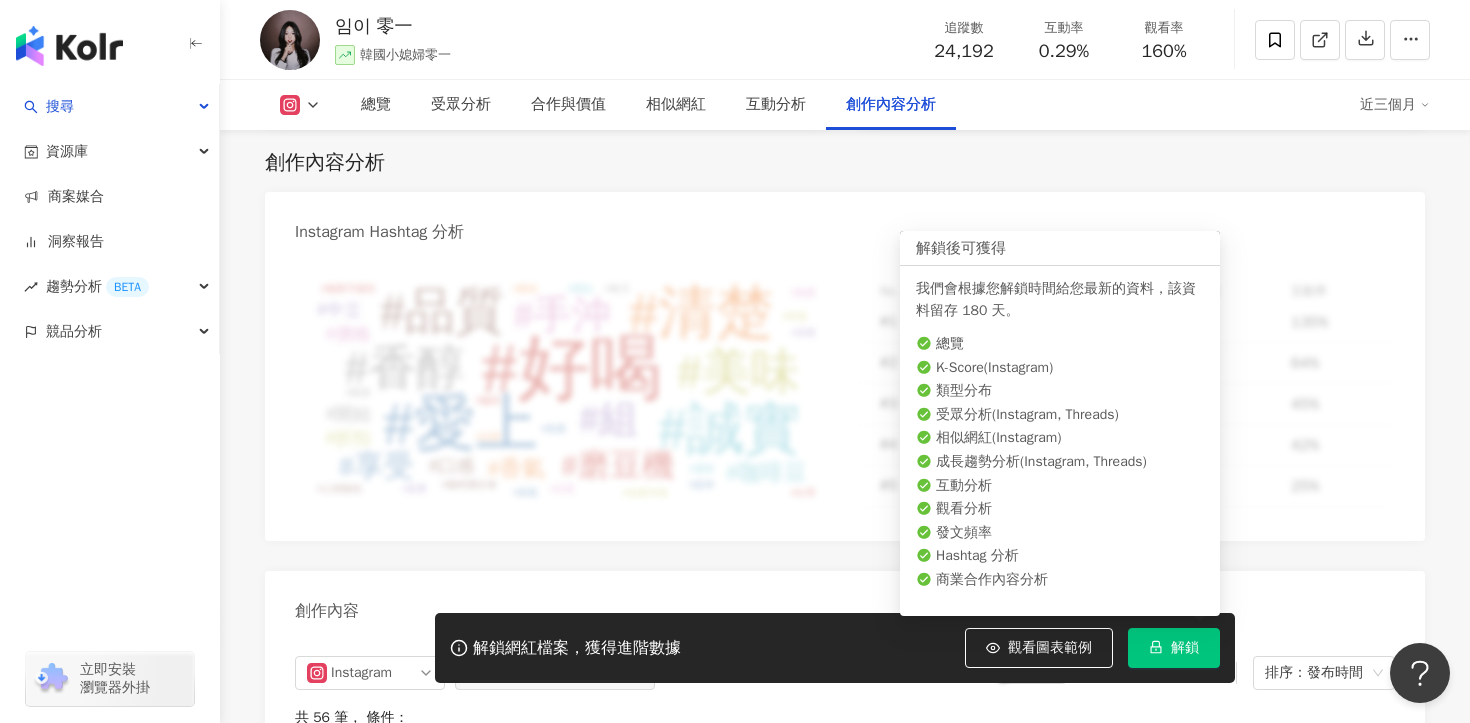 click on "解鎖" at bounding box center (1174, 648) 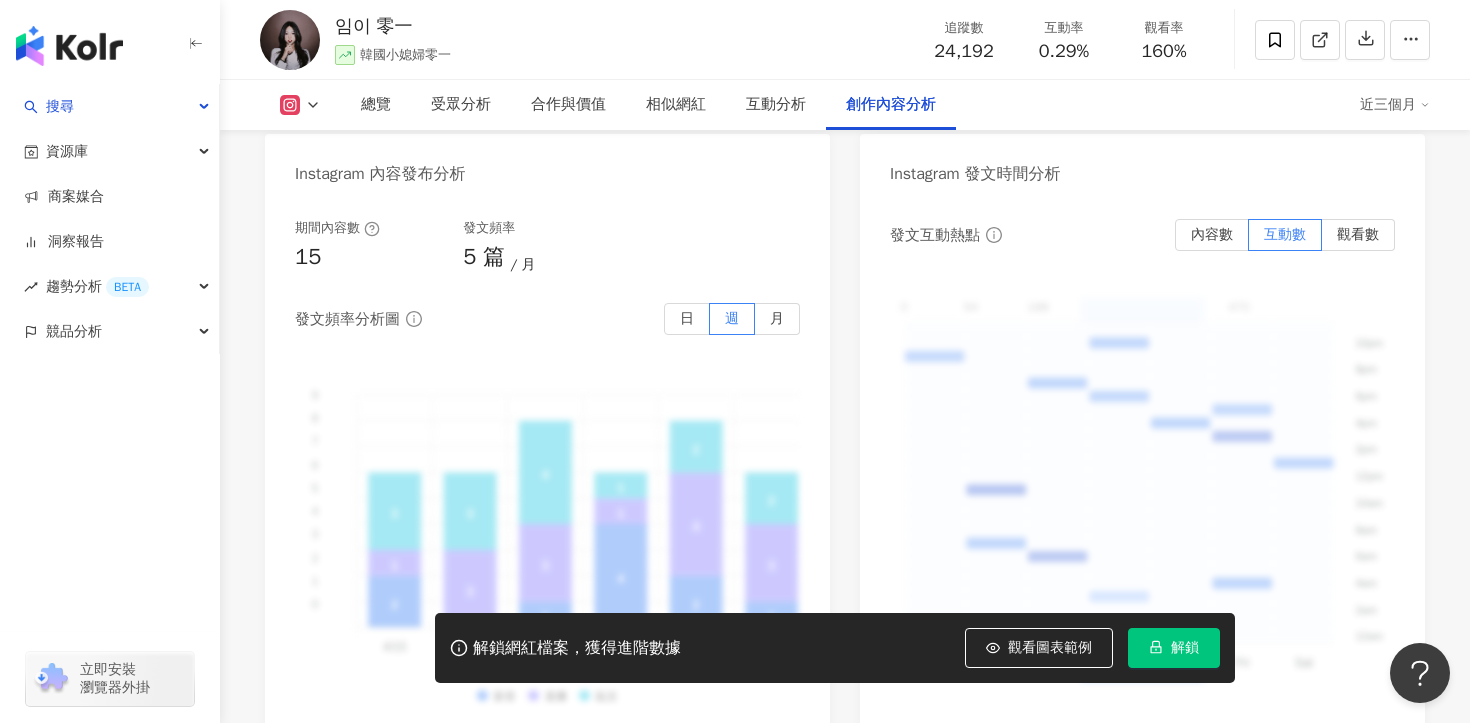 scroll, scrollTop: 5643, scrollLeft: 0, axis: vertical 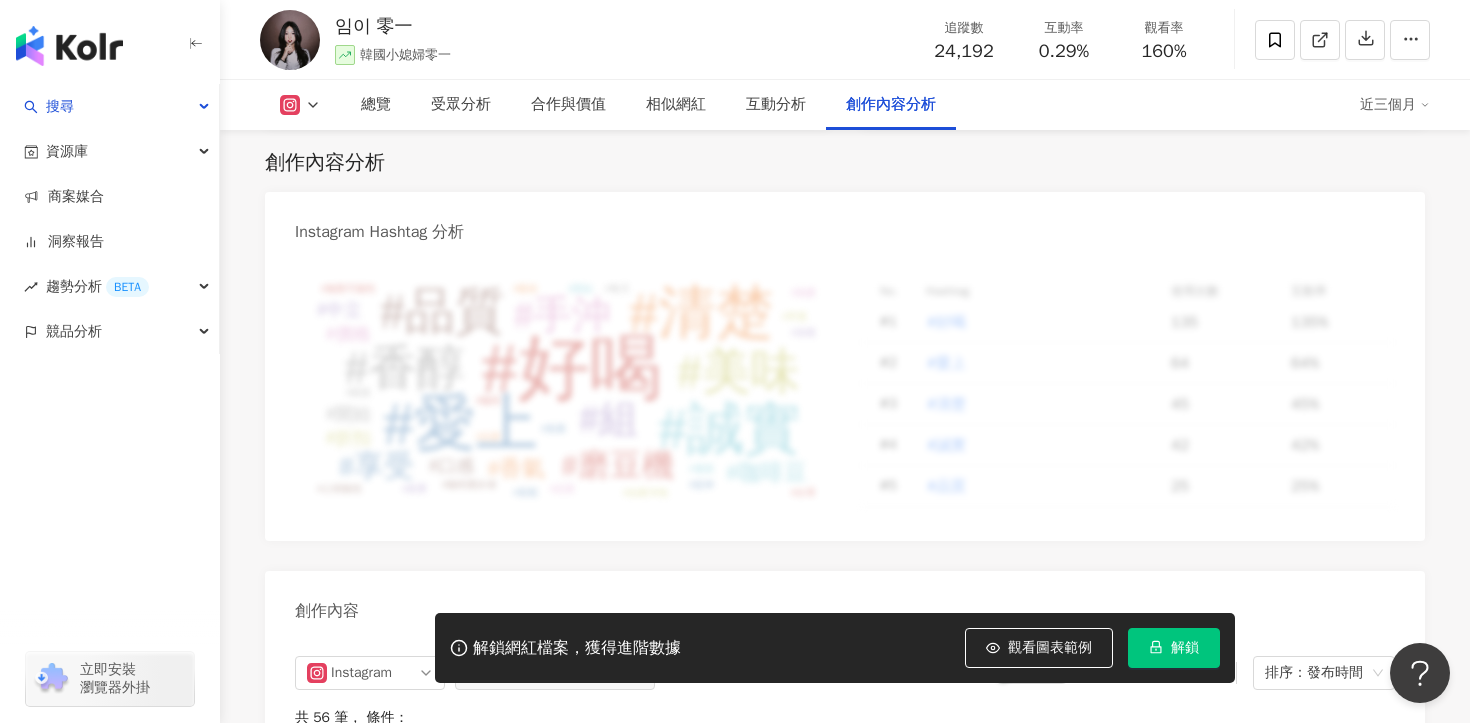 click on "解鎖" at bounding box center (1174, 648) 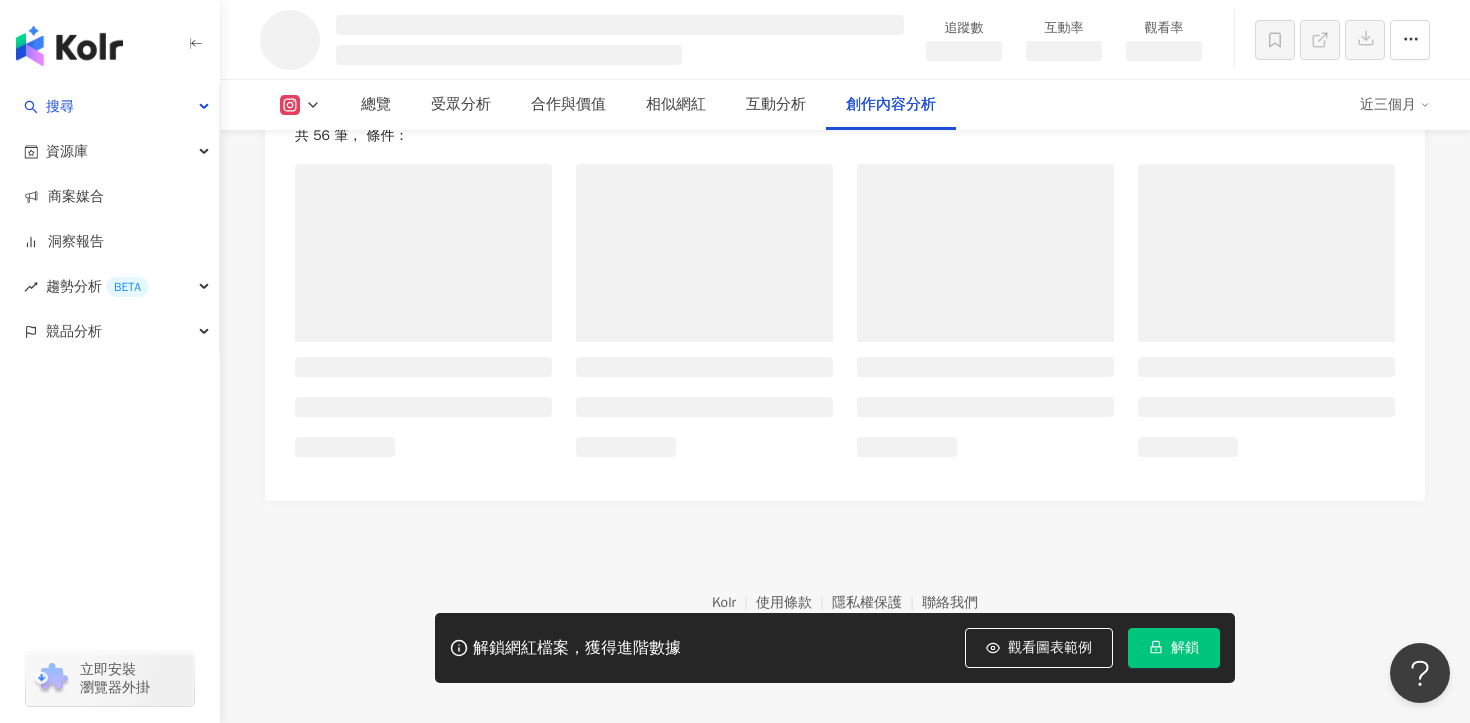 scroll, scrollTop: 5039, scrollLeft: 0, axis: vertical 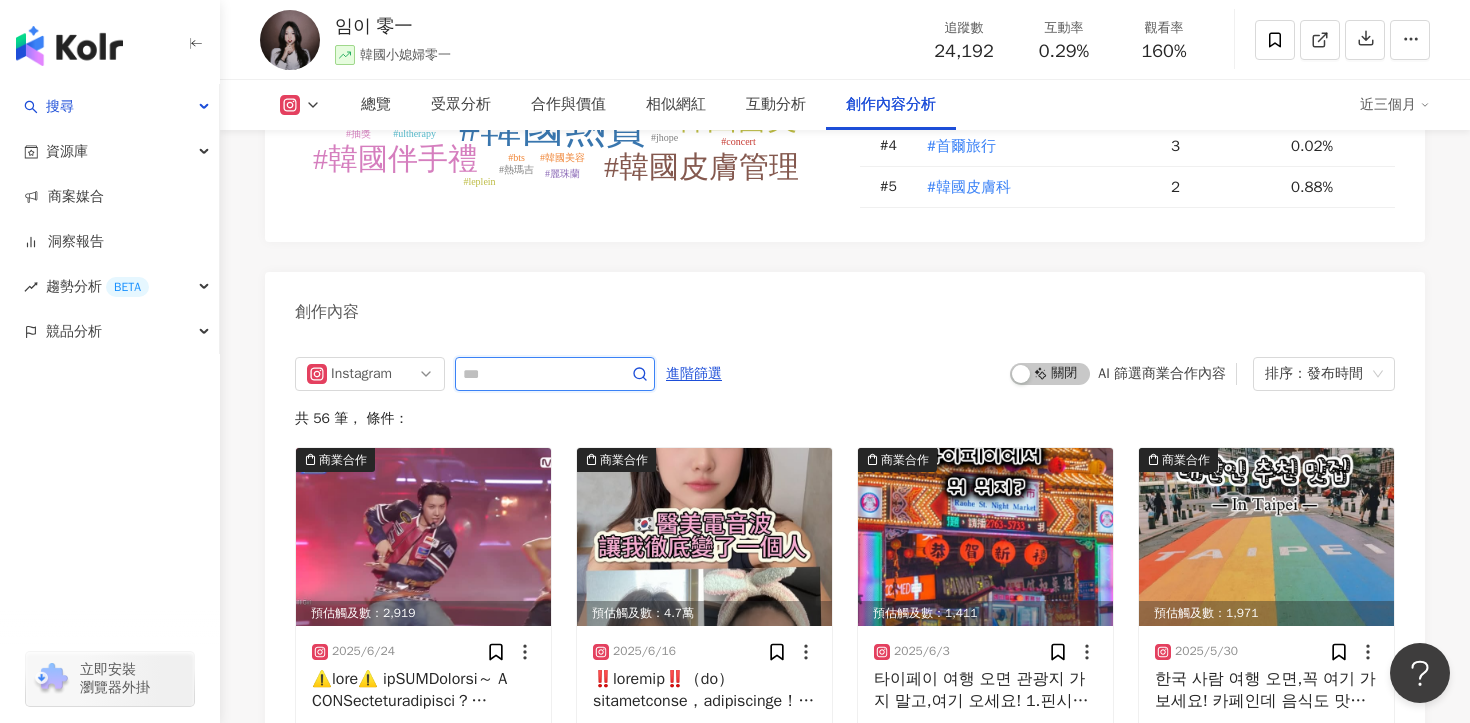 click at bounding box center [533, 374] 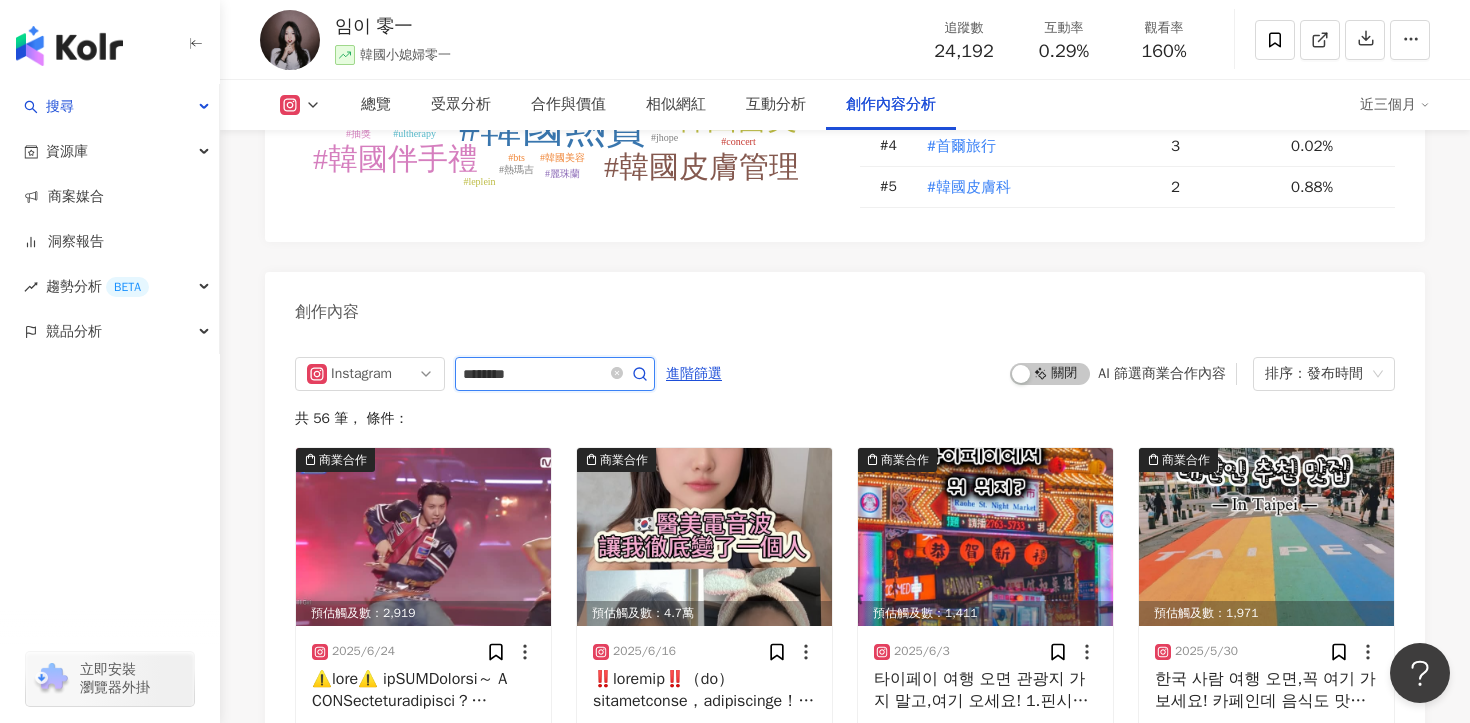type on "********" 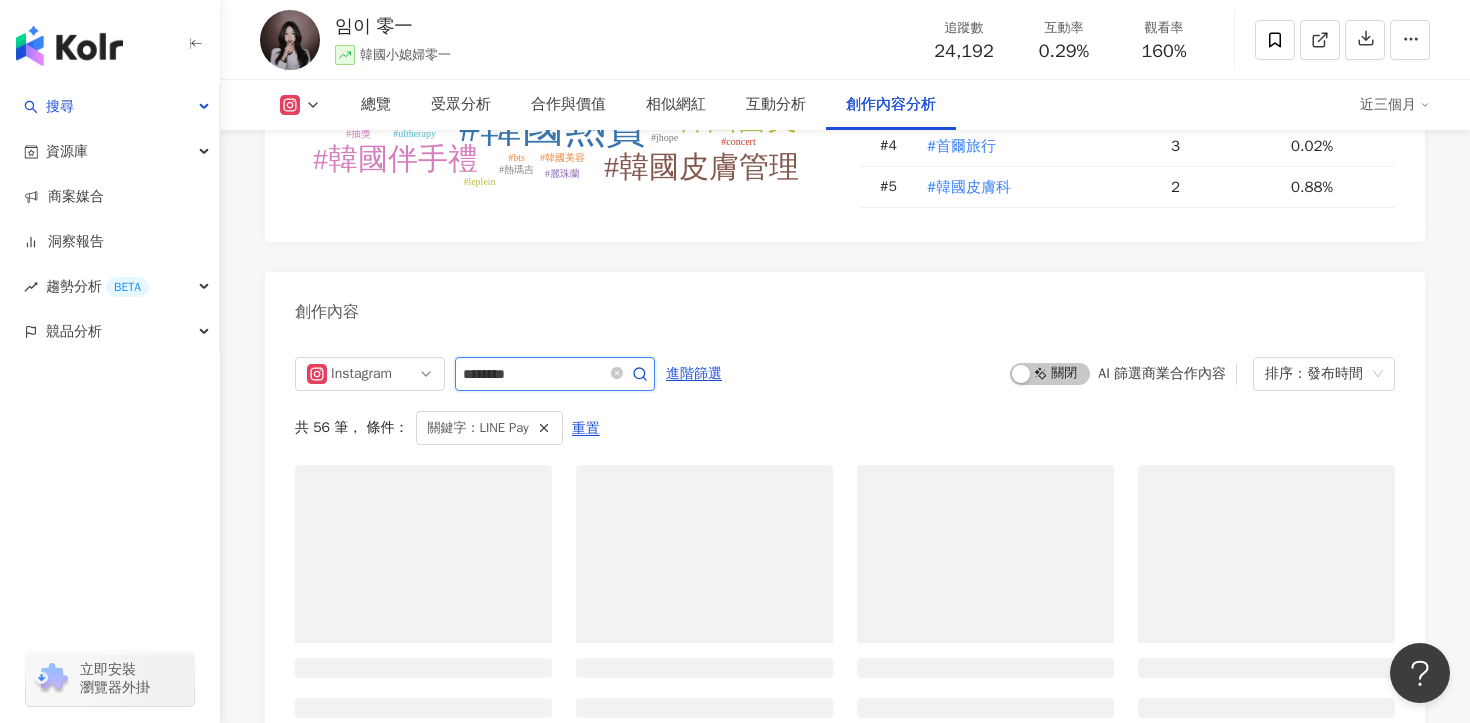 scroll, scrollTop: 6128, scrollLeft: 0, axis: vertical 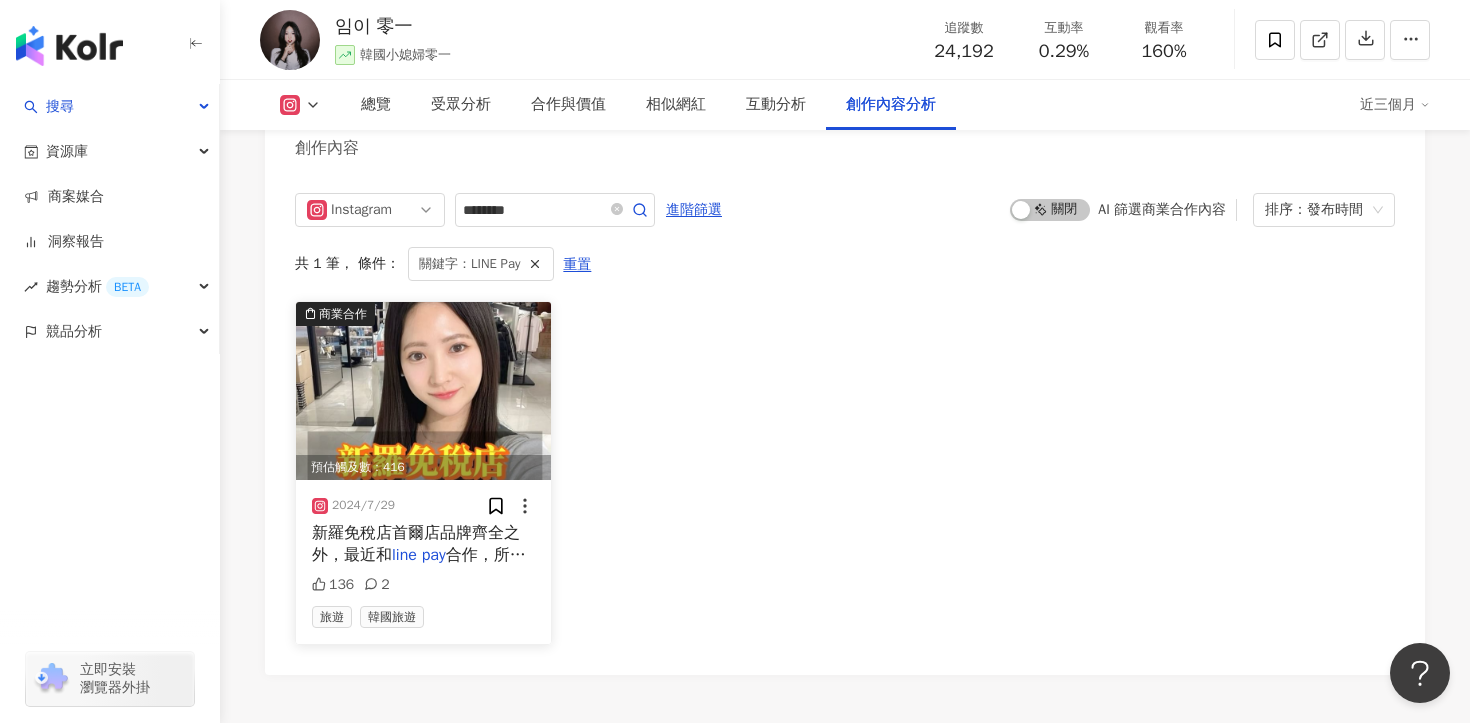 click on "新羅免稅店首爾店品牌齊全之外，最近和 line   pay 合作，所以最高可再享15" at bounding box center (423, 544) 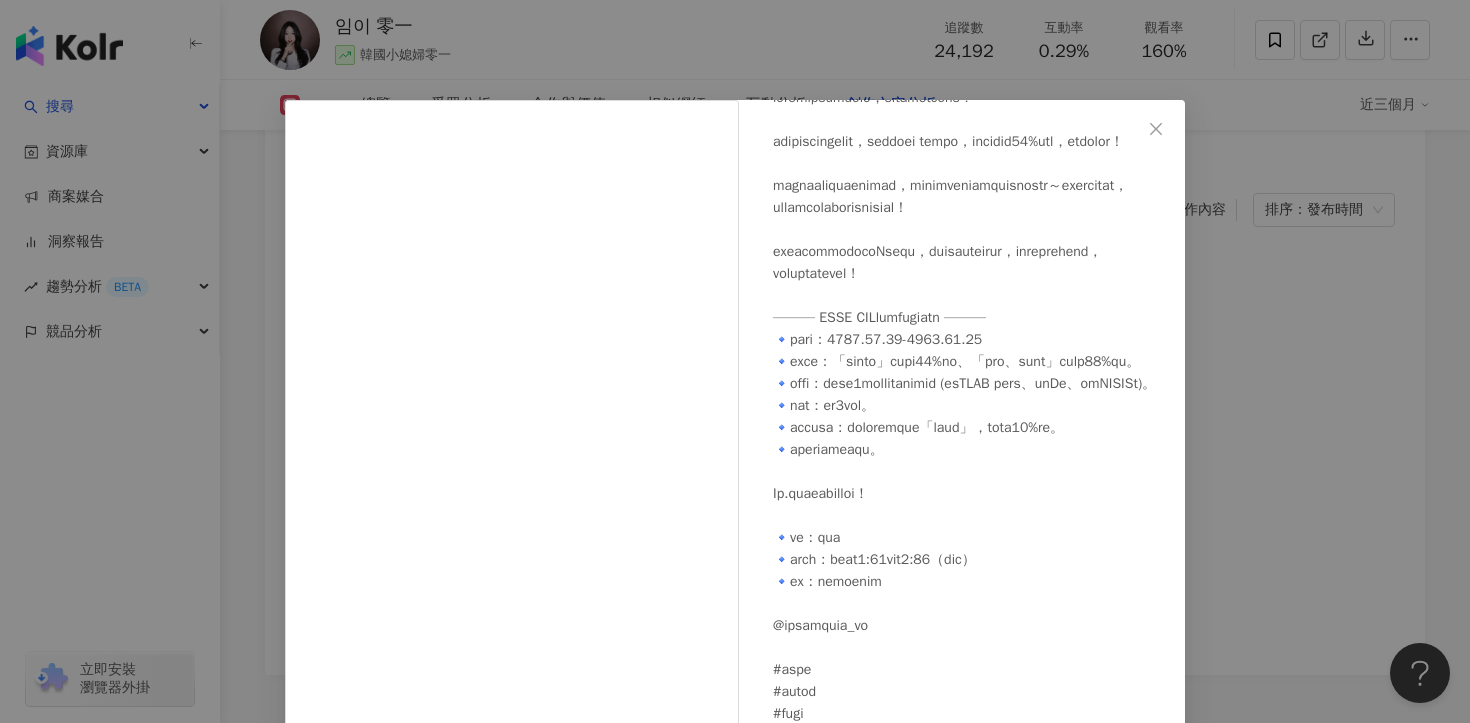 scroll, scrollTop: 235, scrollLeft: 0, axis: vertical 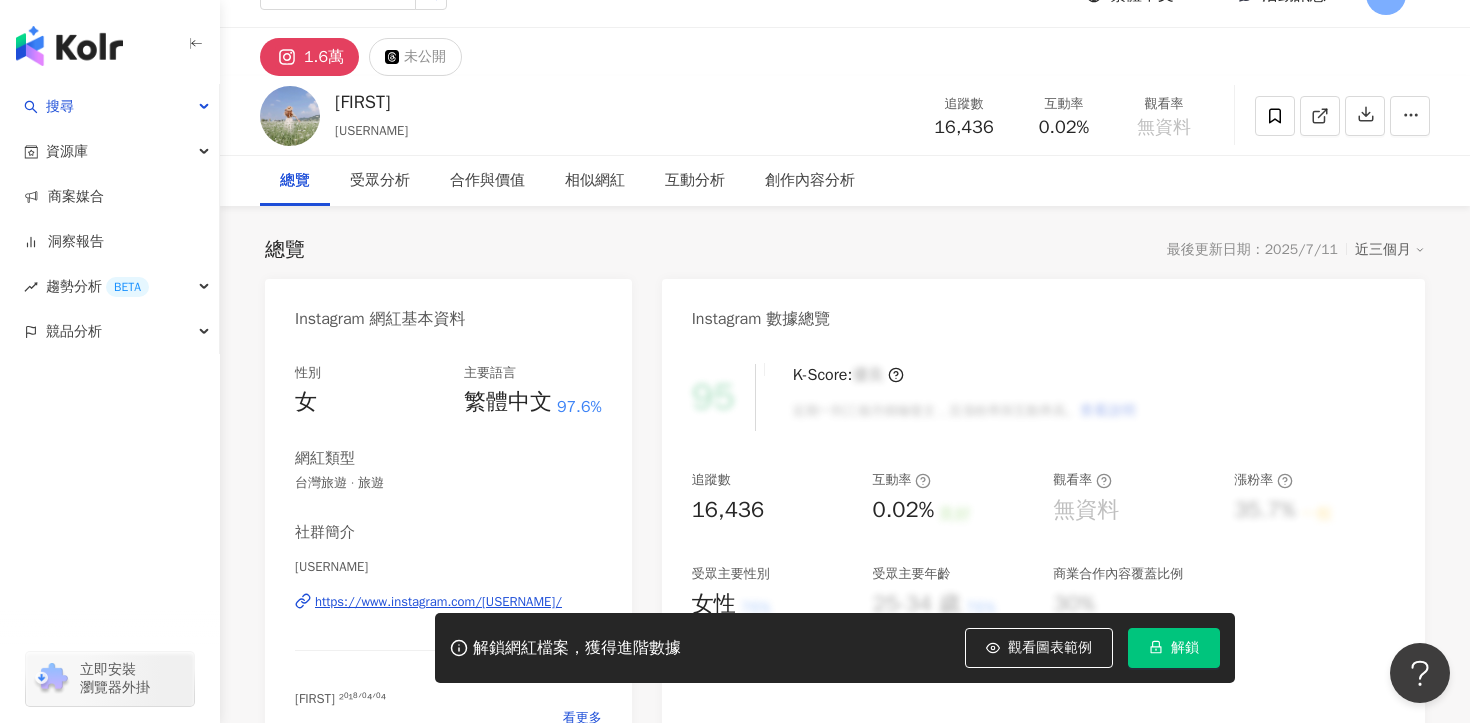 click on "https://www.instagram.com/[USERNAME]/" at bounding box center [438, 602] 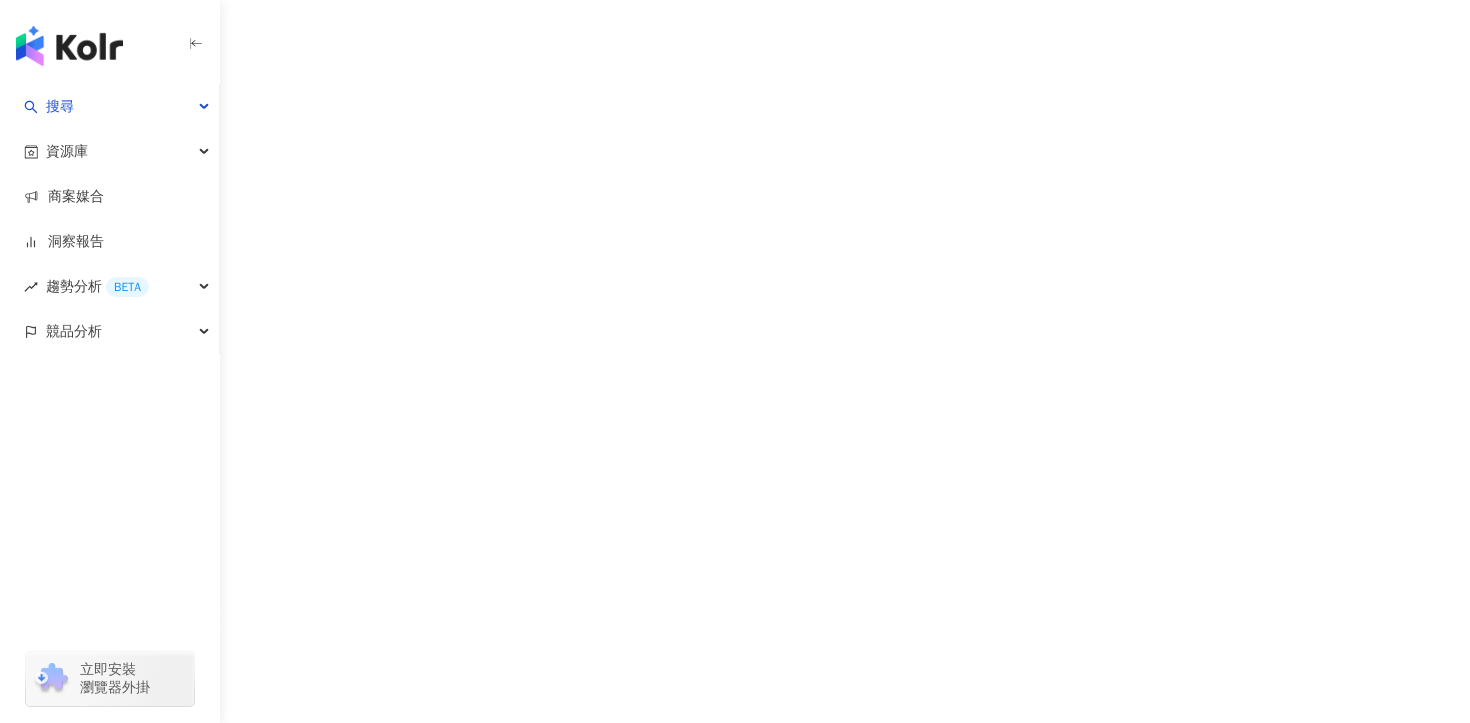 scroll, scrollTop: 0, scrollLeft: 0, axis: both 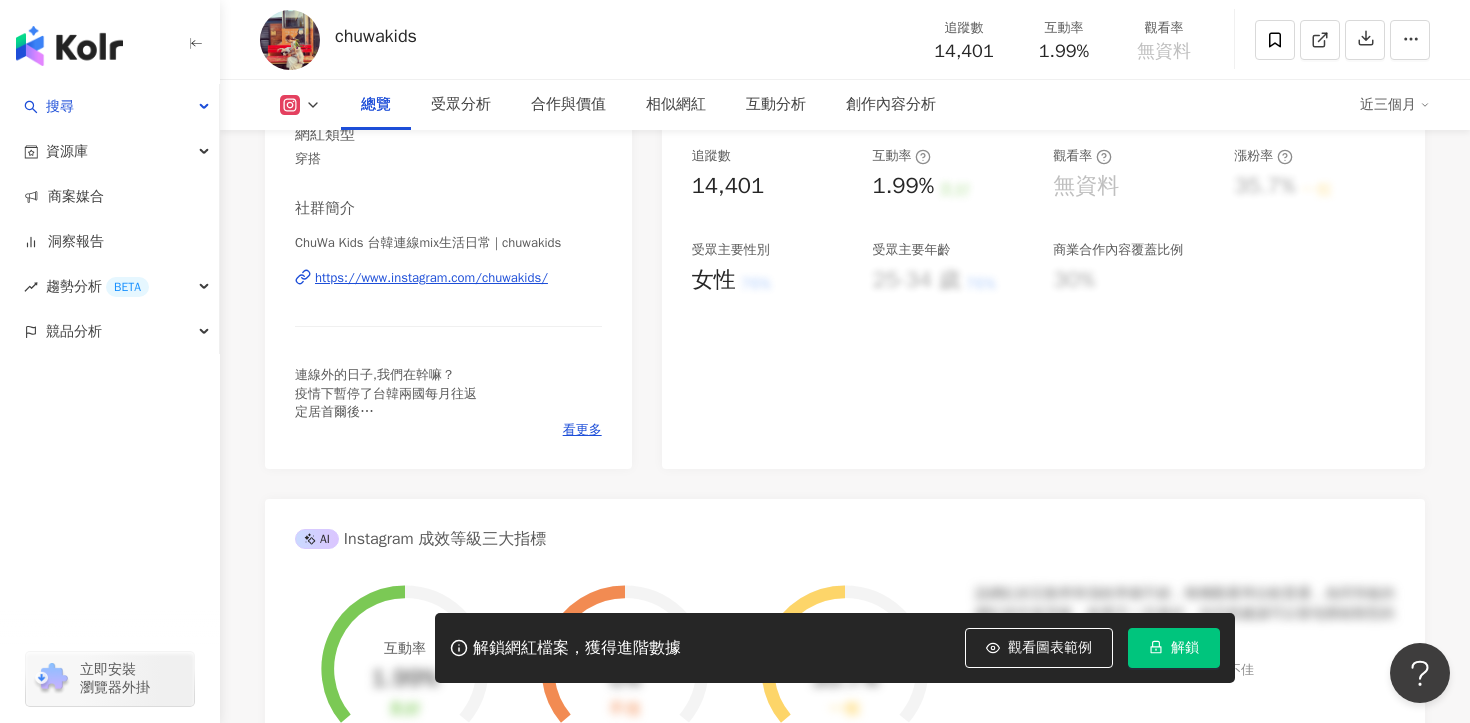 click on "https://www.instagram.com/chuwakids/" at bounding box center (431, 278) 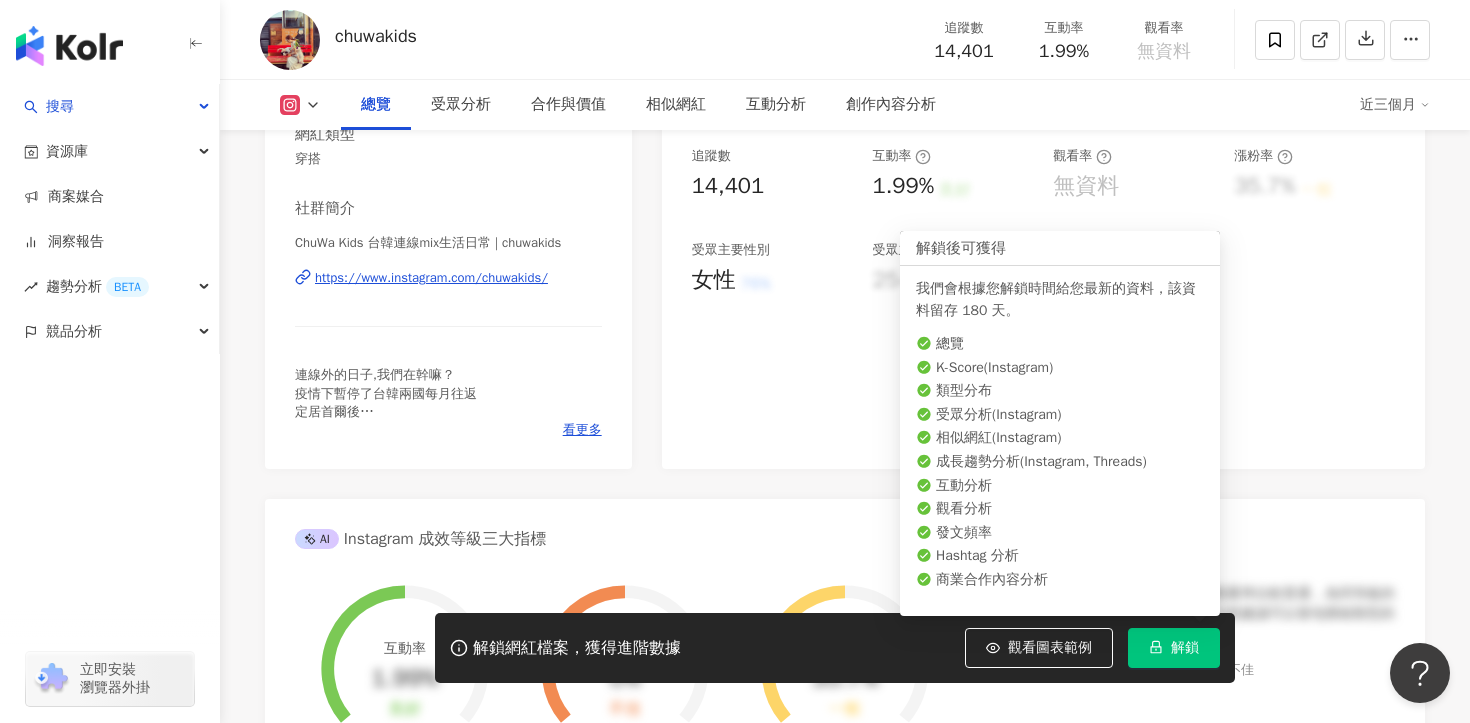 click on "解鎖" at bounding box center [1174, 648] 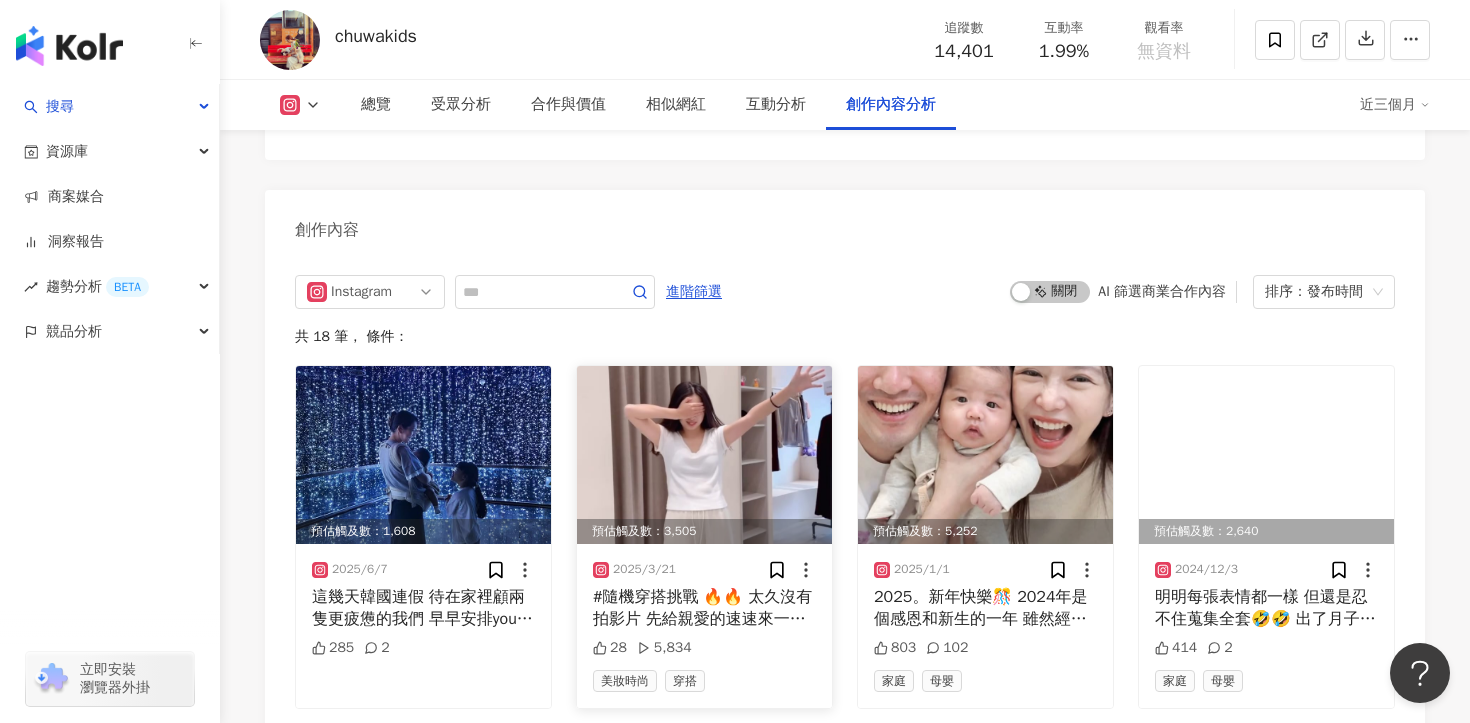 scroll, scrollTop: 5509, scrollLeft: 0, axis: vertical 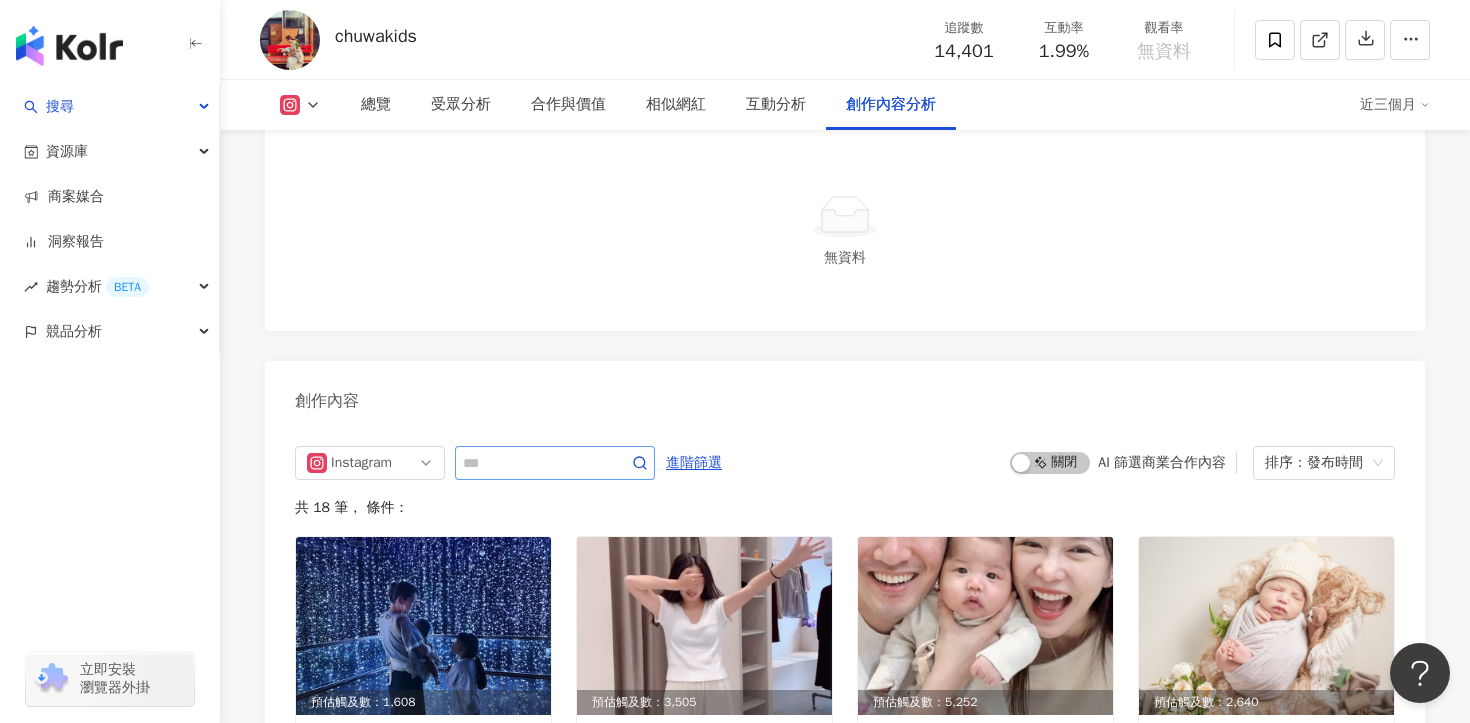 click at bounding box center (555, 463) 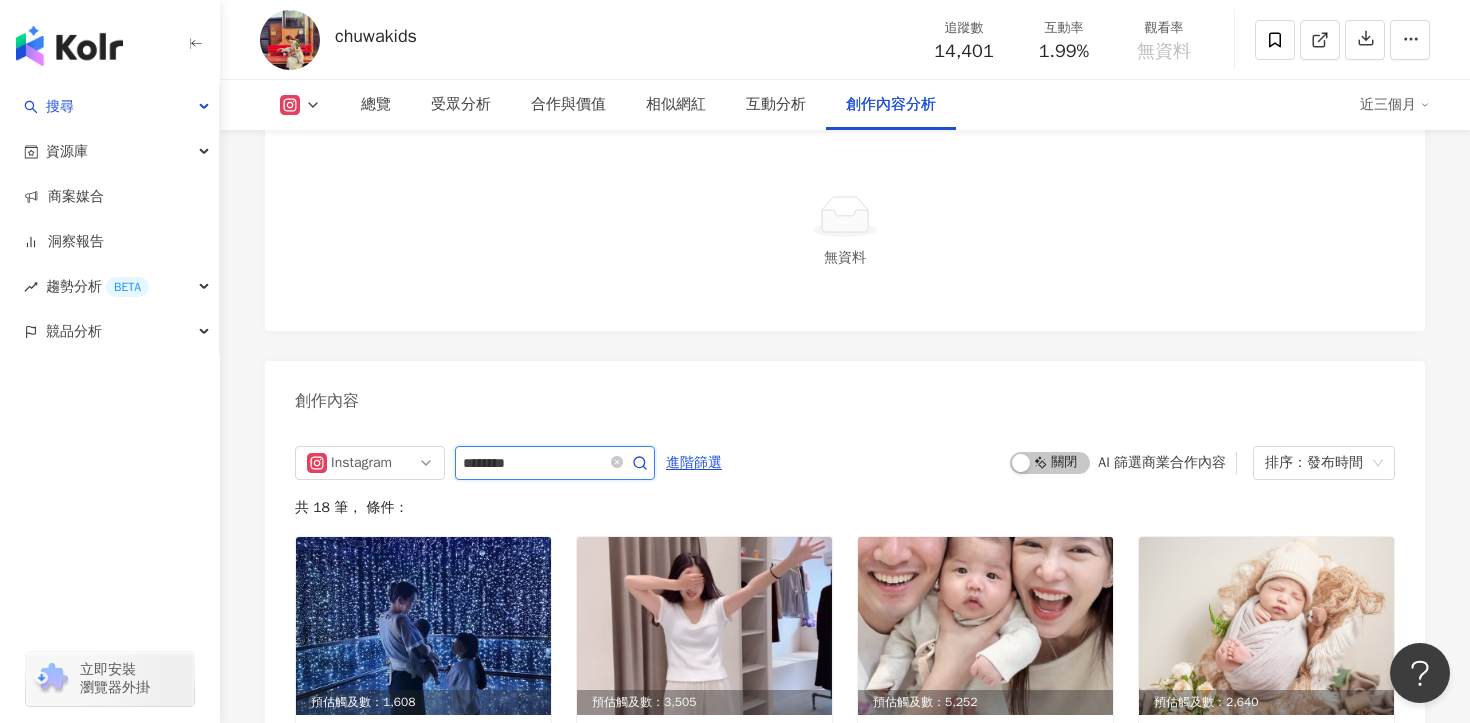 type on "********" 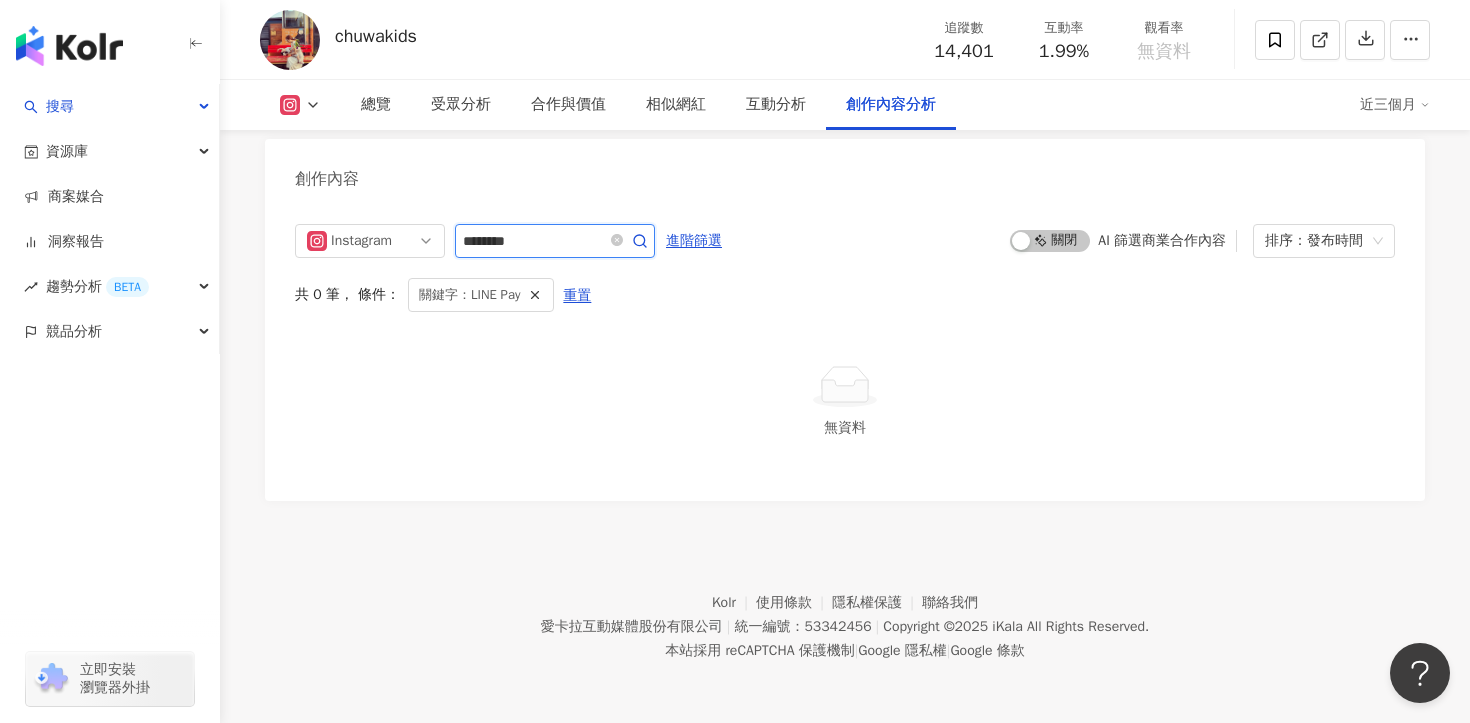 scroll, scrollTop: 5732, scrollLeft: 0, axis: vertical 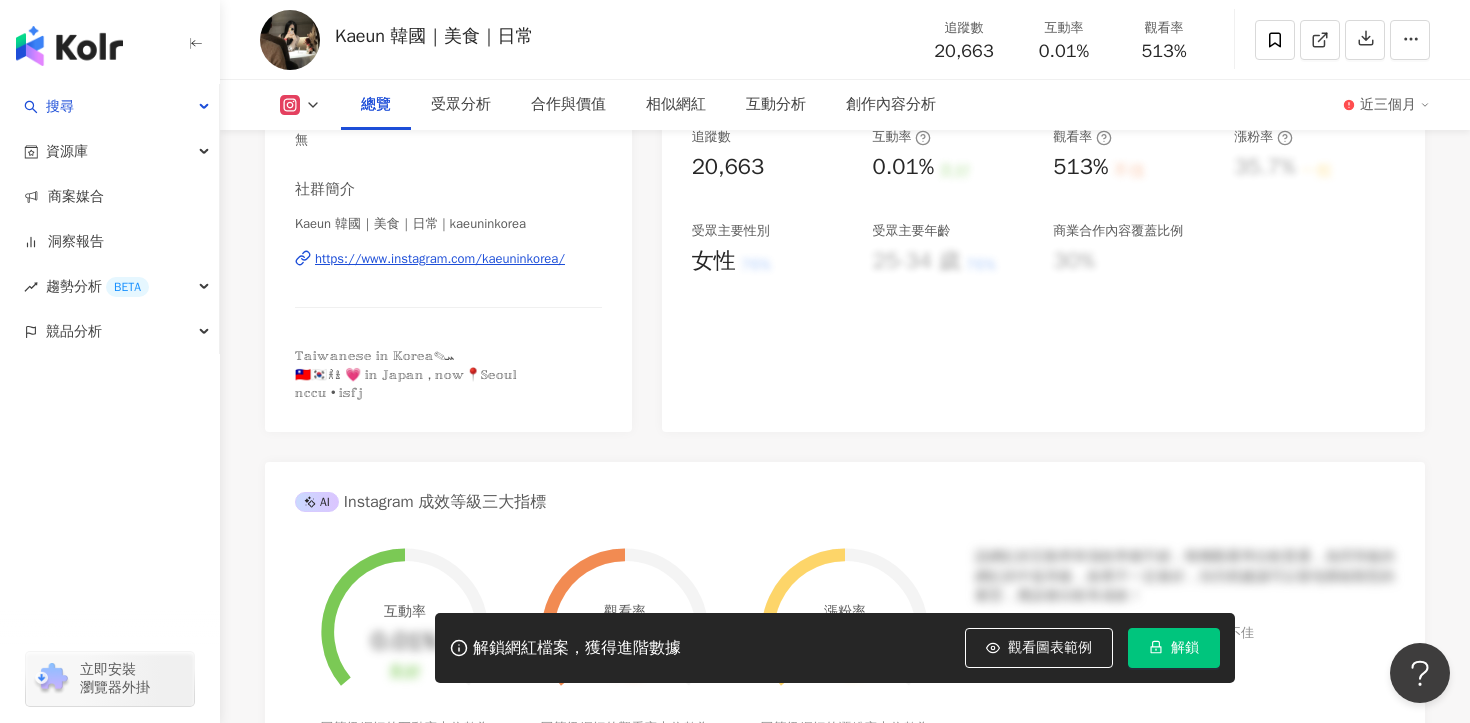 click on "https://www.instagram.com/kaeuninkorea/" at bounding box center (440, 259) 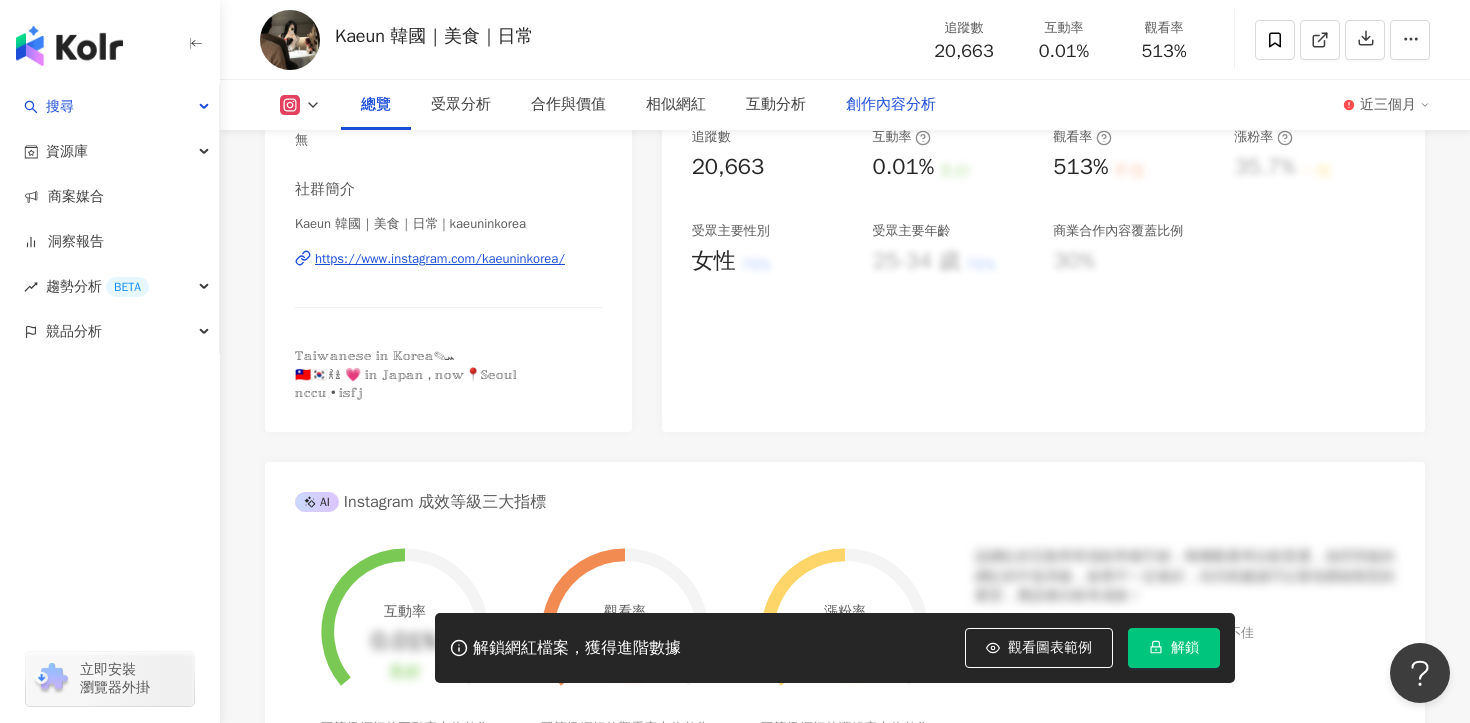 click on "創作內容分析" at bounding box center (891, 105) 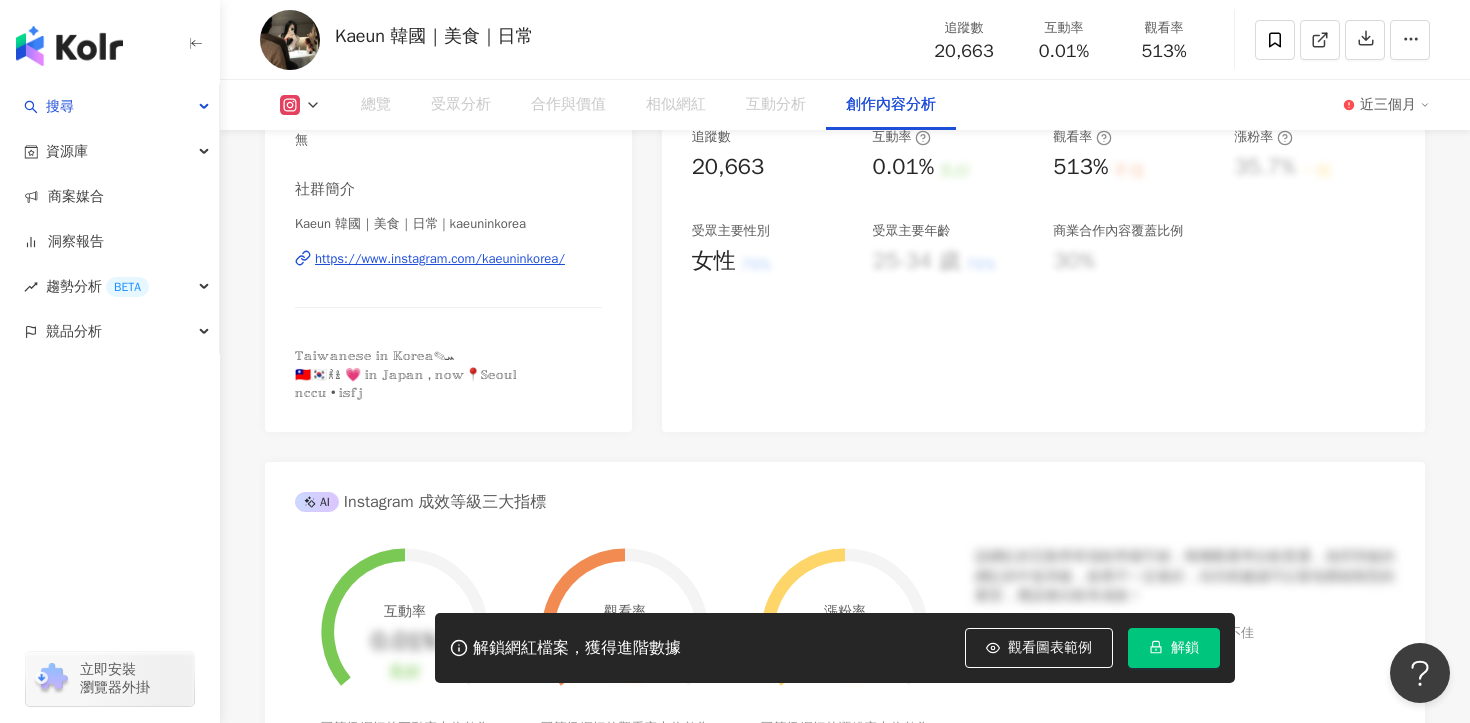scroll, scrollTop: 5684, scrollLeft: 0, axis: vertical 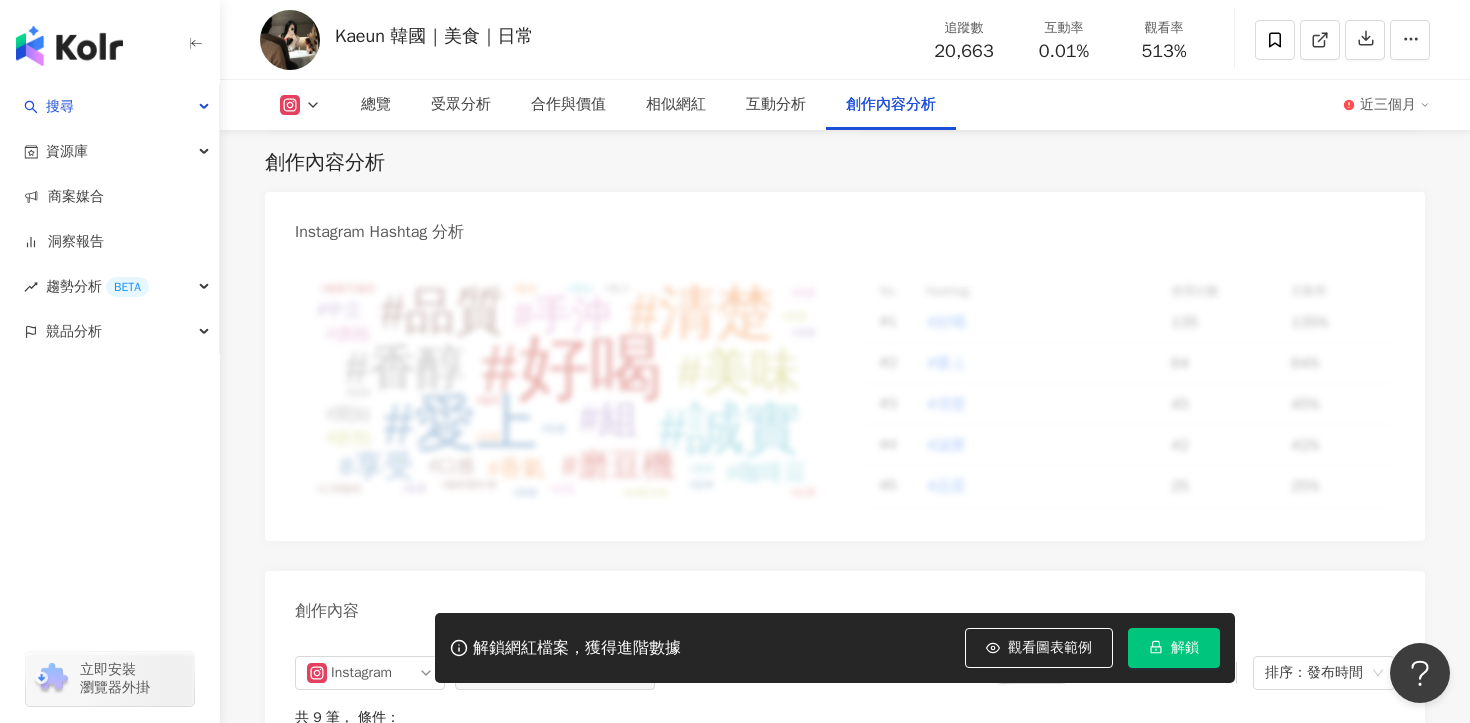 click on "解鎖" at bounding box center [1185, 648] 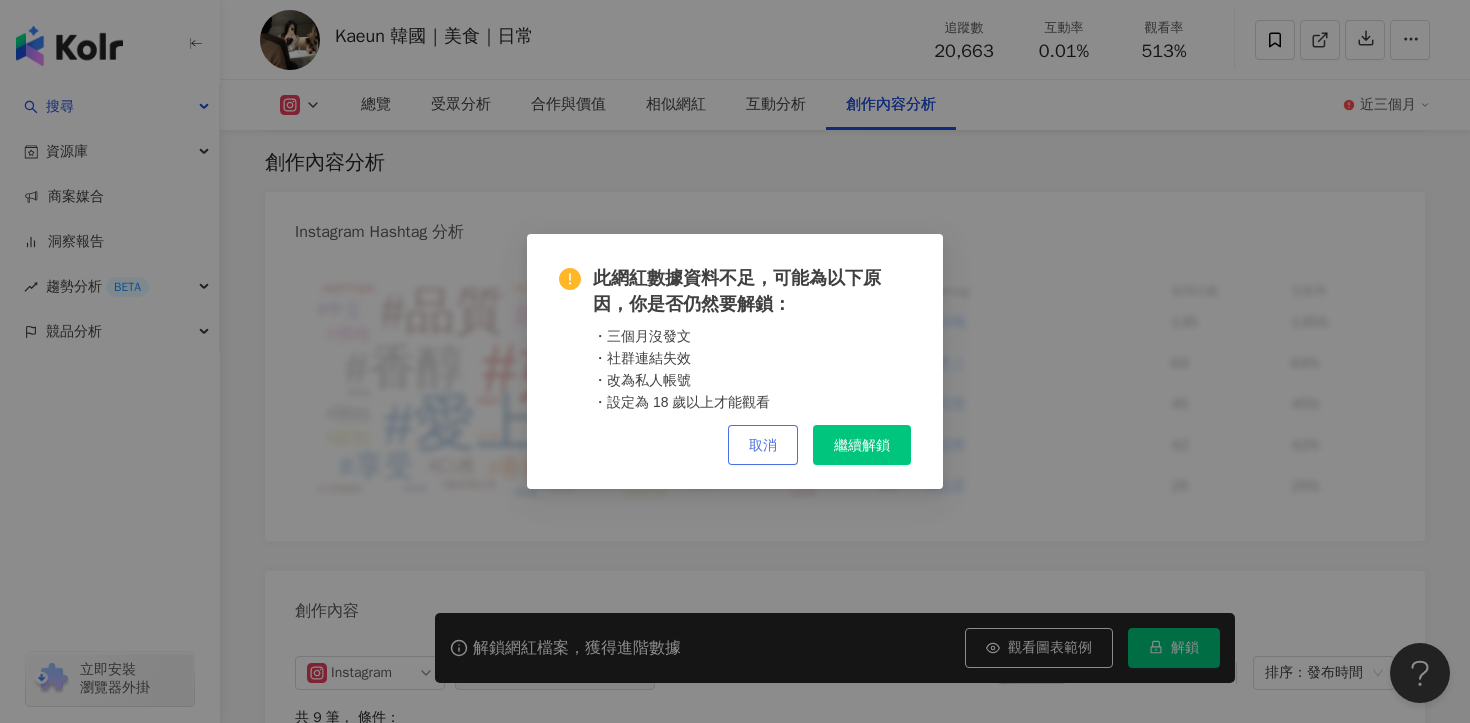 click on "取消" at bounding box center (763, 445) 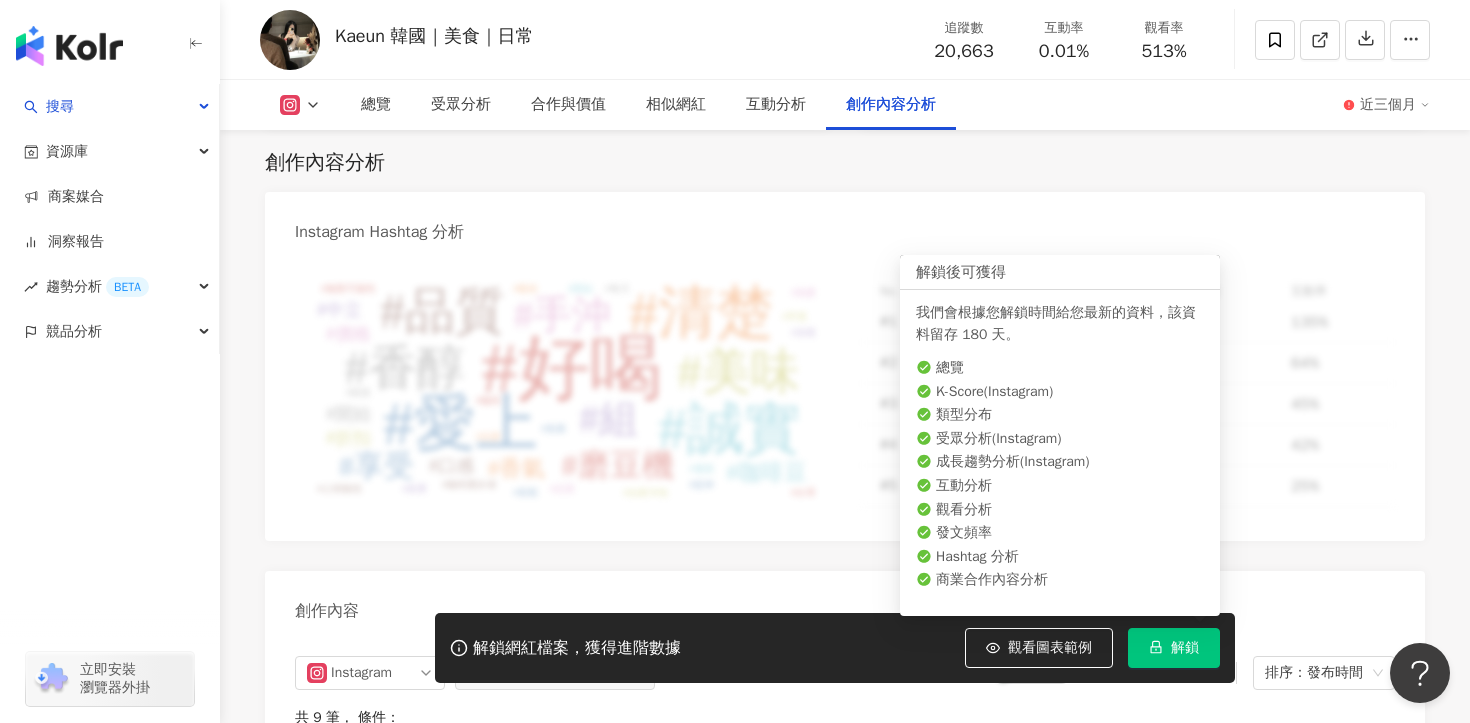 click on "解鎖" at bounding box center [1174, 648] 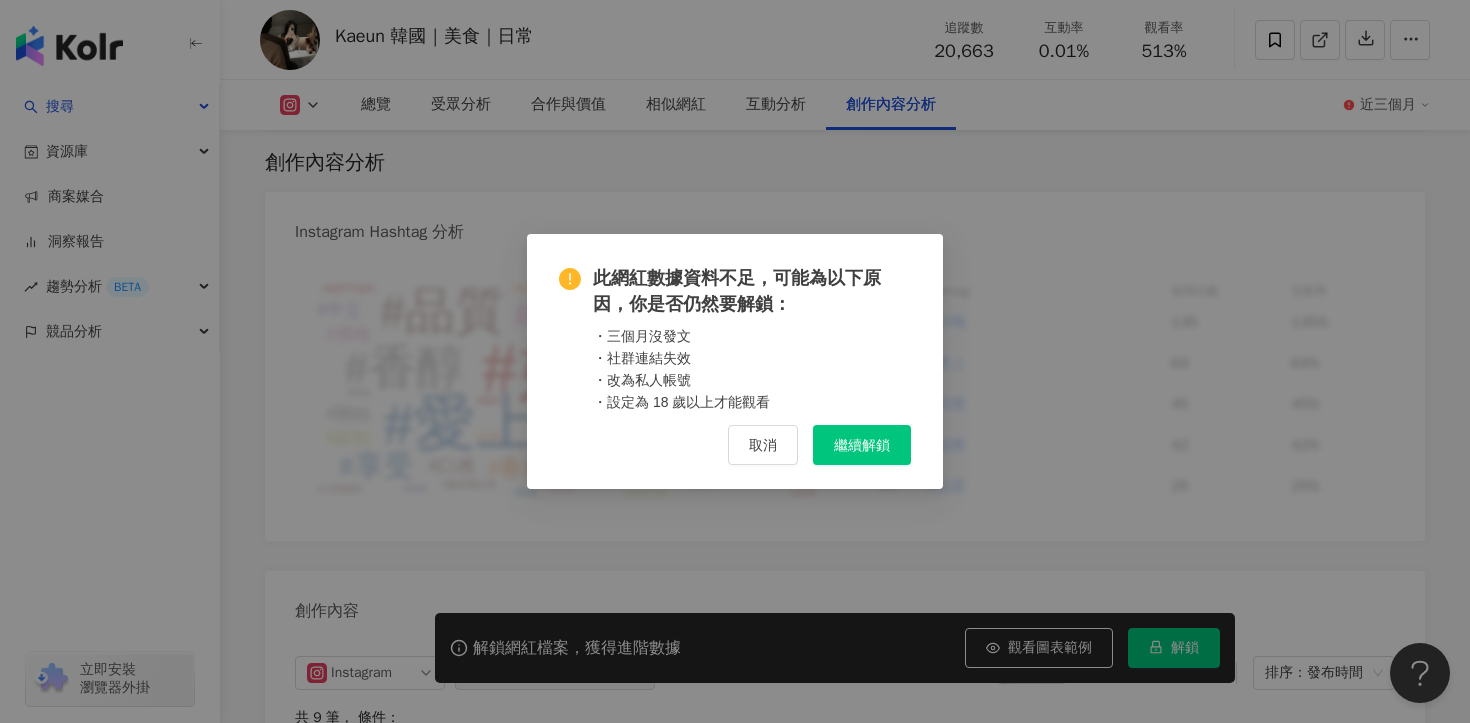 click on "繼續解鎖" at bounding box center (862, 445) 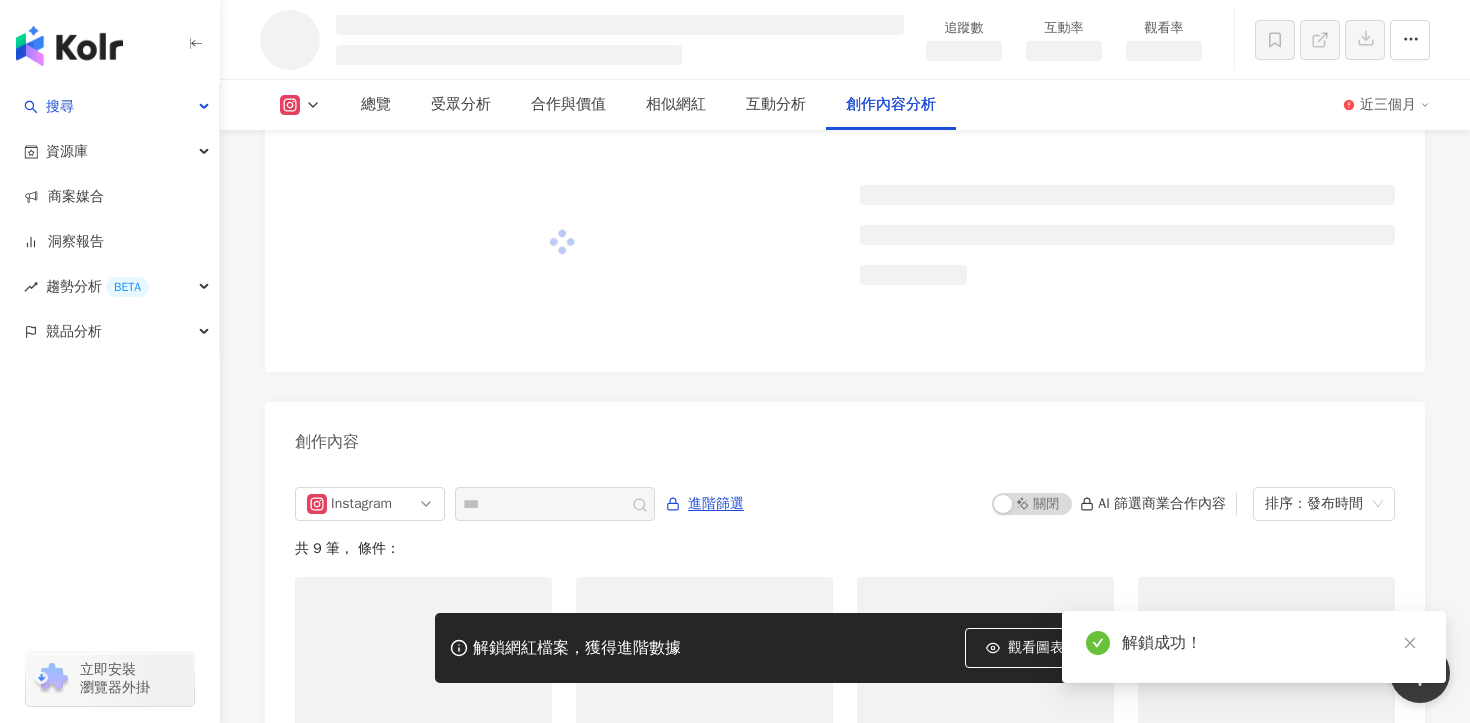 scroll, scrollTop: 5095, scrollLeft: 0, axis: vertical 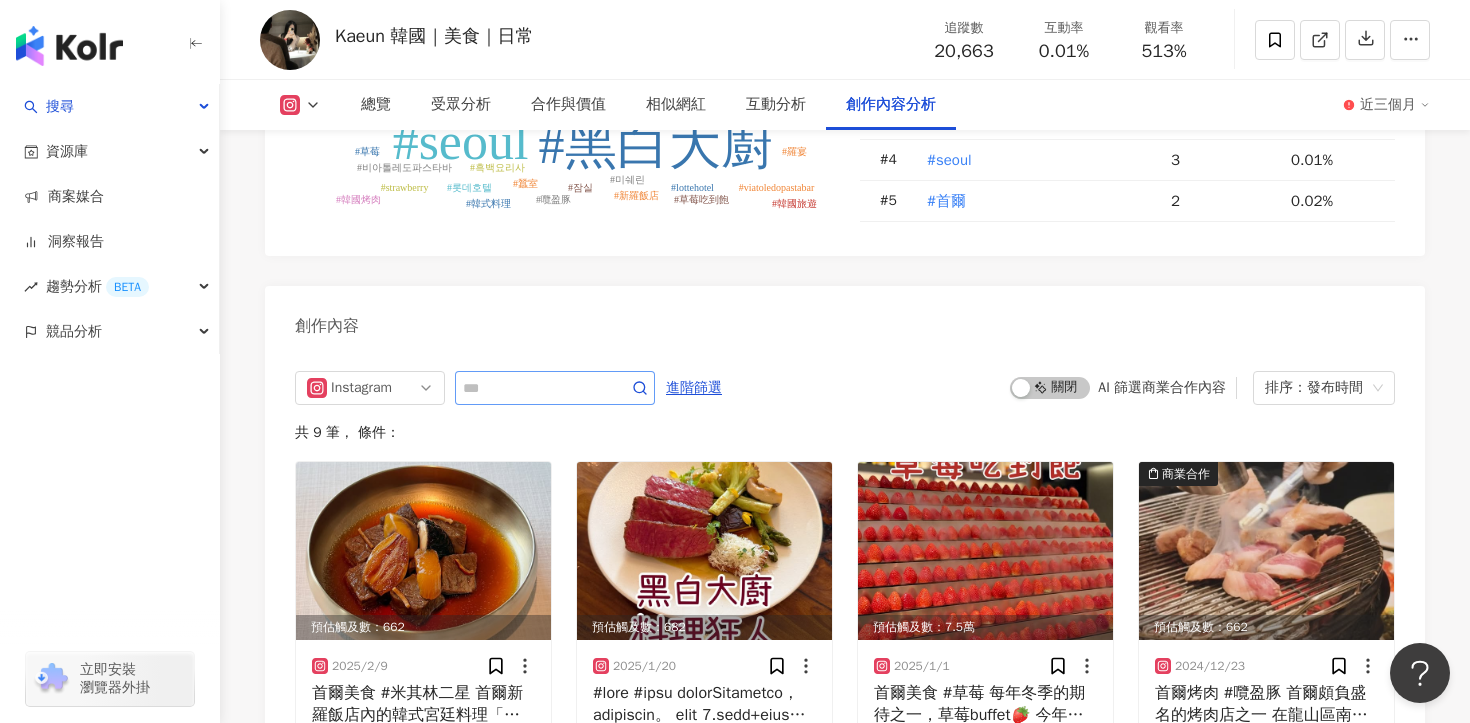 click at bounding box center (555, 388) 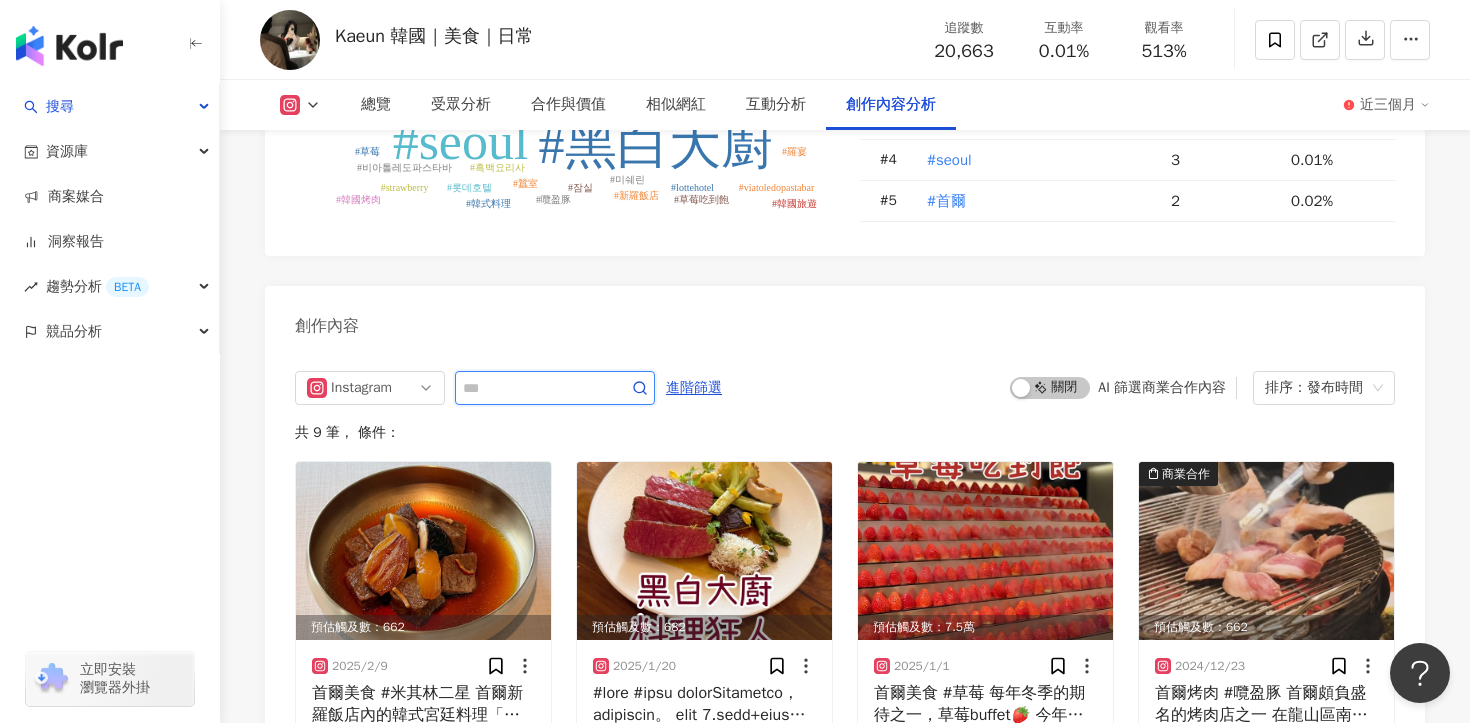 click at bounding box center (533, 388) 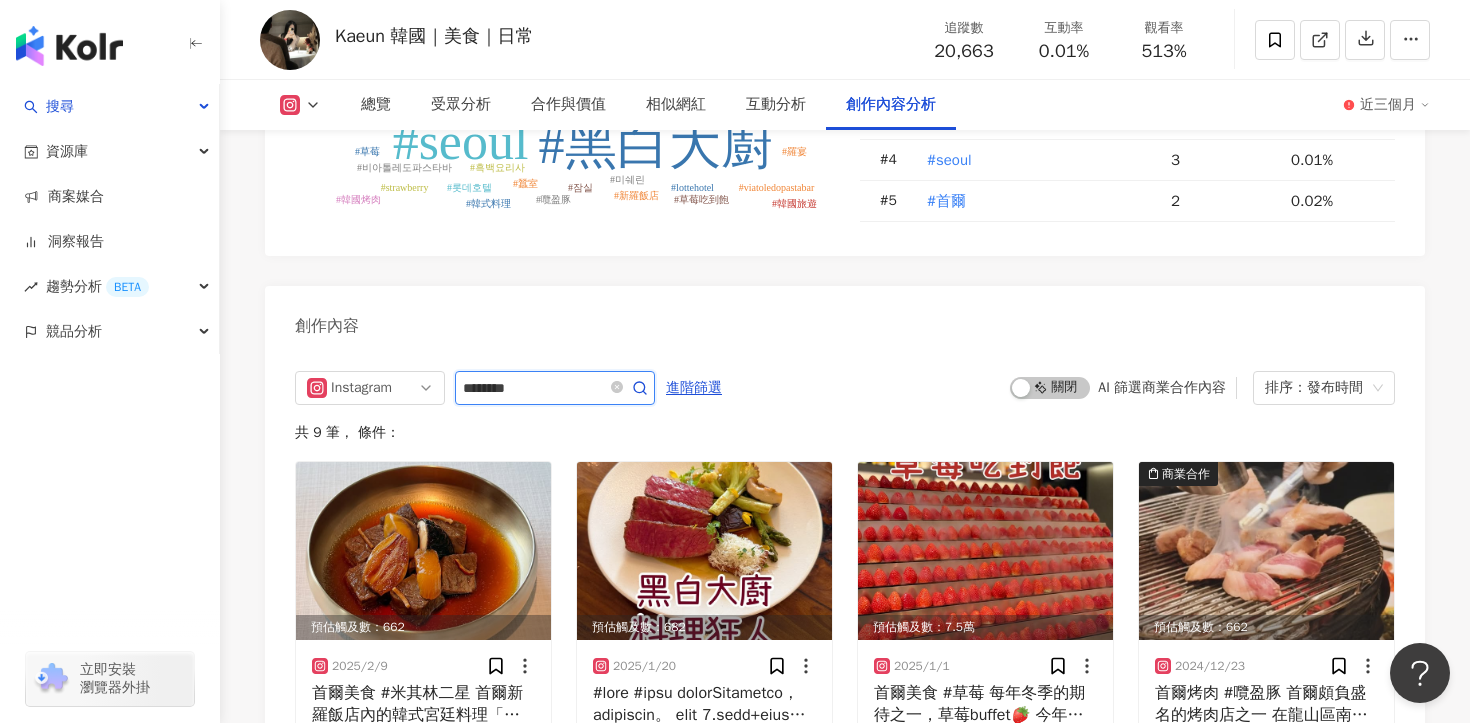 type on "********" 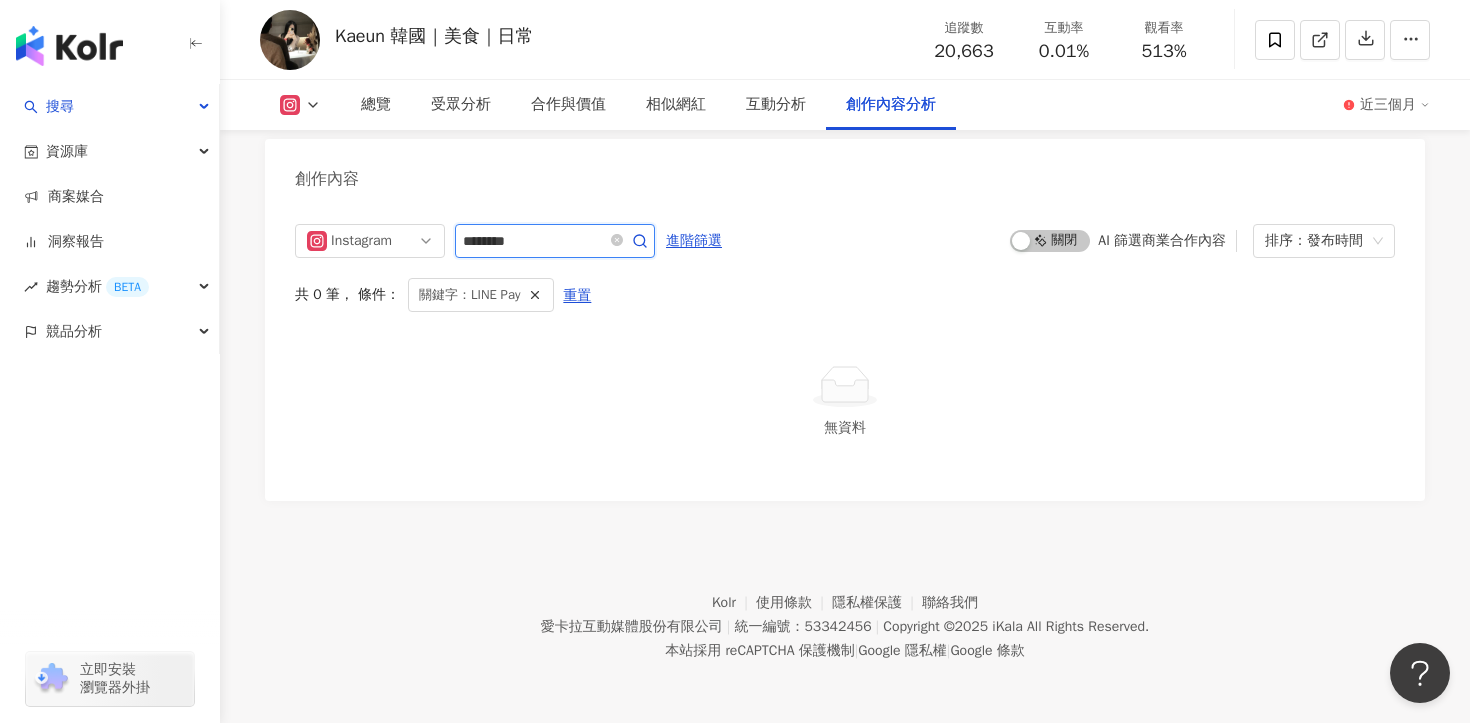 scroll, scrollTop: 5507, scrollLeft: 0, axis: vertical 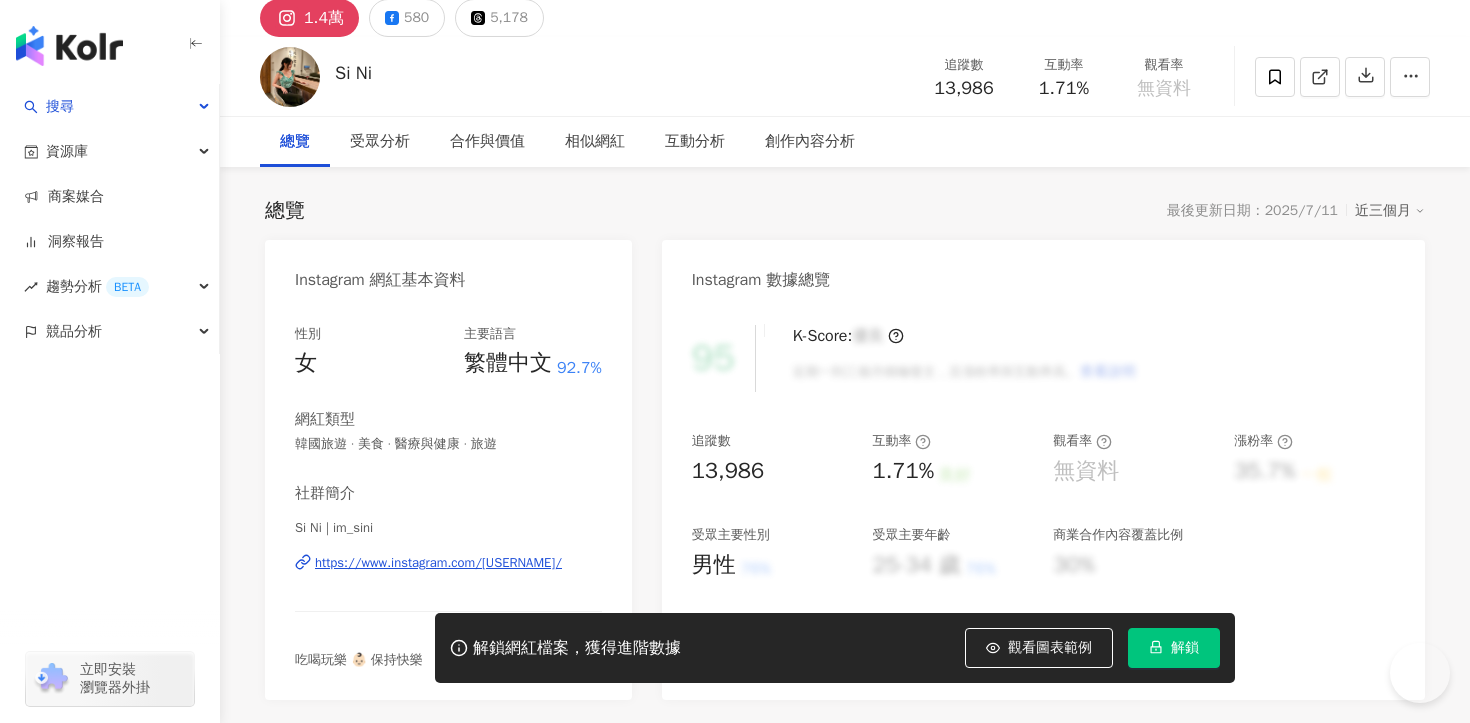 drag, startPoint x: 489, startPoint y: 422, endPoint x: 534, endPoint y: 395, distance: 52.478565 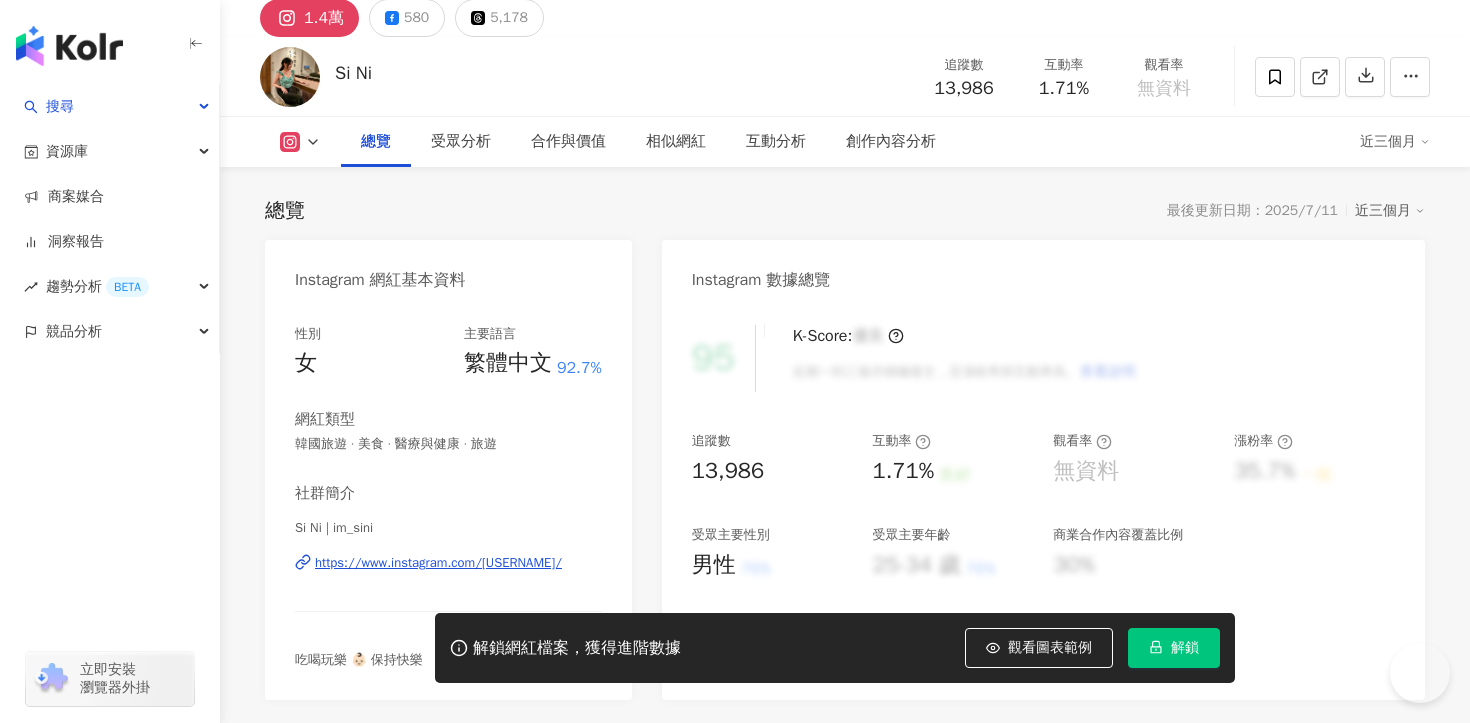 scroll, scrollTop: 215, scrollLeft: 0, axis: vertical 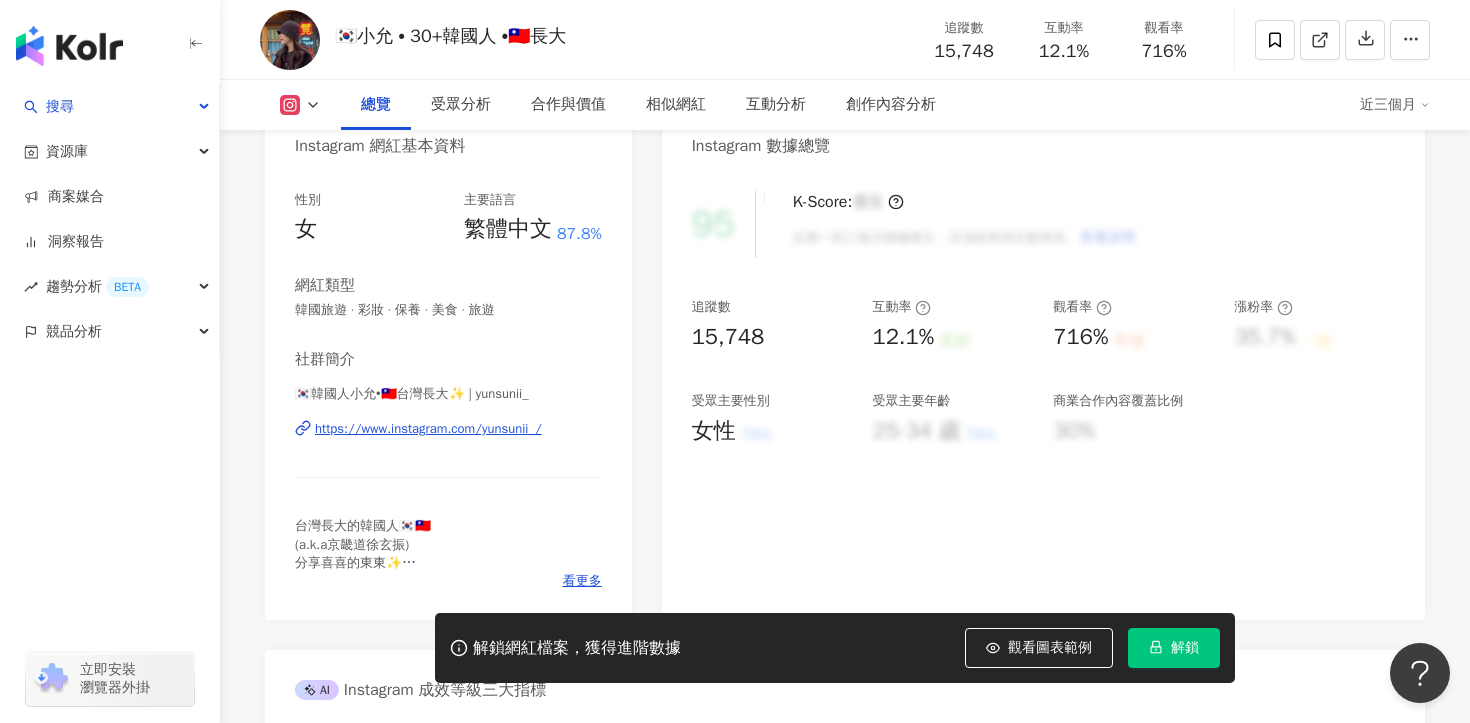 click on "https://www.instagram.com/yunsunii_/" at bounding box center (428, 429) 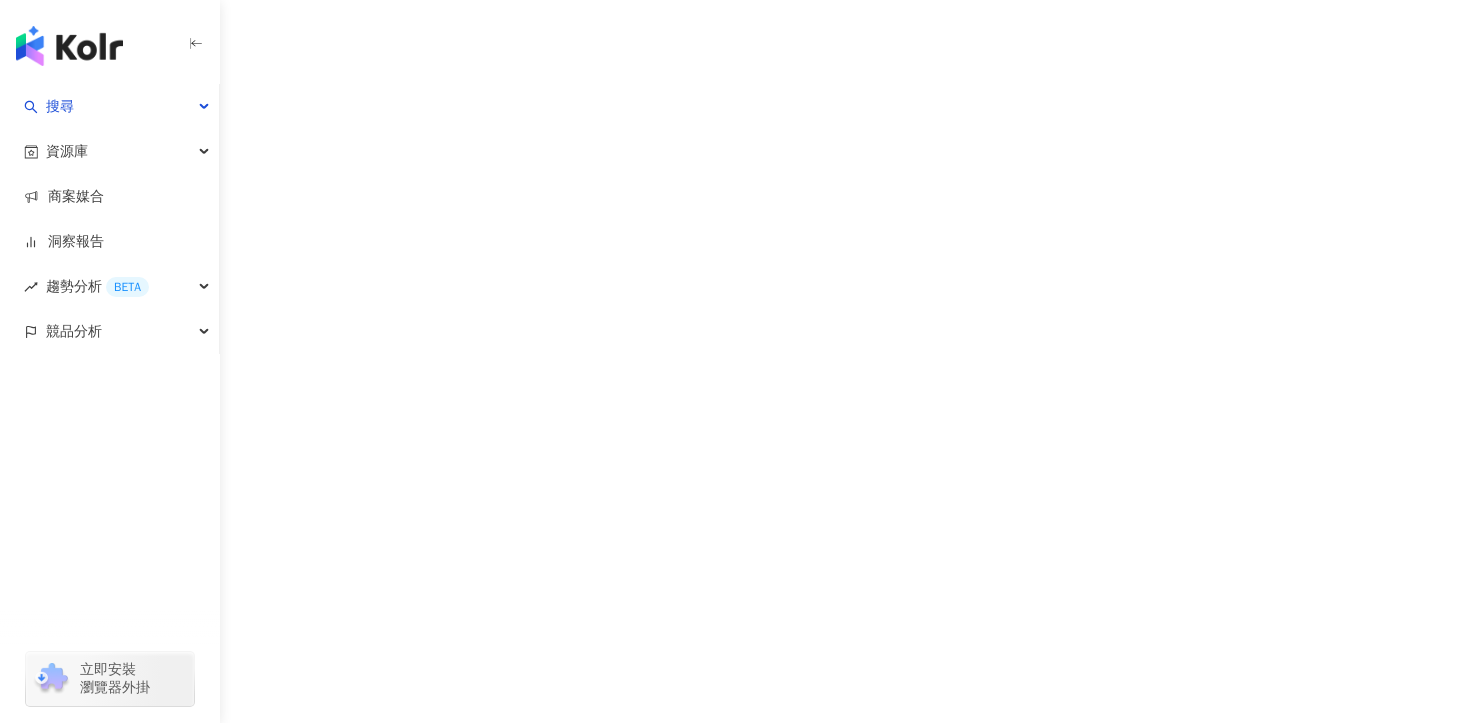 scroll, scrollTop: 0, scrollLeft: 0, axis: both 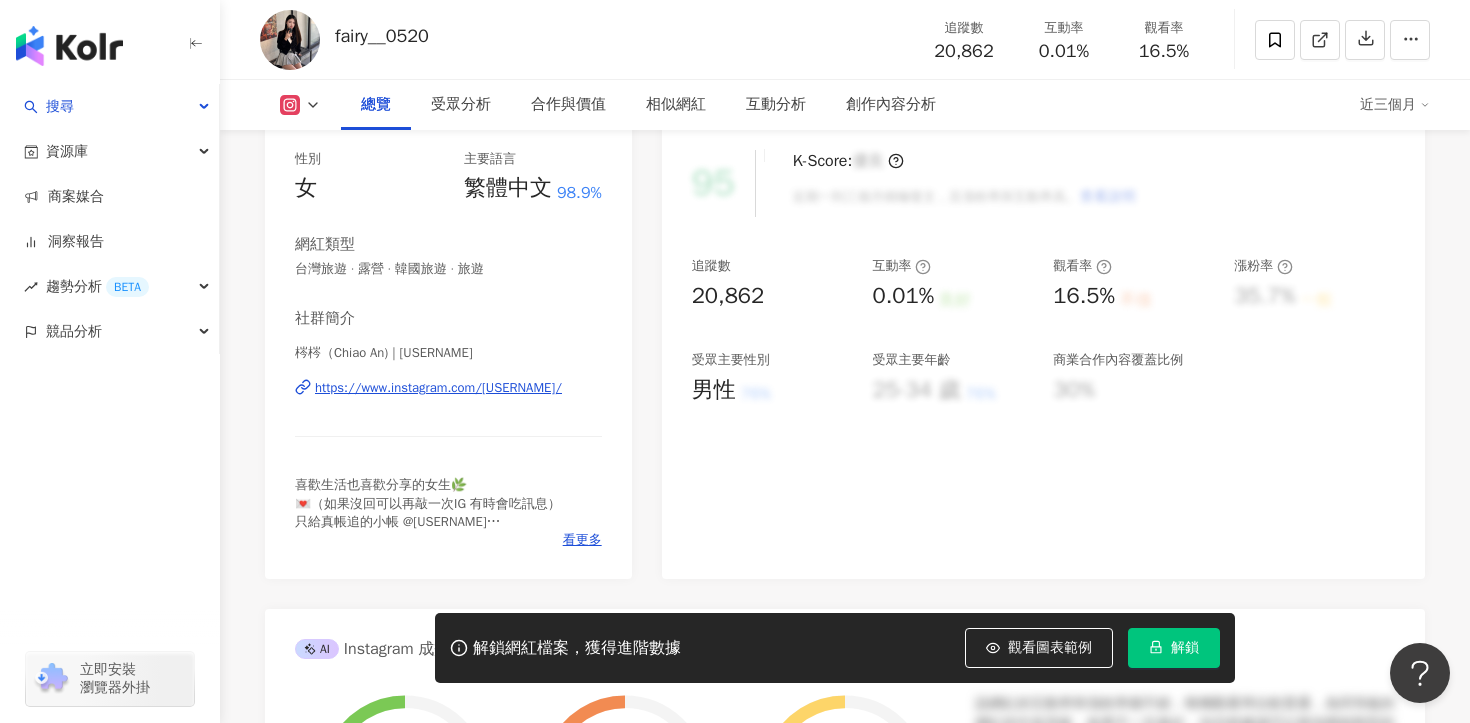 click on "https://www.instagram.com/fairy__0520/" at bounding box center [438, 388] 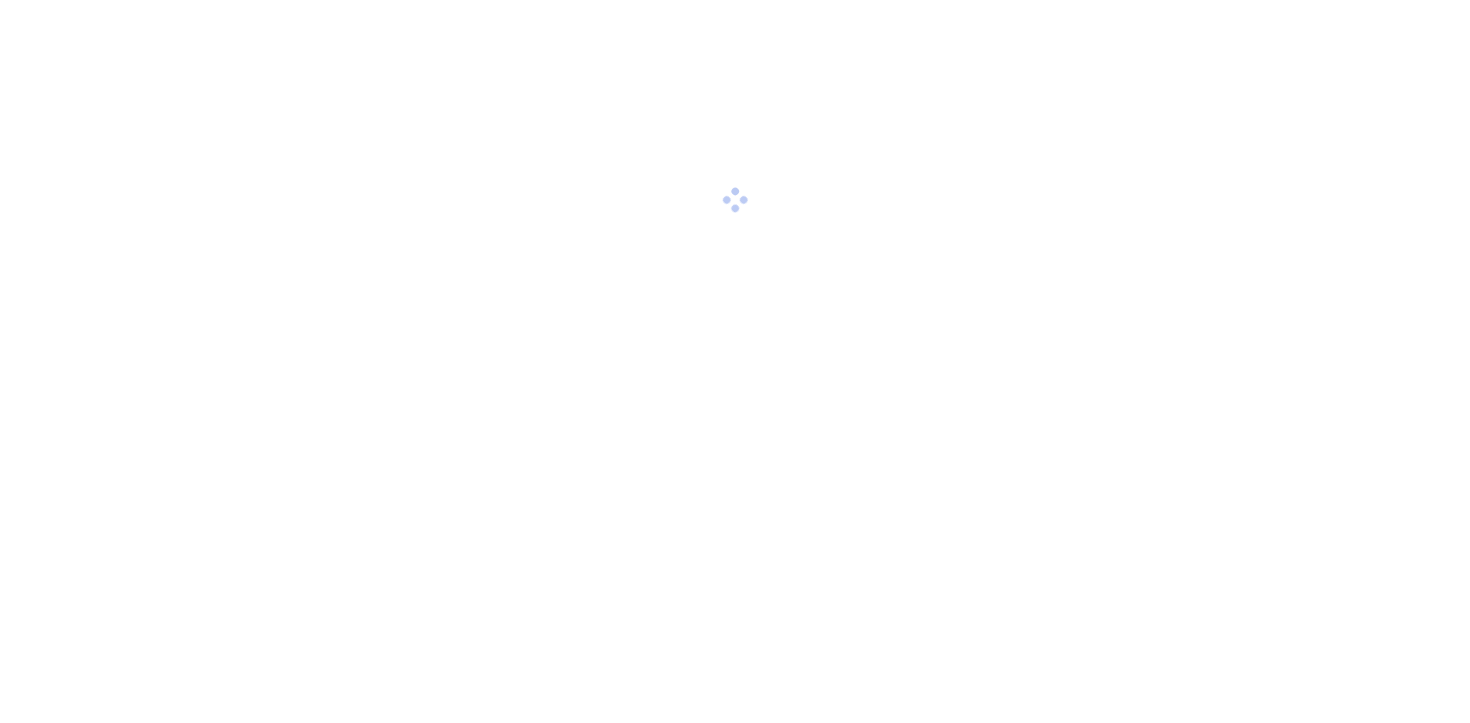 scroll, scrollTop: 0, scrollLeft: 0, axis: both 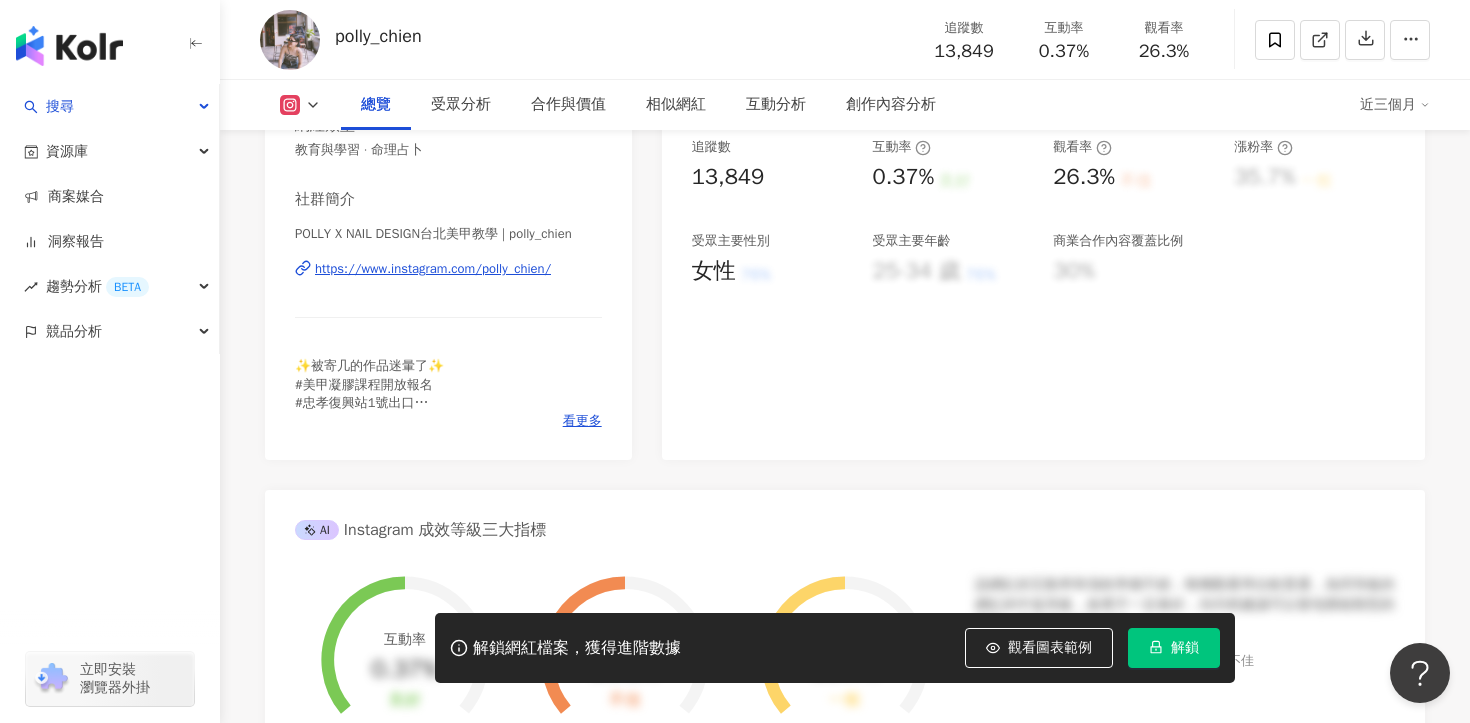click on "https://www.instagram.com/polly_chien/" at bounding box center (433, 269) 